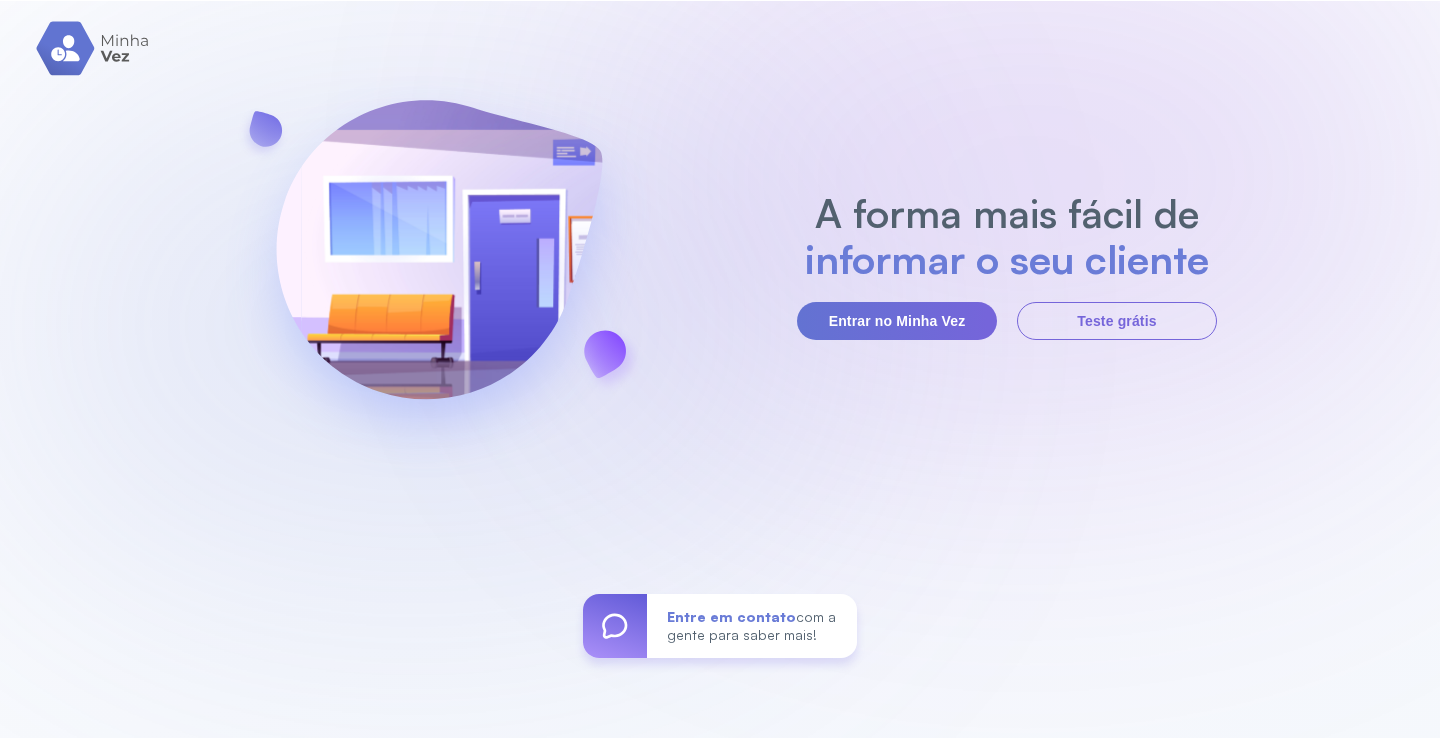 scroll, scrollTop: 0, scrollLeft: 0, axis: both 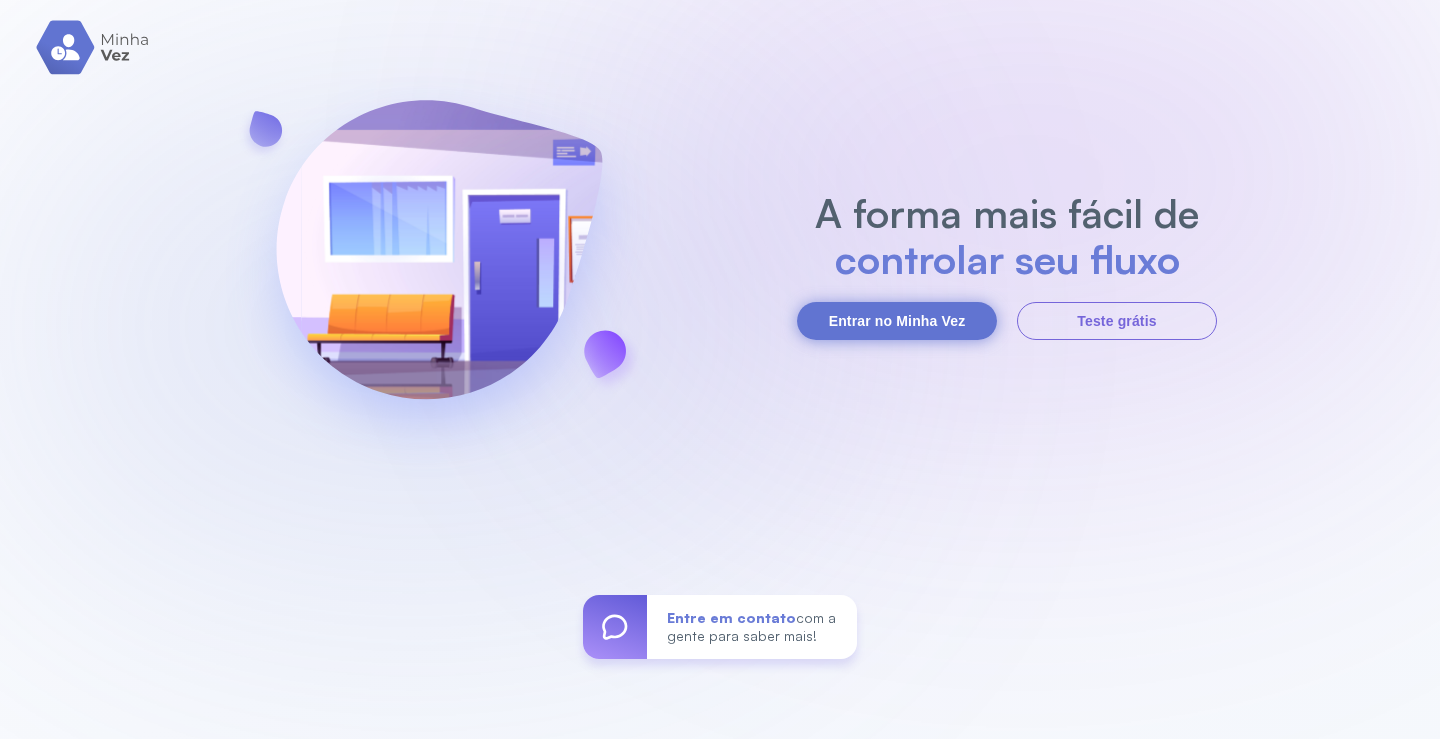 click on "Entrar no Minha Vez" at bounding box center [897, 321] 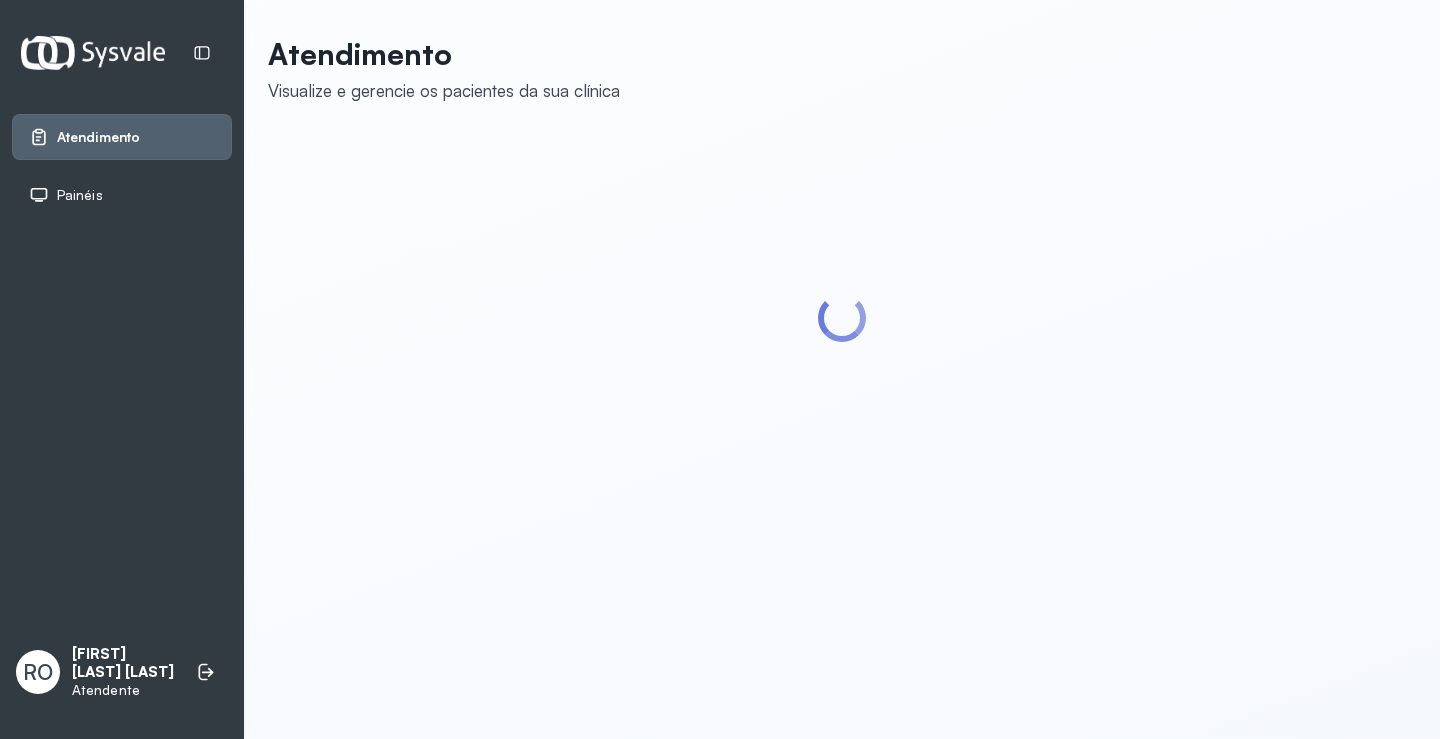 scroll, scrollTop: 0, scrollLeft: 0, axis: both 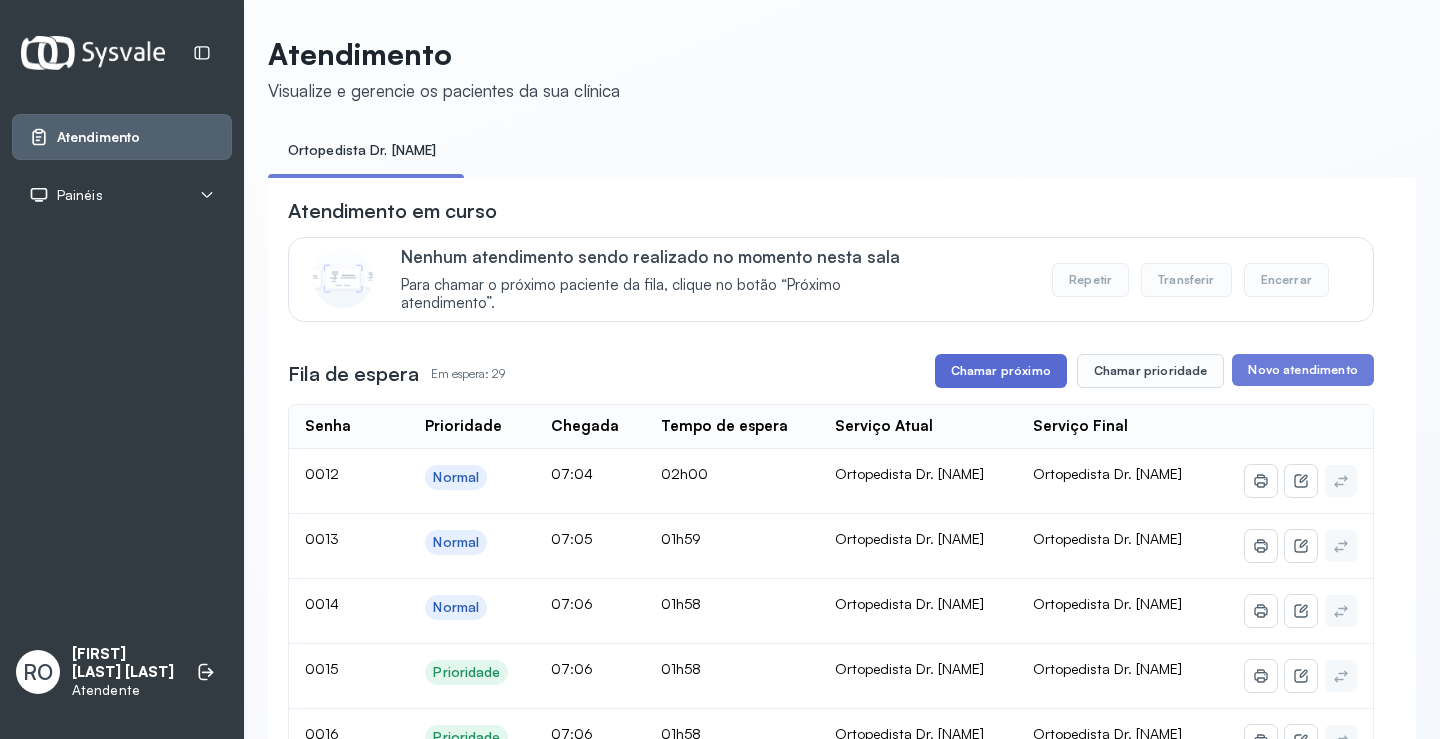 click on "Chamar próximo" at bounding box center [1001, 371] 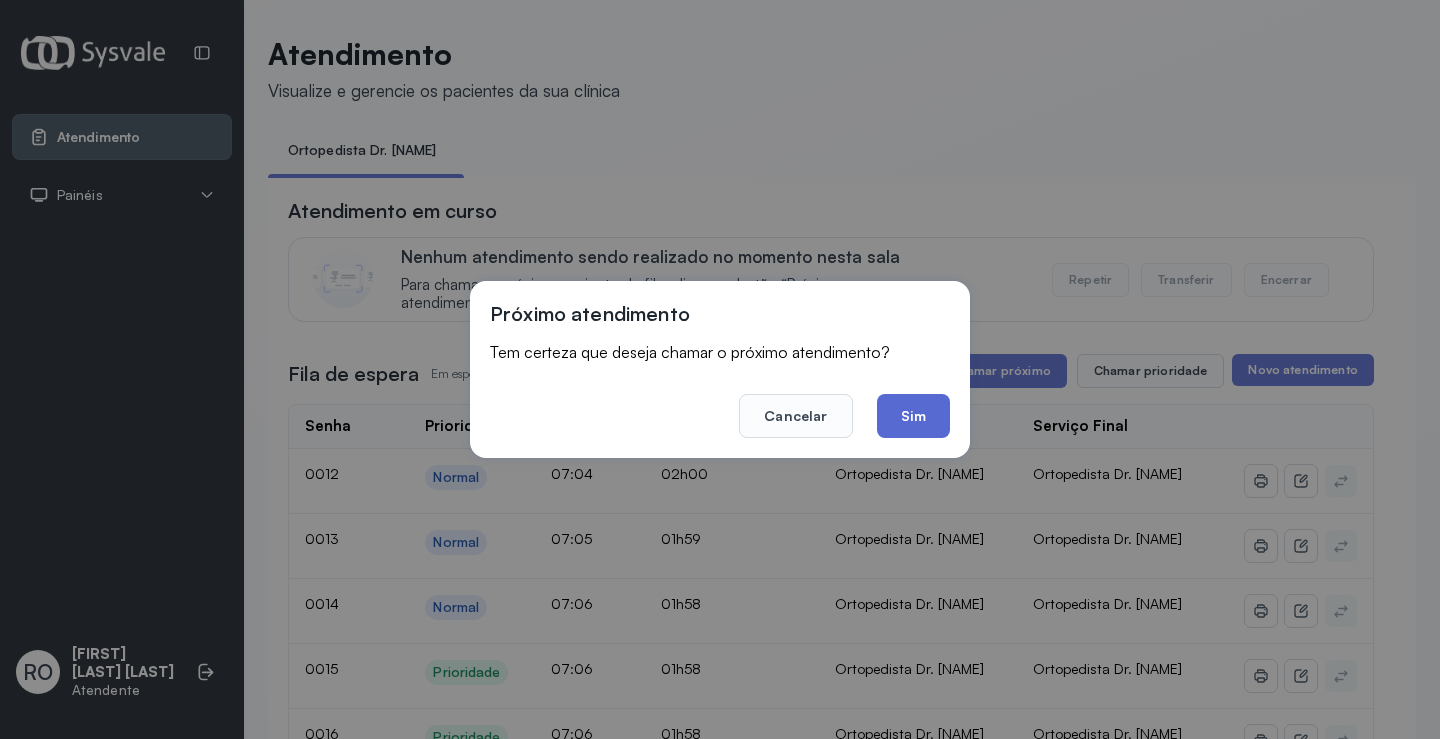 click on "Sim" 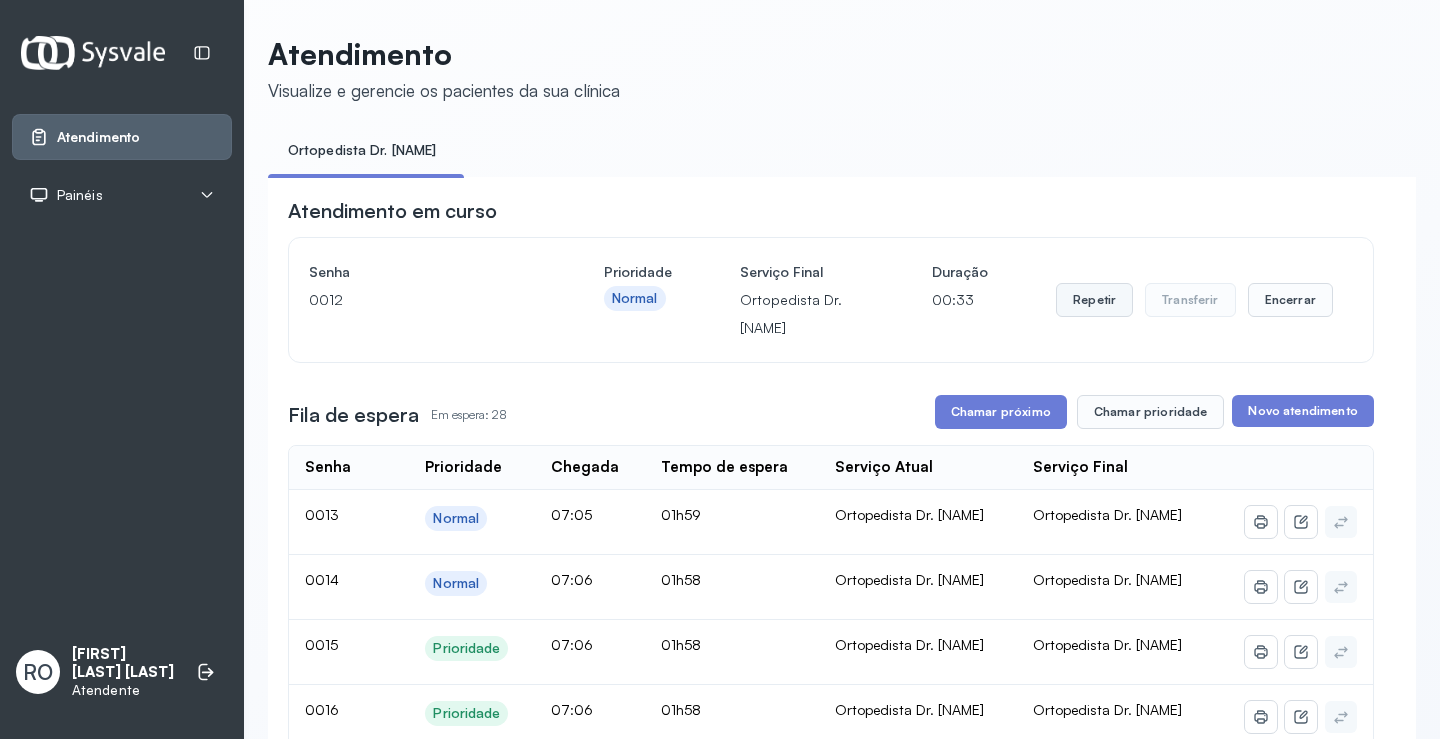 click on "Repetir" at bounding box center (1094, 300) 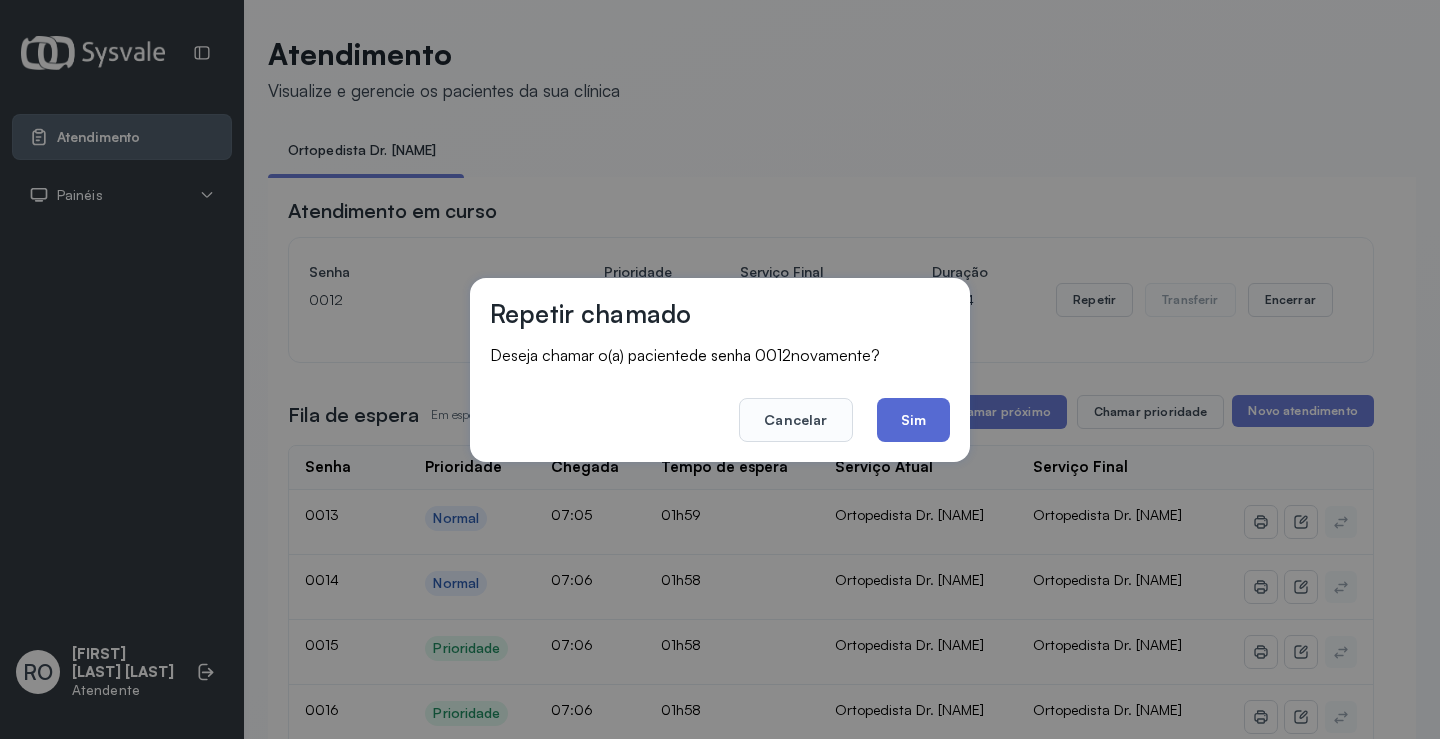 click on "Sim" 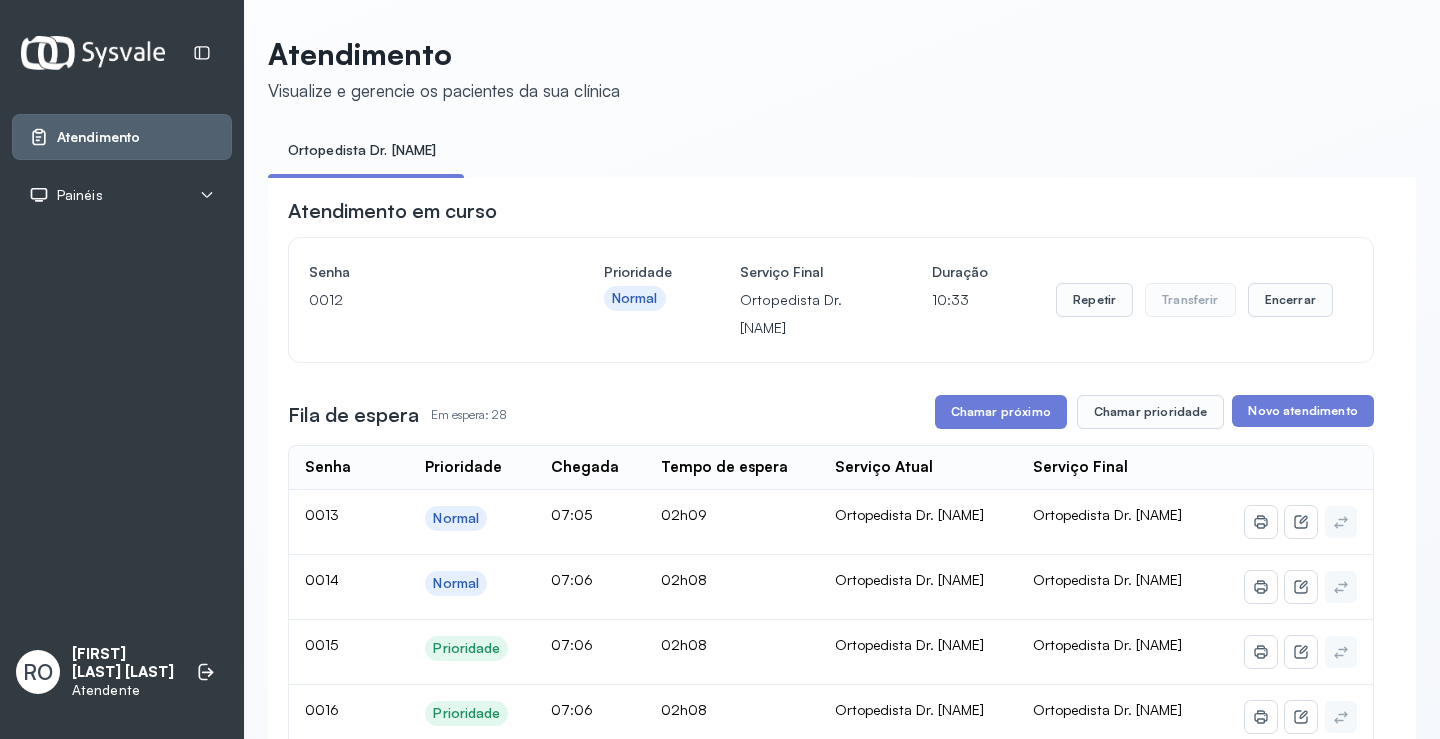 scroll, scrollTop: 40, scrollLeft: 0, axis: vertical 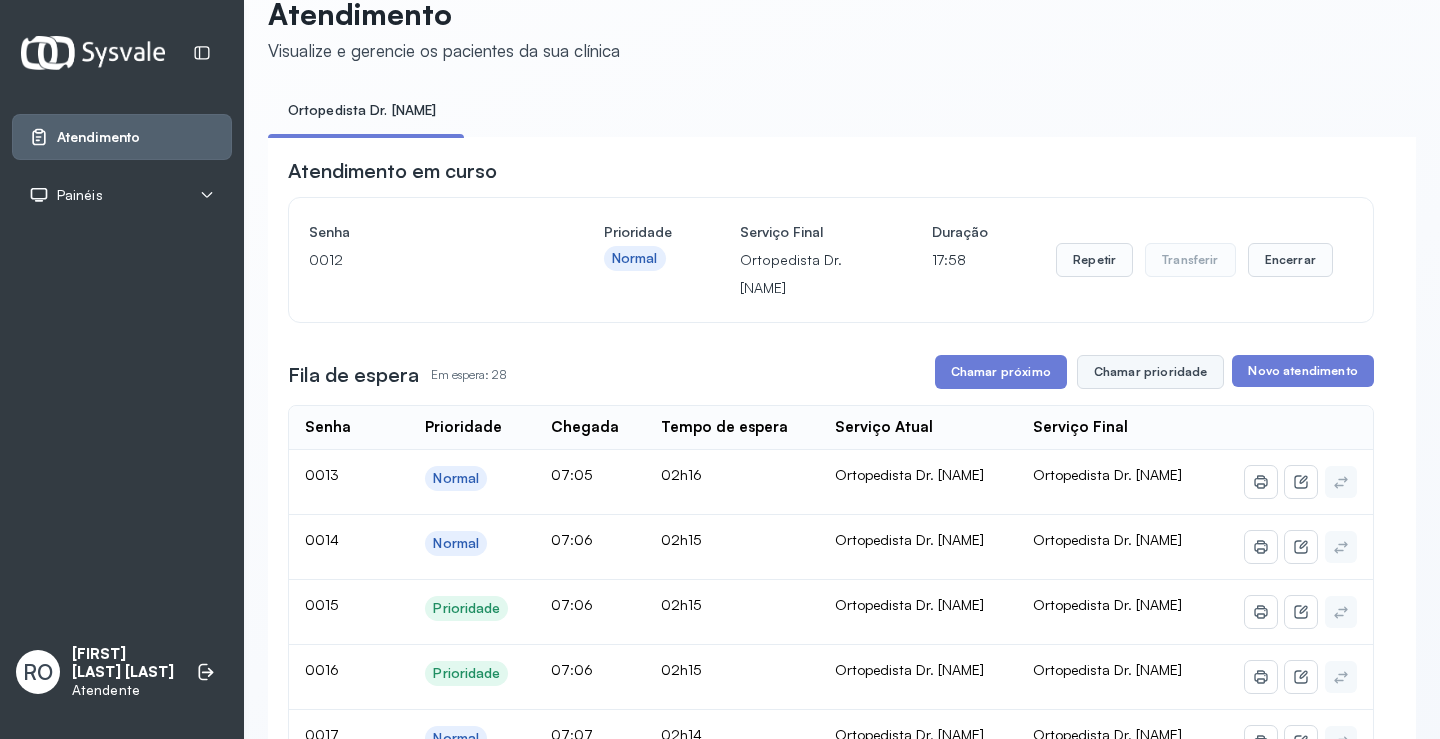 click on "Chamar prioridade" at bounding box center [1151, 372] 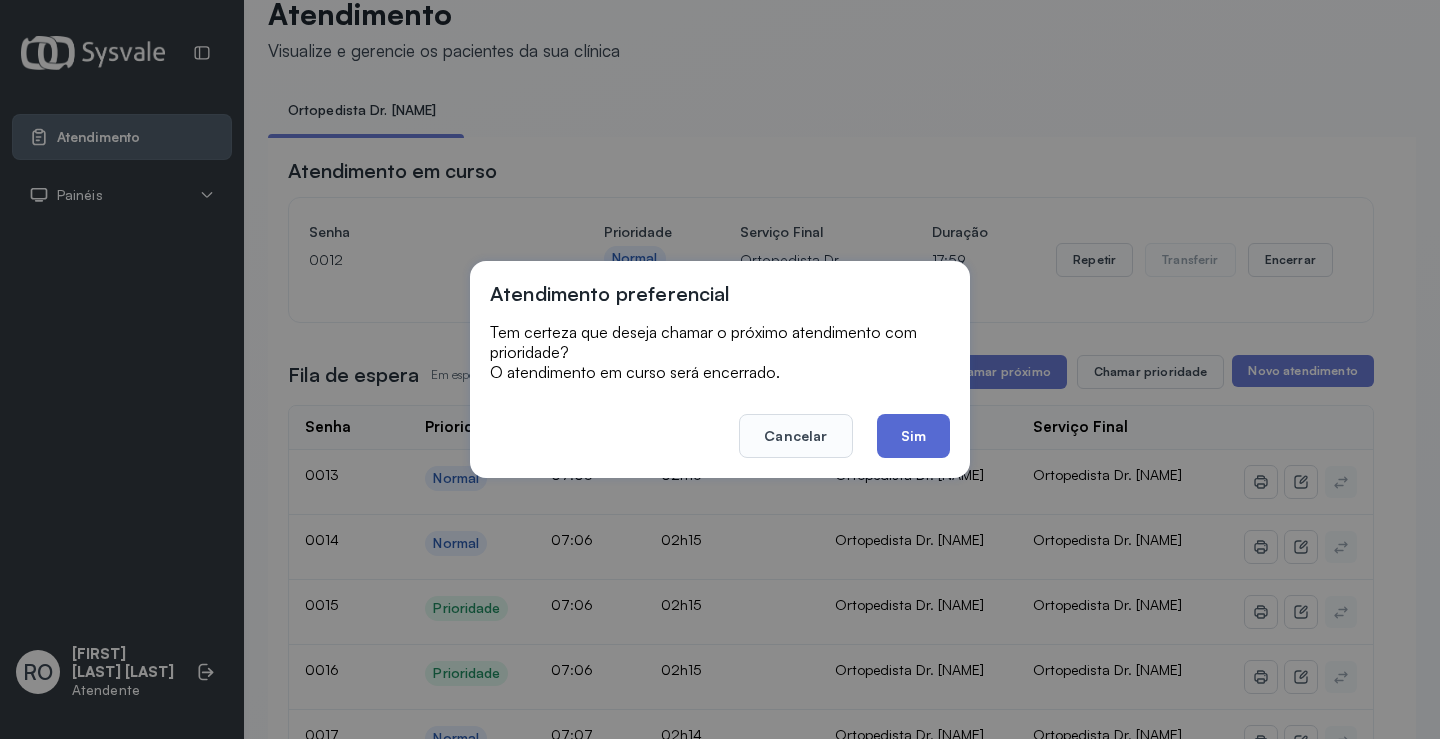 click on "Sim" 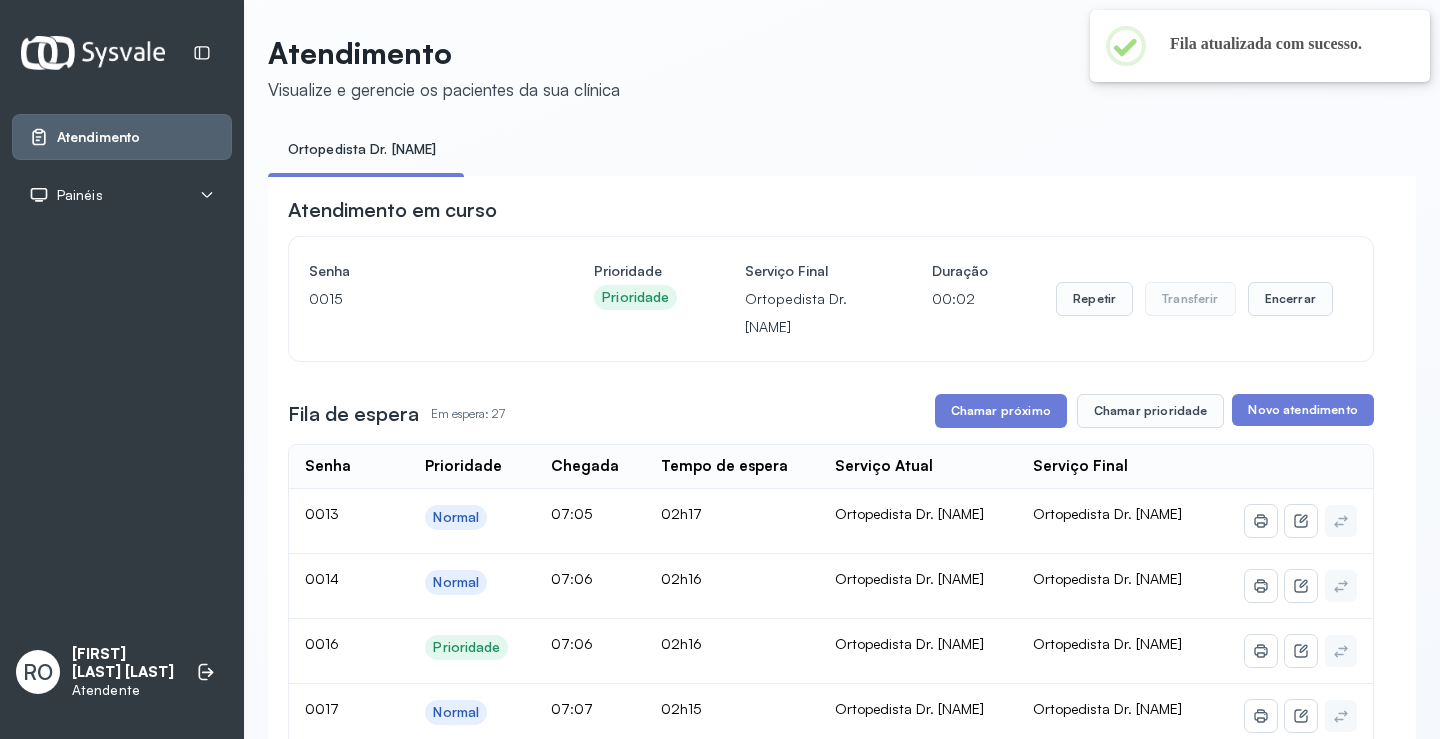 scroll, scrollTop: 40, scrollLeft: 0, axis: vertical 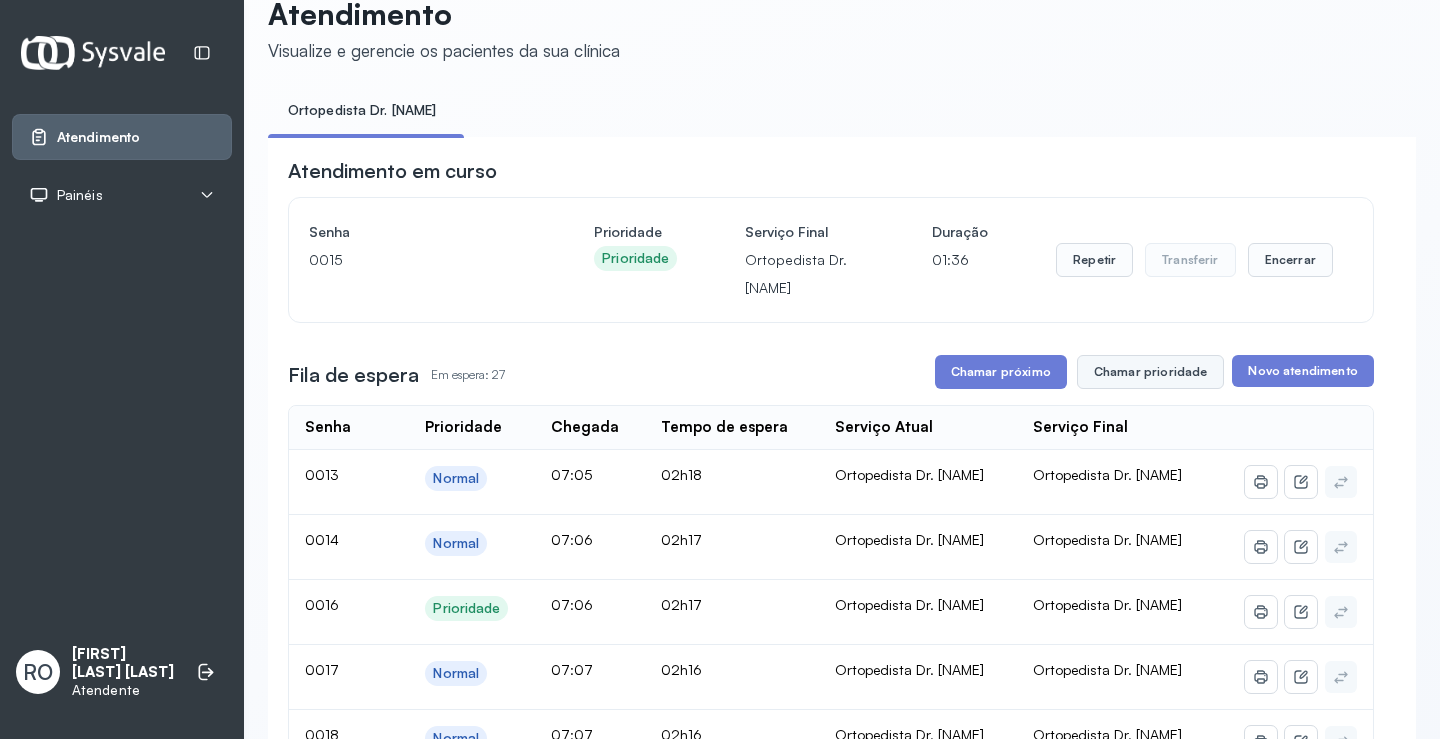 click on "Chamar prioridade" at bounding box center (1151, 372) 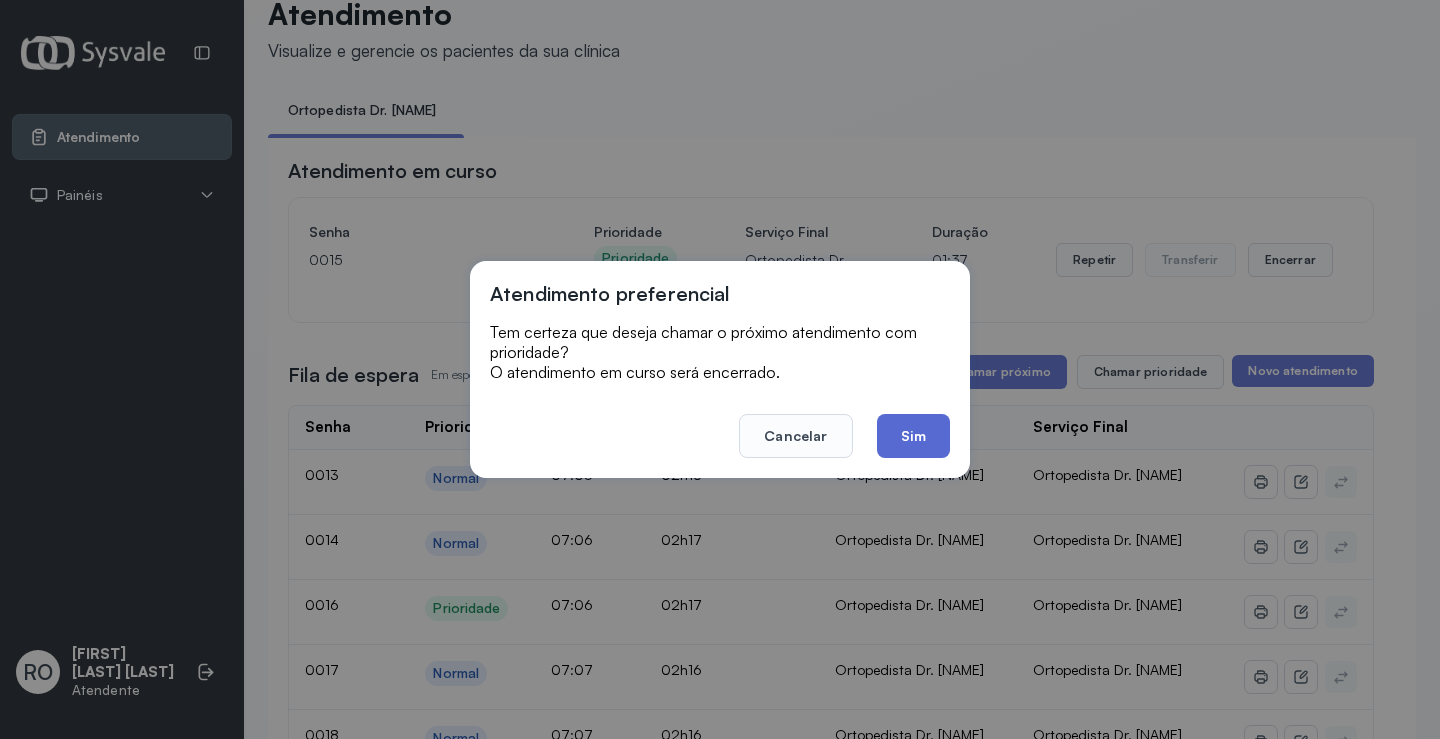 click on "Sim" 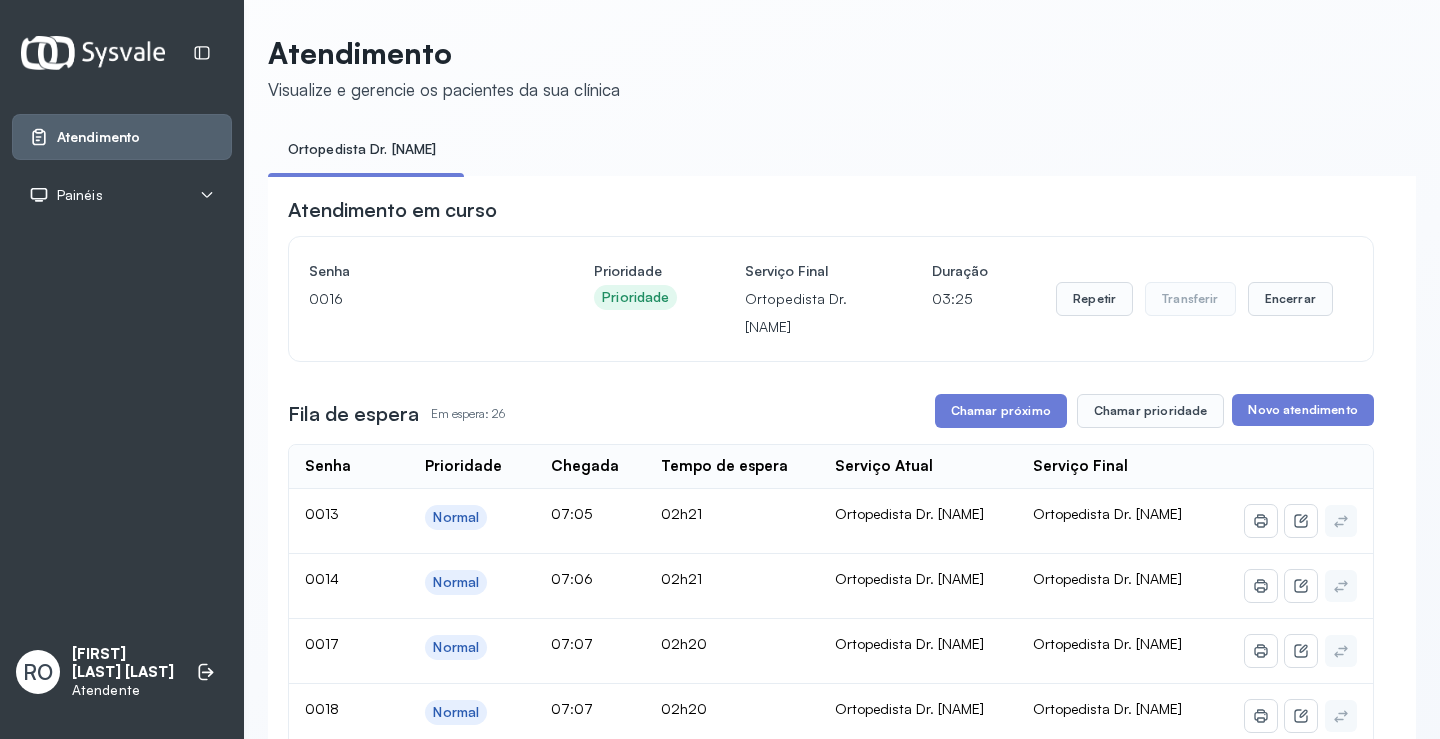 scroll, scrollTop: 40, scrollLeft: 0, axis: vertical 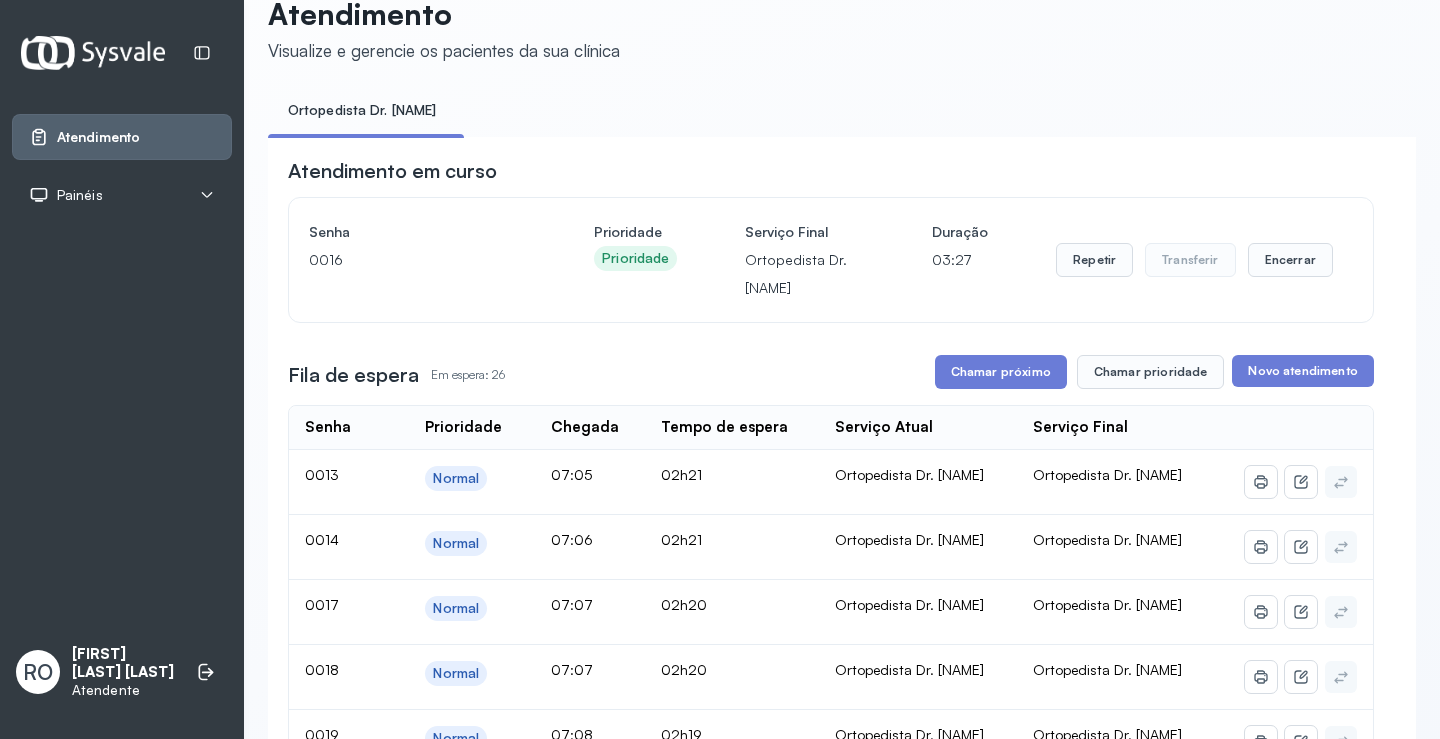 click on "Atendimento em curso Senha 0016 Prioridade Prioridade Serviço Final Ortopedista Dr. [LAST] Duração 03:27 Repetir Transferir Encerrar Fila de espera  Em espera: 26 Chamar próximo Chamar prioridade Novo atendimento Senha    Prioridade  Chegada  Tempo de espera  Serviço Atual  Serviço Final    0013 Normal 07:05 02h21 Ortopedista Dr. [LAST] Ortopedista Dr. [LAST] 0014 Normal 07:06 02h21 Ortopedista Dr. [LAST] Ortopedista Dr. [LAST] 0017 Normal 07:07 02h20 Ortopedista Dr. [LAST] Ortopedista Dr. [LAST] 0018 Normal 07:07 02h20 Ortopedista Dr. [LAST] Ortopedista Dr. [LAST] 0019 Normal 07:08 02h19 Ortopedista Dr. [LAST] Ortopedista Dr. [LAST] 0020 Normal 07:08 02h18 Ortopedista Dr. [LAST] Ortopedista Dr. [LAST] 0021 Normal 07:09 02h18 Ortopedista Dr. [LAST] Ortopedista Dr. [LAST] 0022 Normal 07:09 02h17 Ortopedista Dr. [LAST] Ortopedista Dr. [LAST] 0023 Prioridade 07:10 02h17 Ortopedista Dr. [LAST] Ortopedista Dr. [LAST] 0035 Prioridade 07:23 02h04 Ortopedista Dr. [LAST] Ortopedista Dr. [LAST] 0036 Normal 07:23 02h03 0039 Normal | |" at bounding box center [831, 1271] 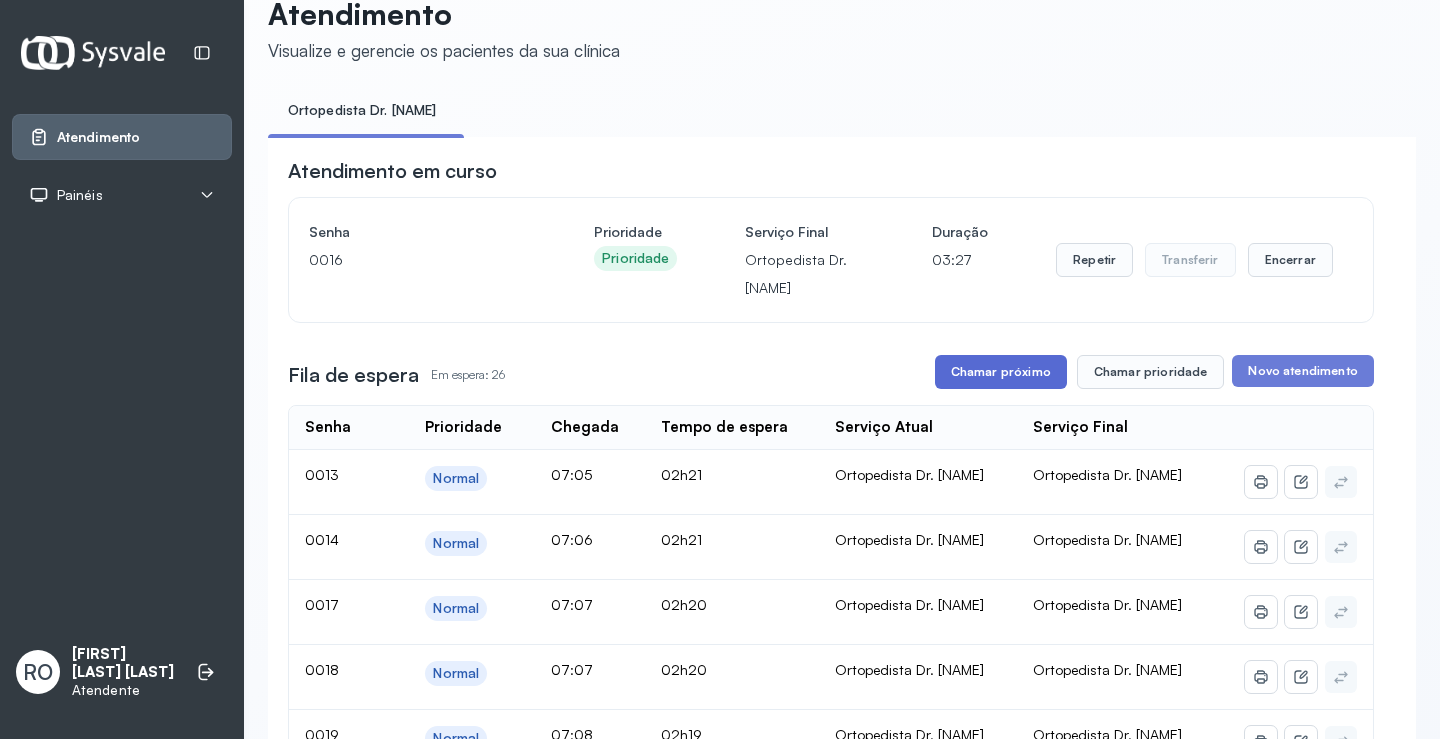 click on "Chamar próximo" at bounding box center [1001, 372] 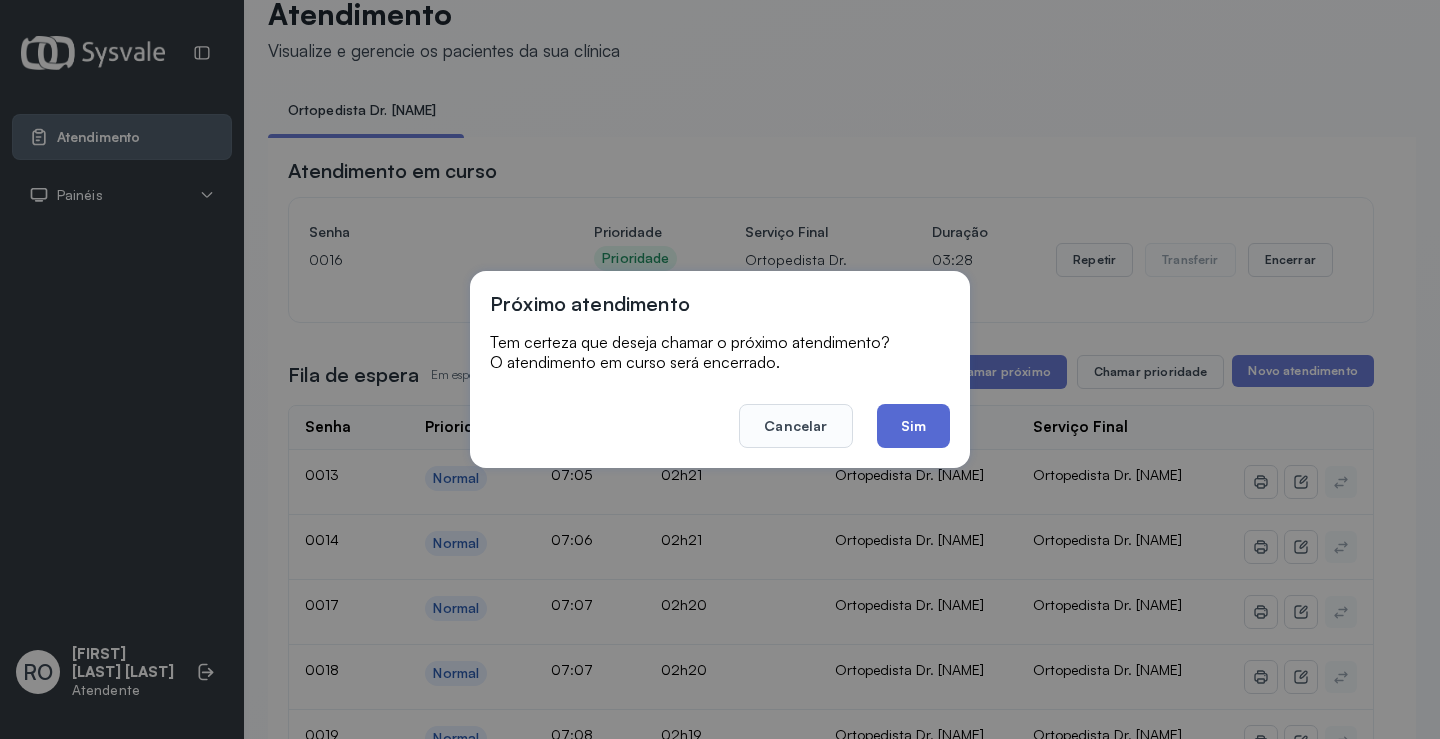 click on "Sim" 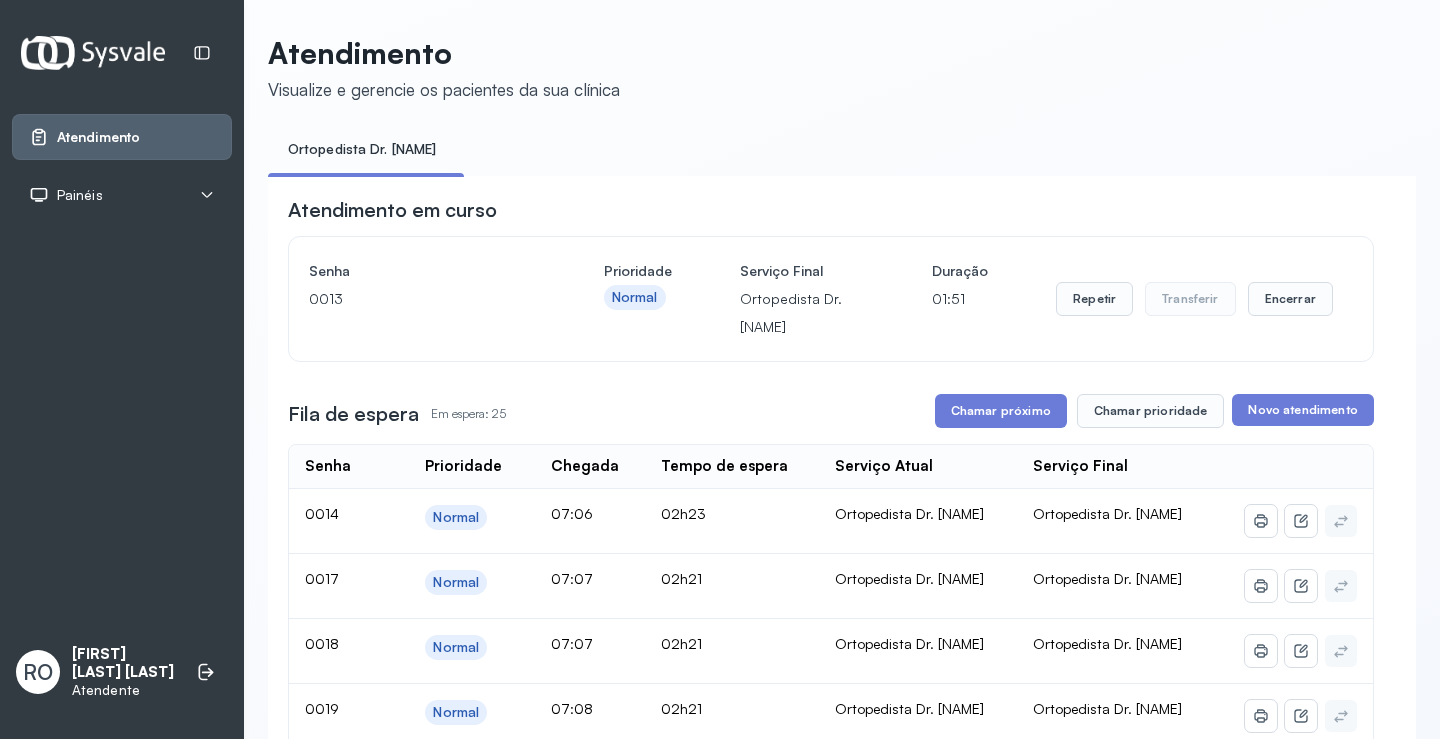 scroll, scrollTop: 40, scrollLeft: 0, axis: vertical 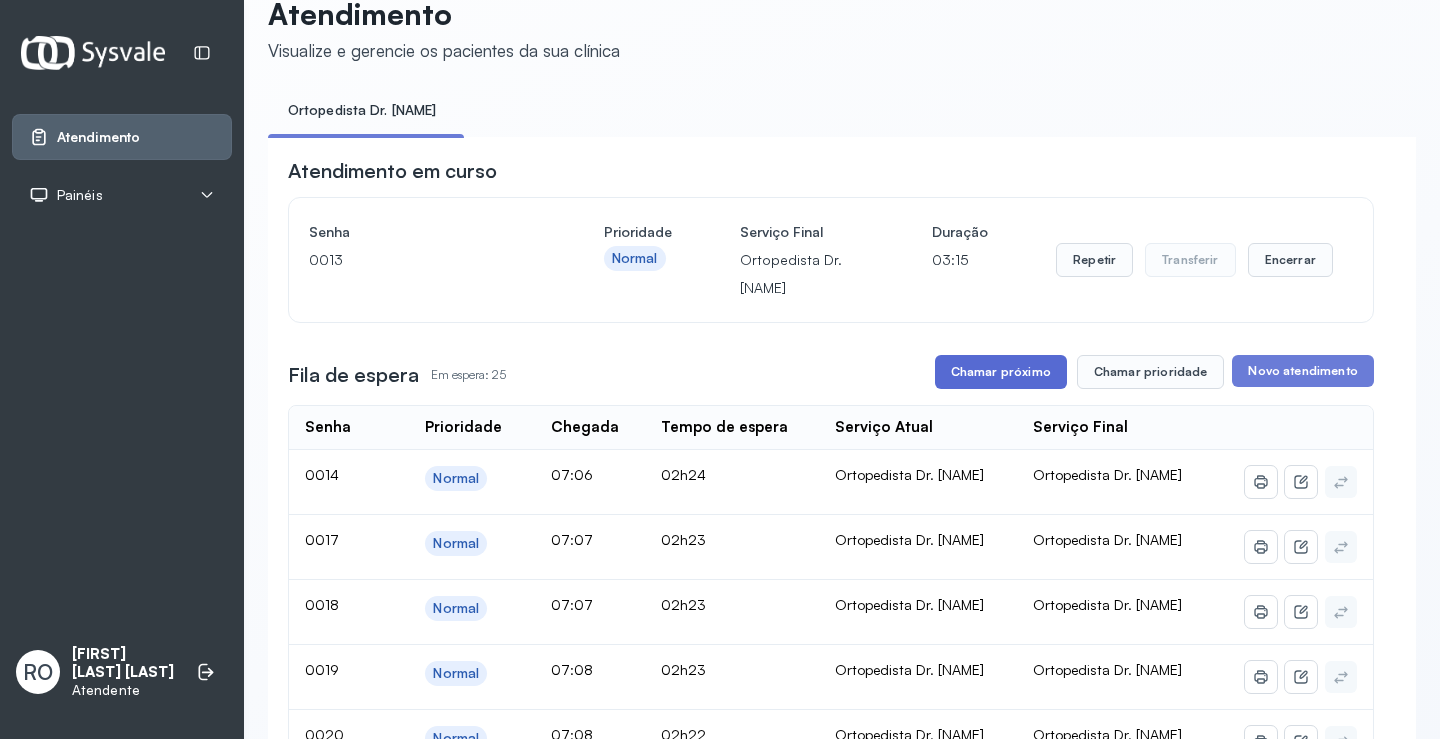 click on "Chamar próximo" at bounding box center [1001, 372] 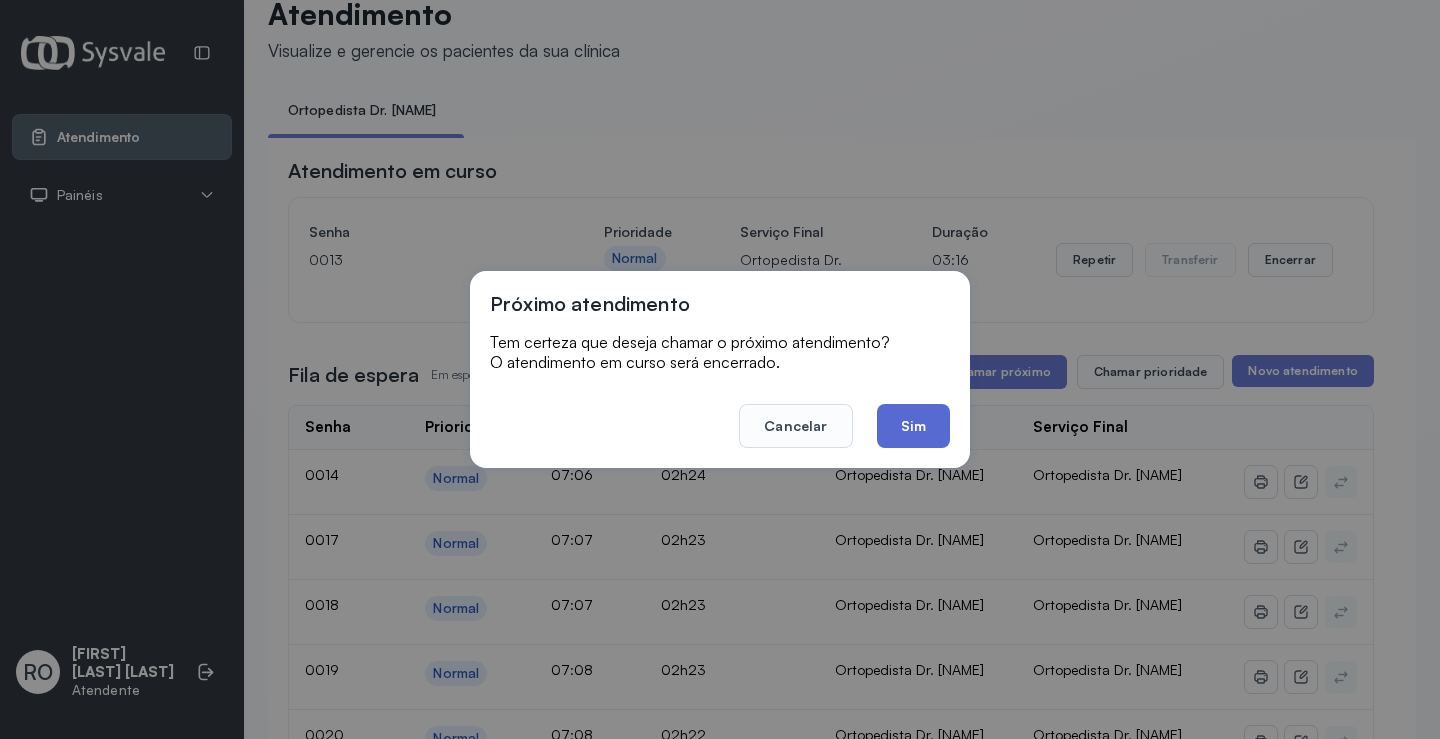 click on "Sim" 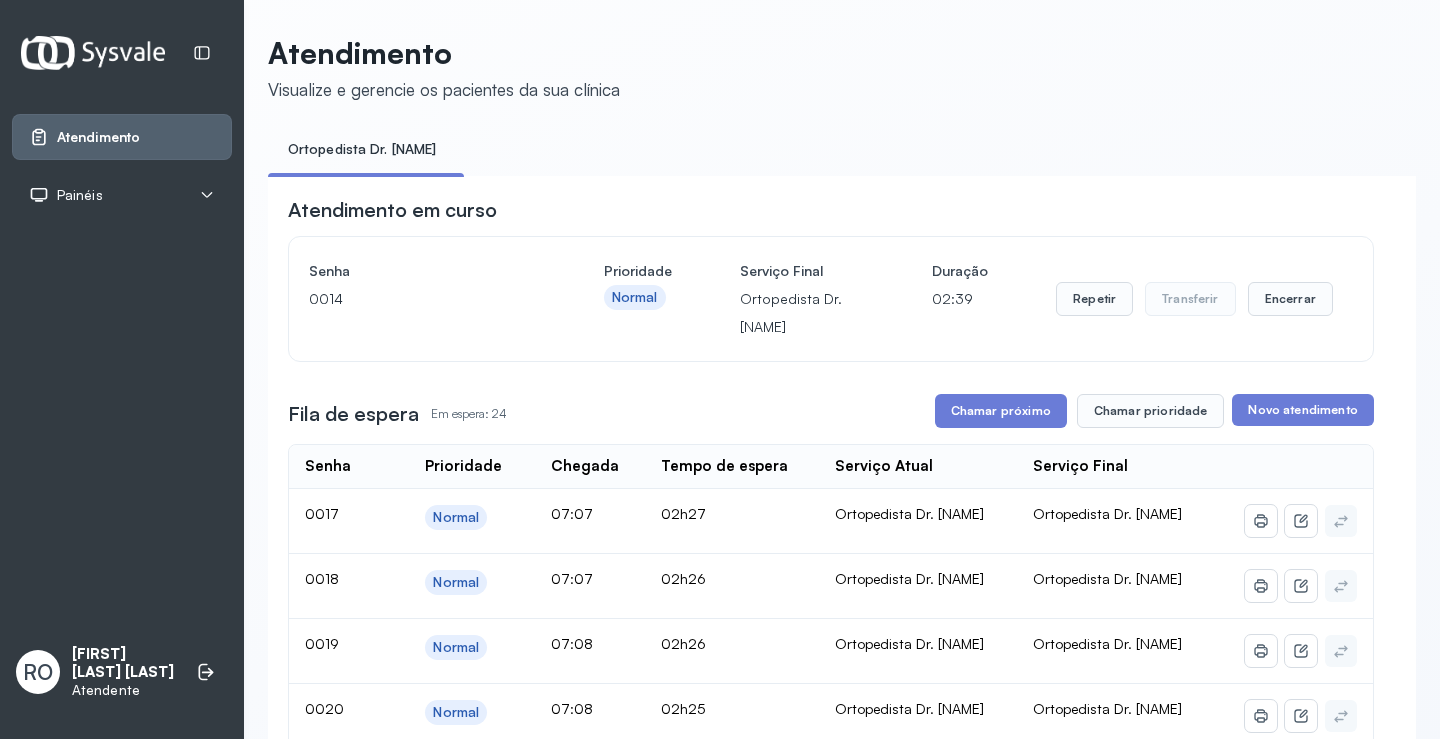 scroll, scrollTop: 40, scrollLeft: 0, axis: vertical 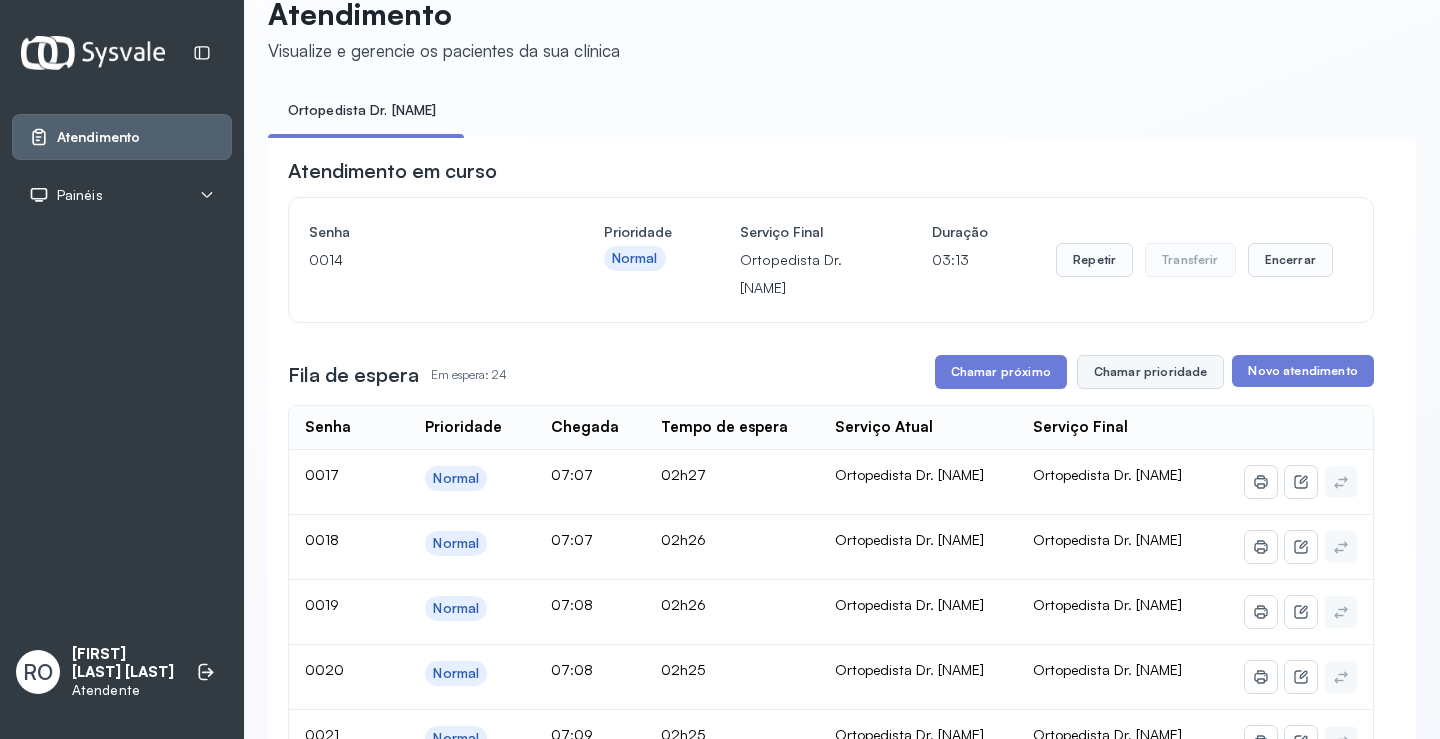 click on "Chamar prioridade" at bounding box center [1151, 372] 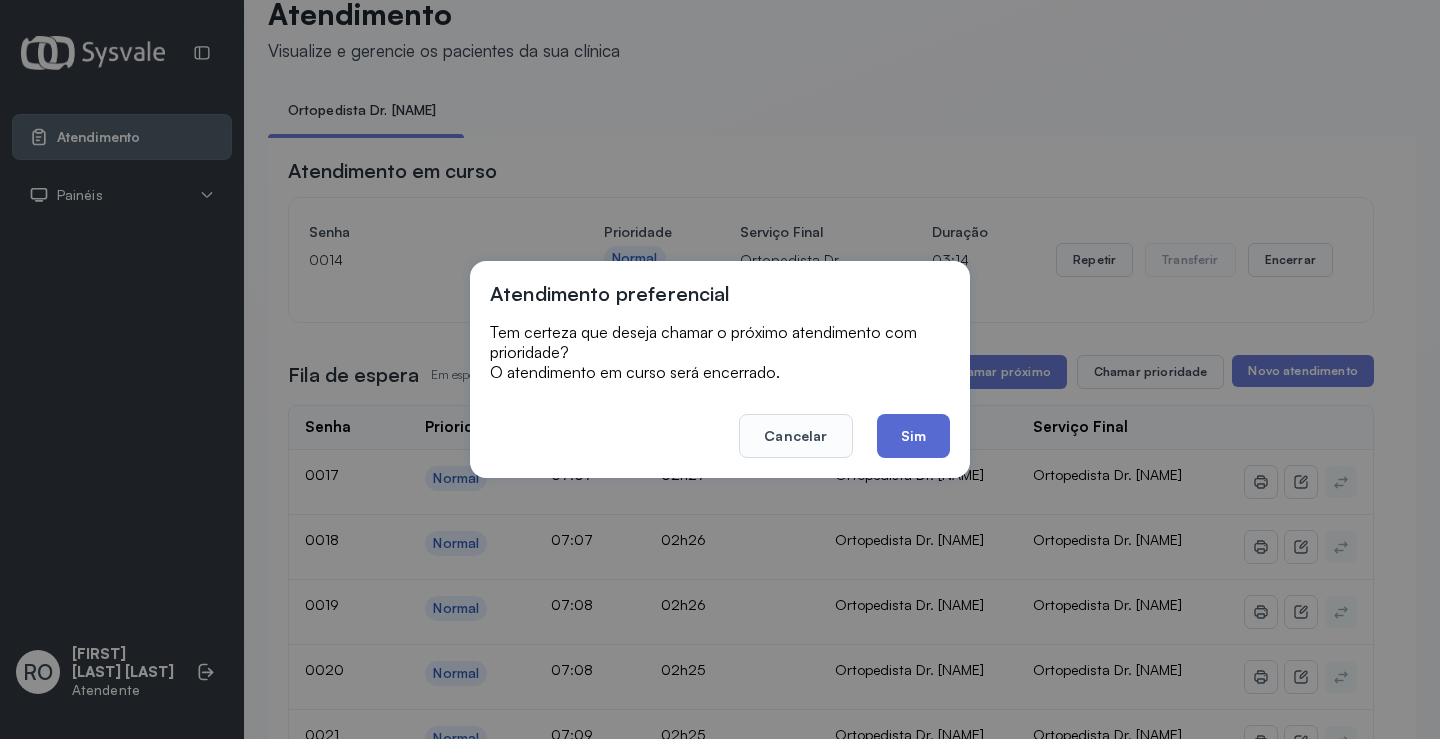 drag, startPoint x: 858, startPoint y: 444, endPoint x: 880, endPoint y: 435, distance: 23.769728 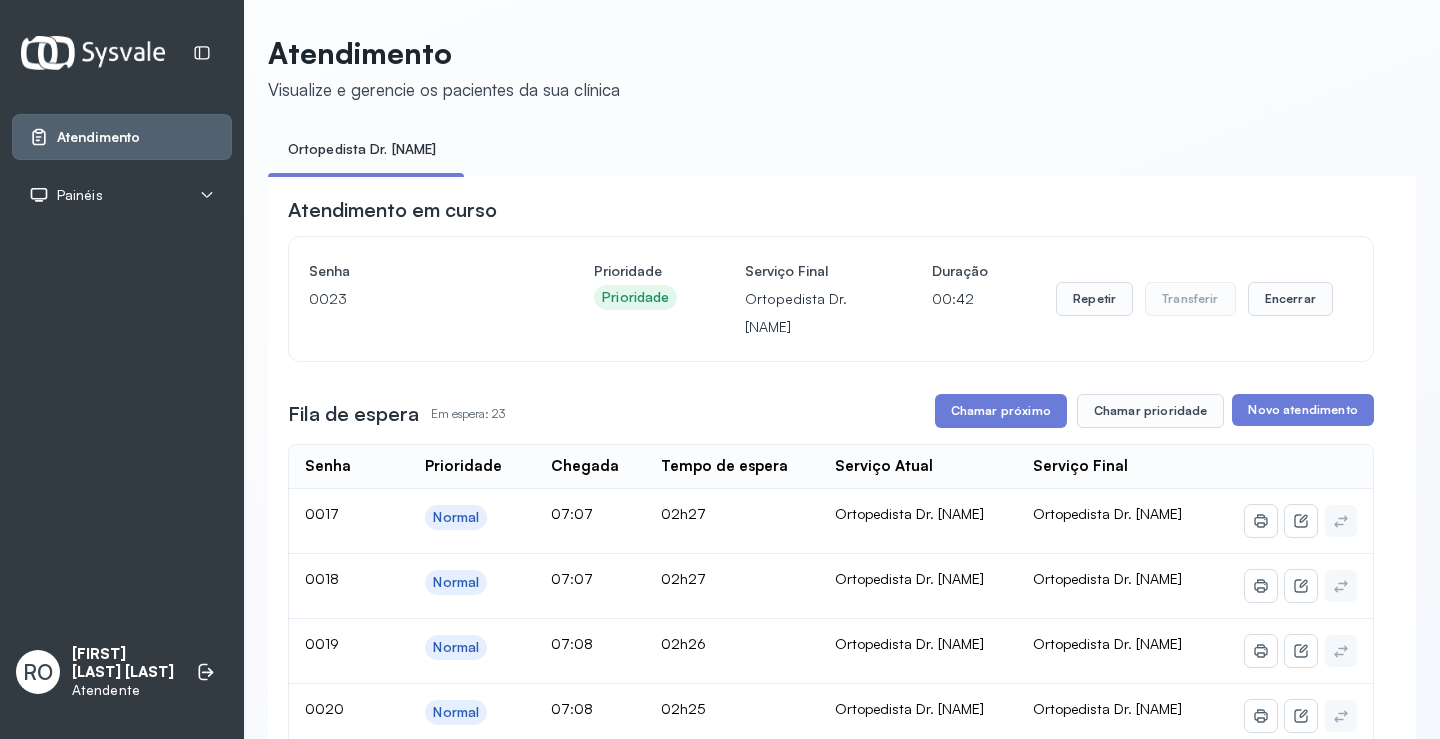 scroll, scrollTop: 40, scrollLeft: 0, axis: vertical 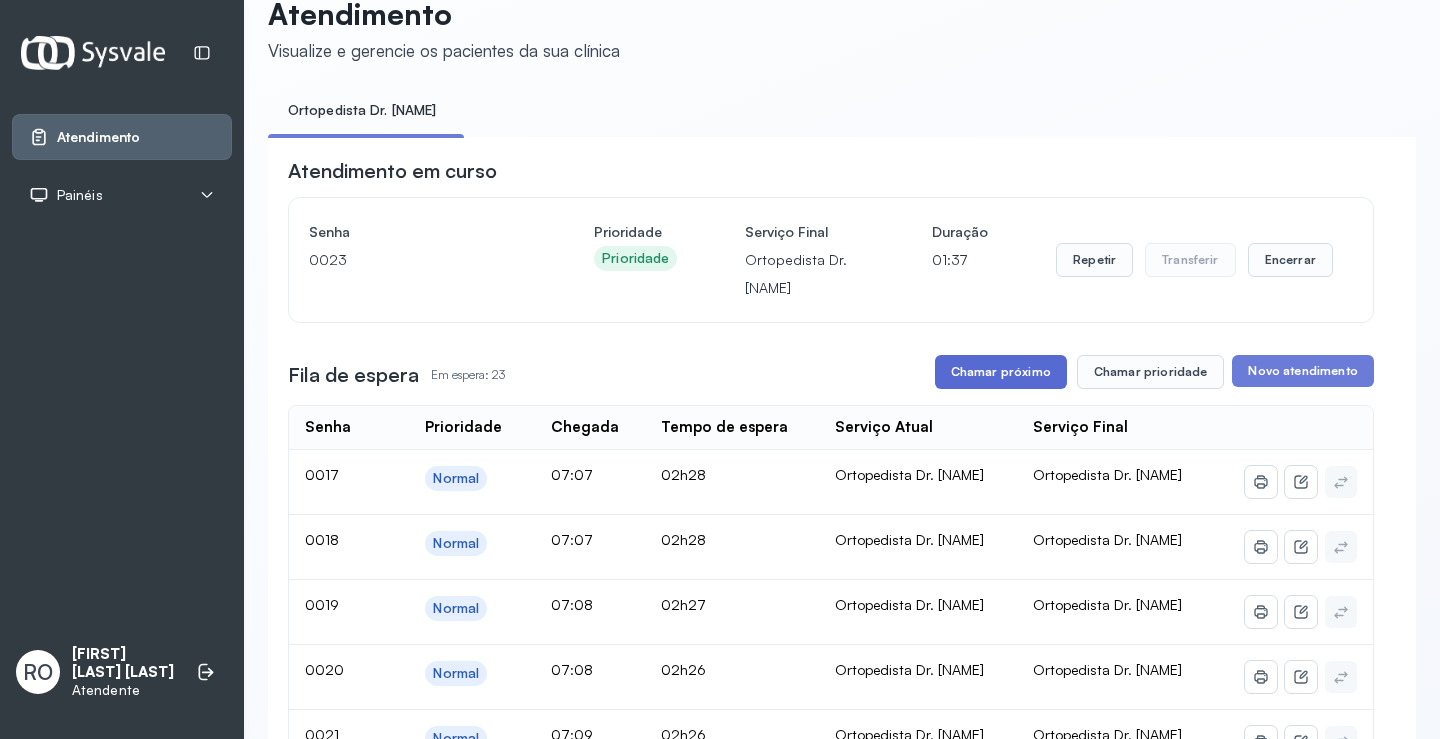 click on "Chamar próximo" at bounding box center [1001, 372] 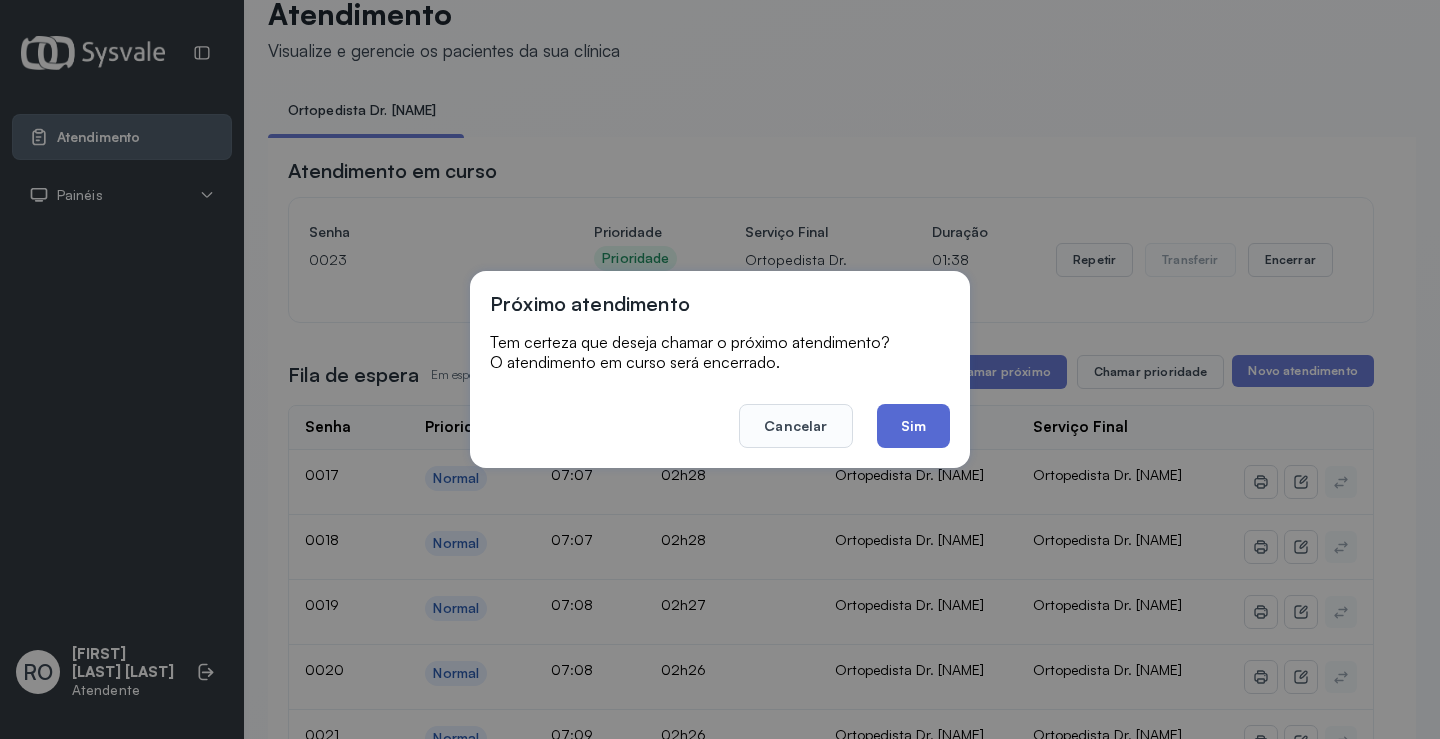 click on "Sim" 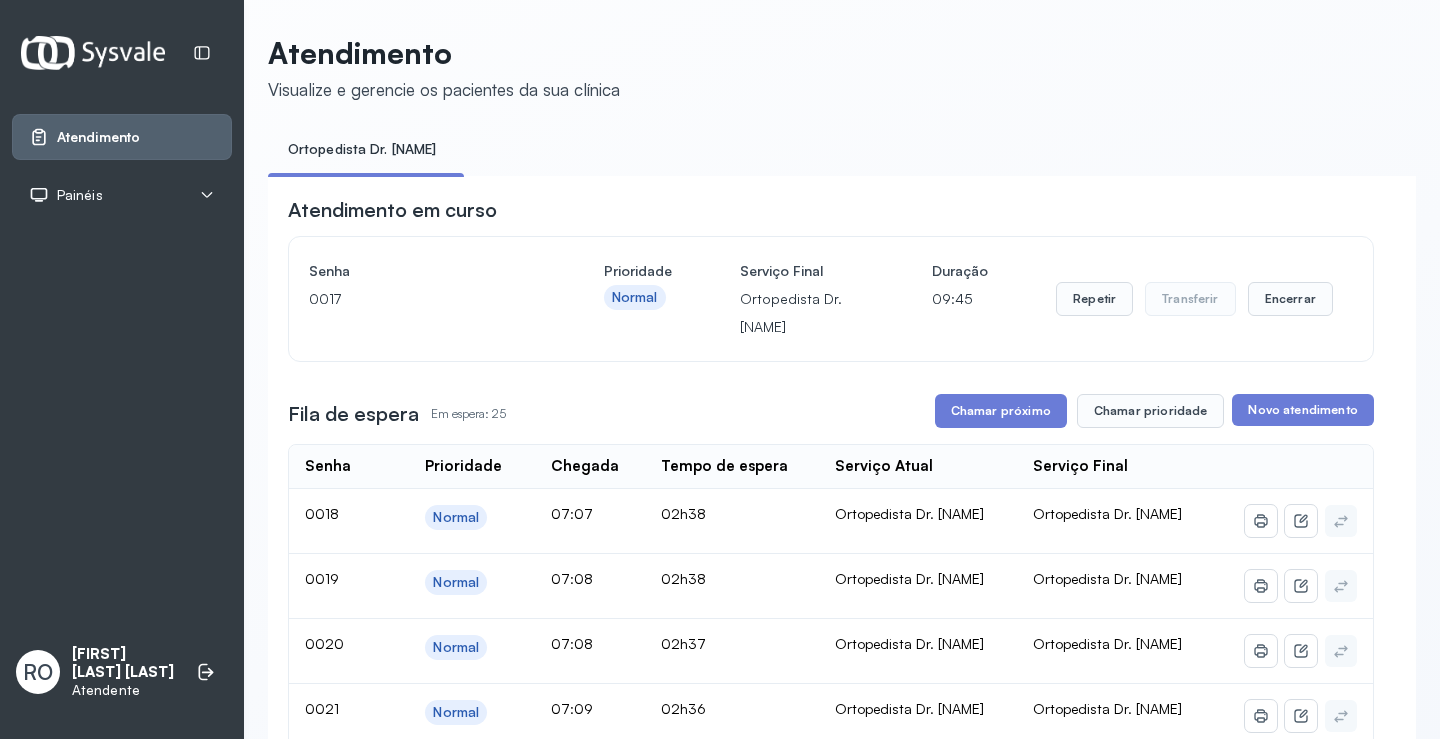 scroll, scrollTop: 40, scrollLeft: 0, axis: vertical 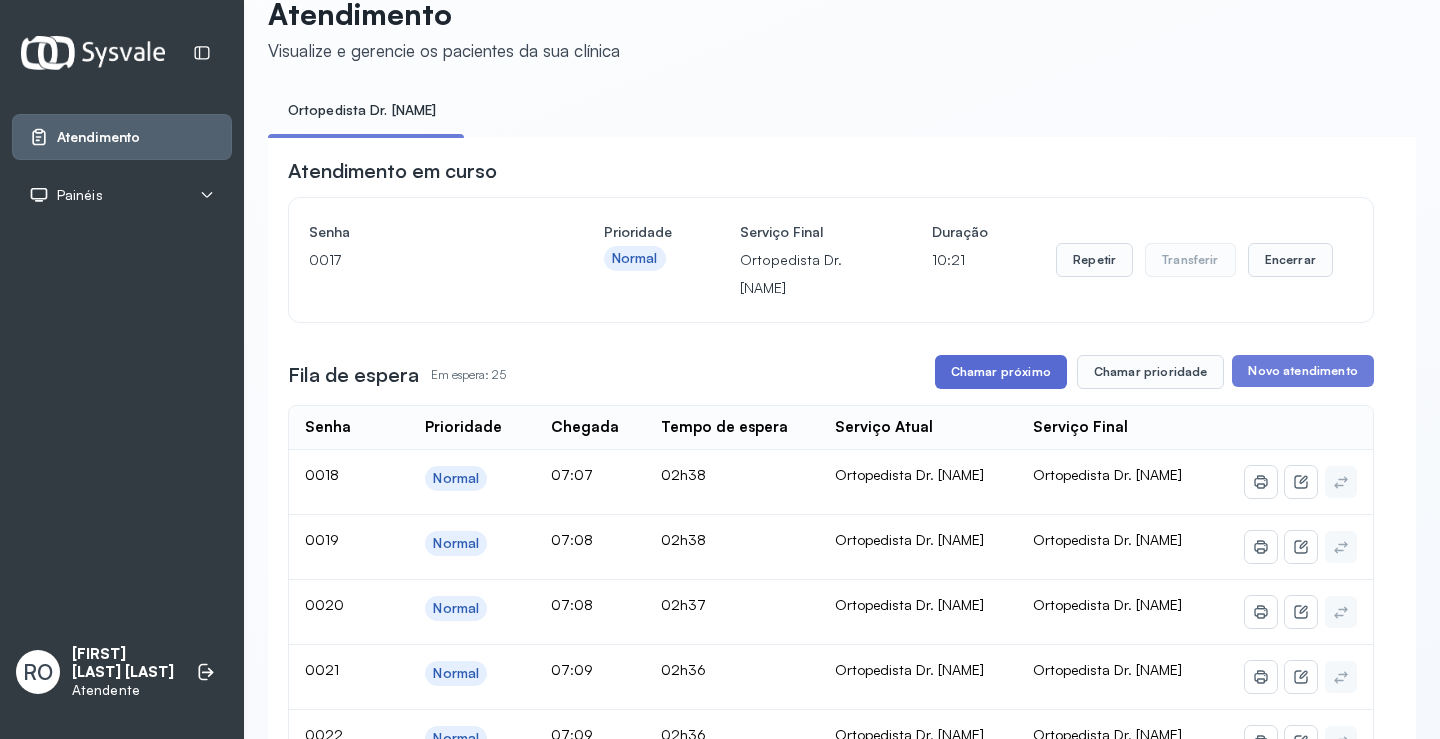 click on "Chamar próximo" at bounding box center (1001, 372) 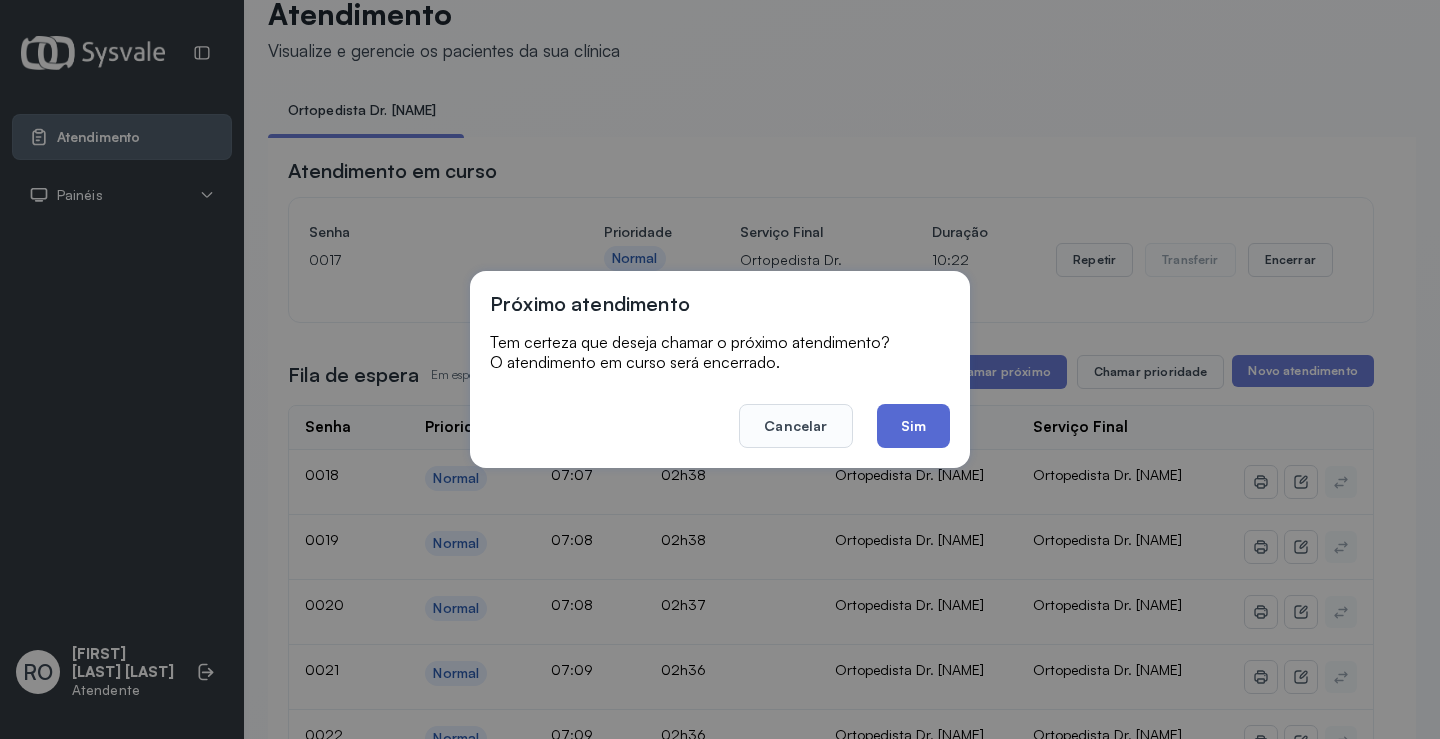 click on "Sim" 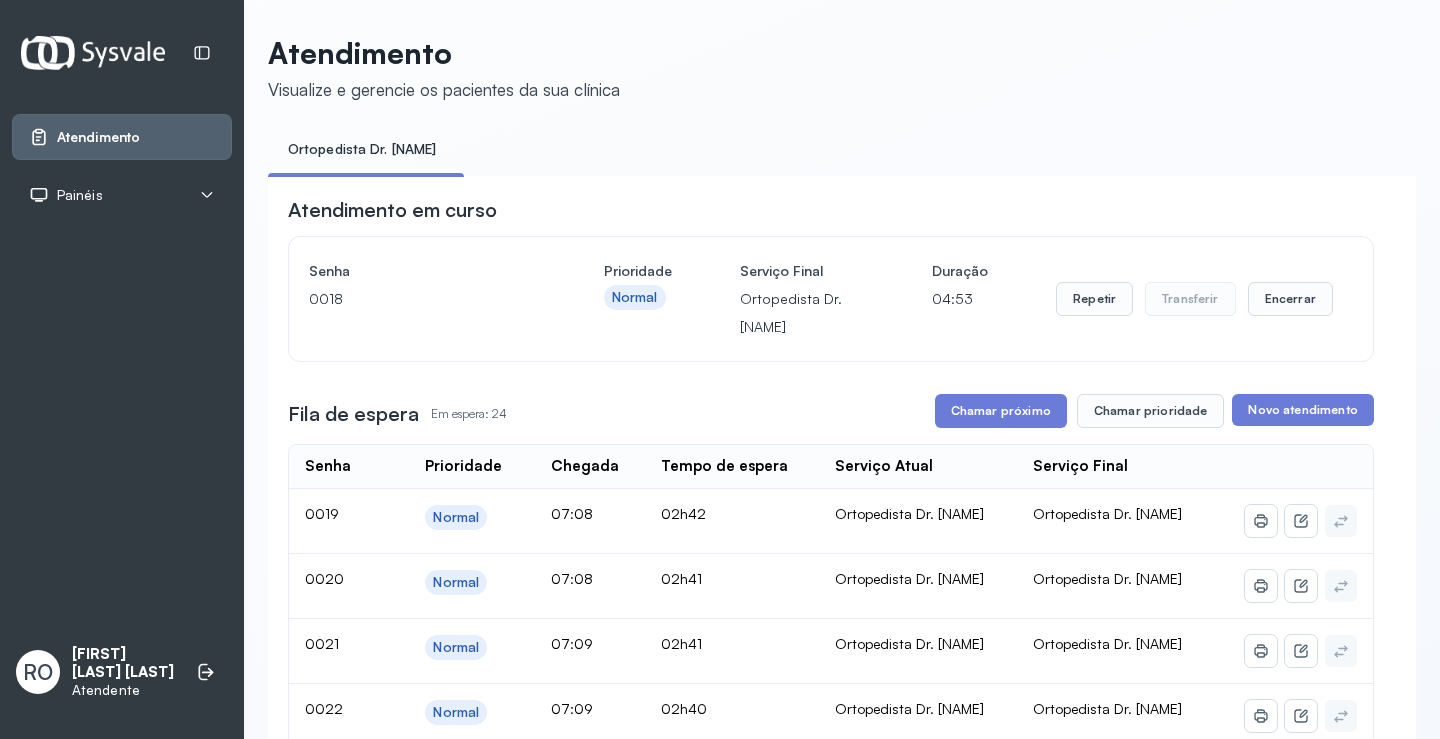scroll, scrollTop: 40, scrollLeft: 0, axis: vertical 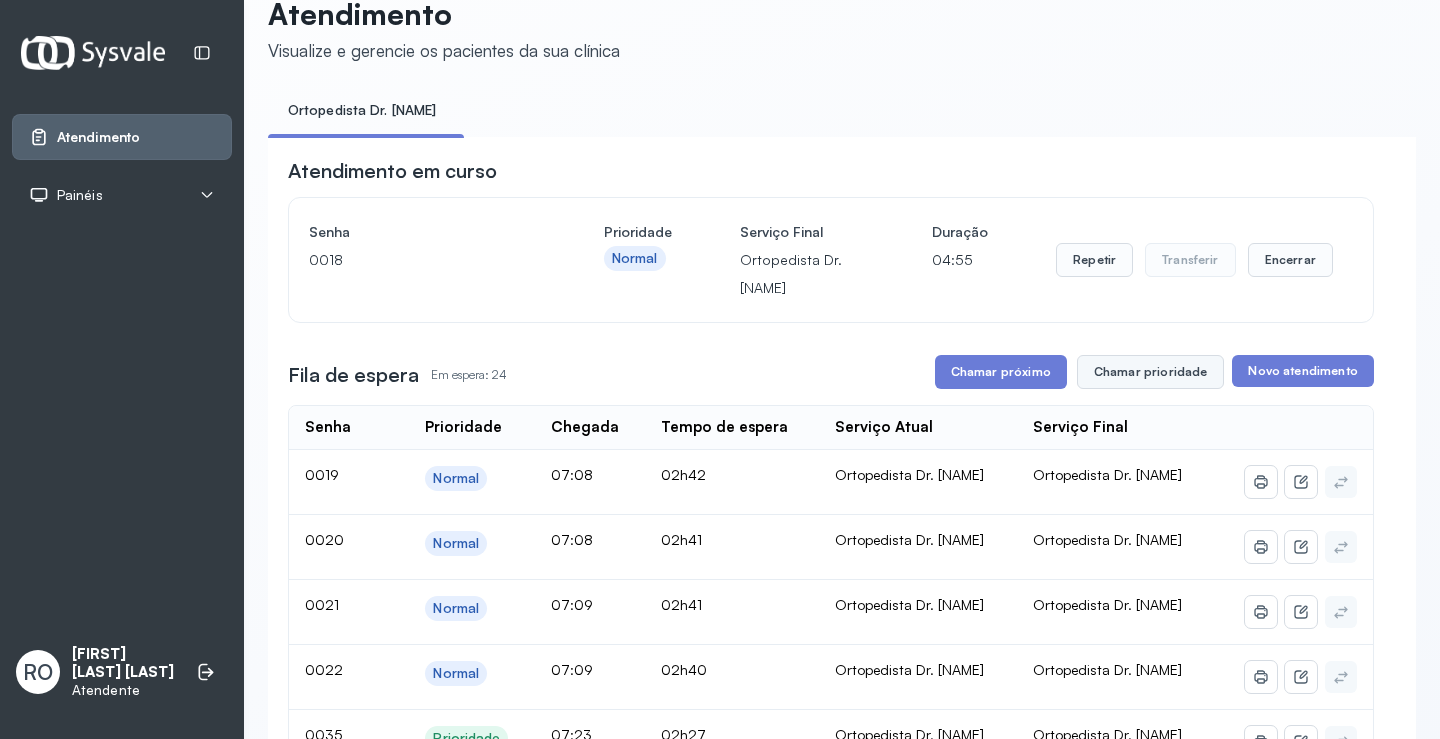 click on "Chamar prioridade" at bounding box center [1151, 372] 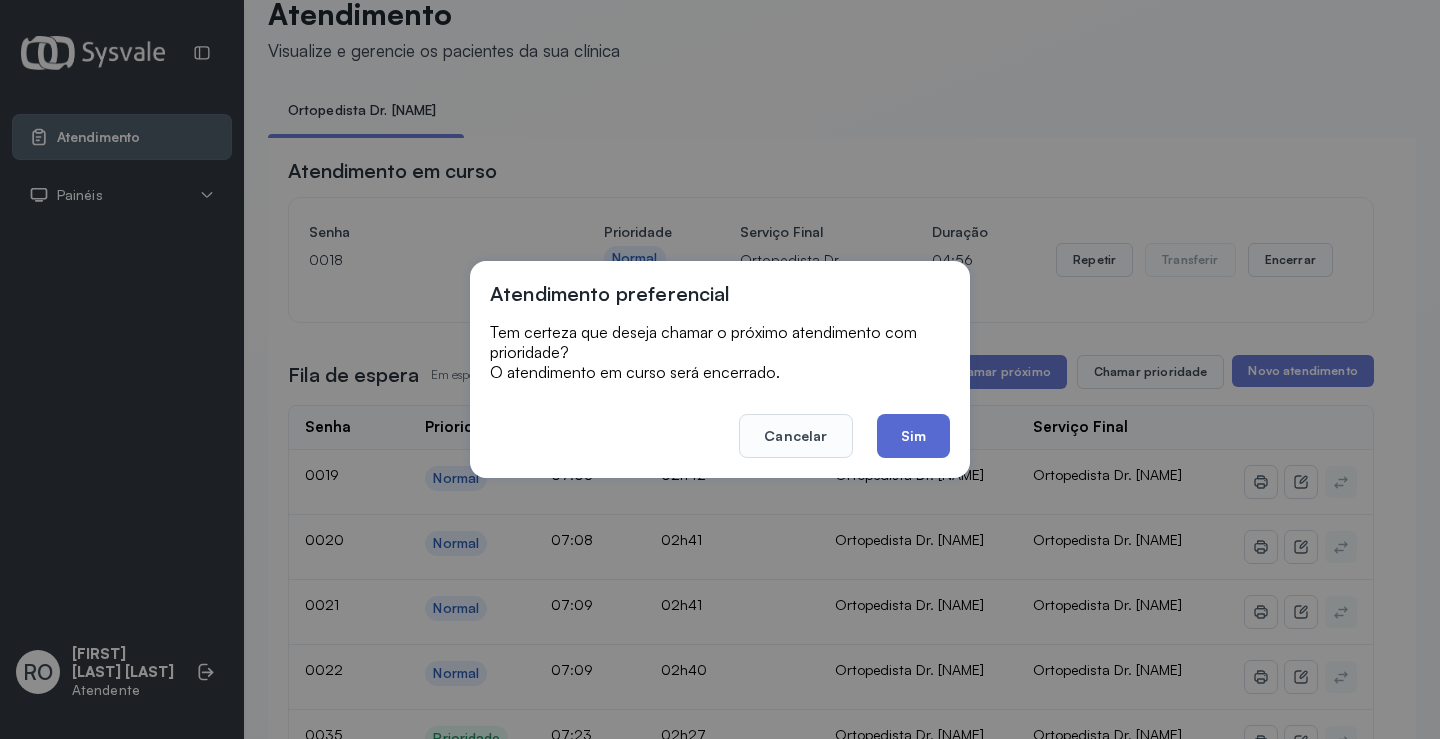 click on "Sim" 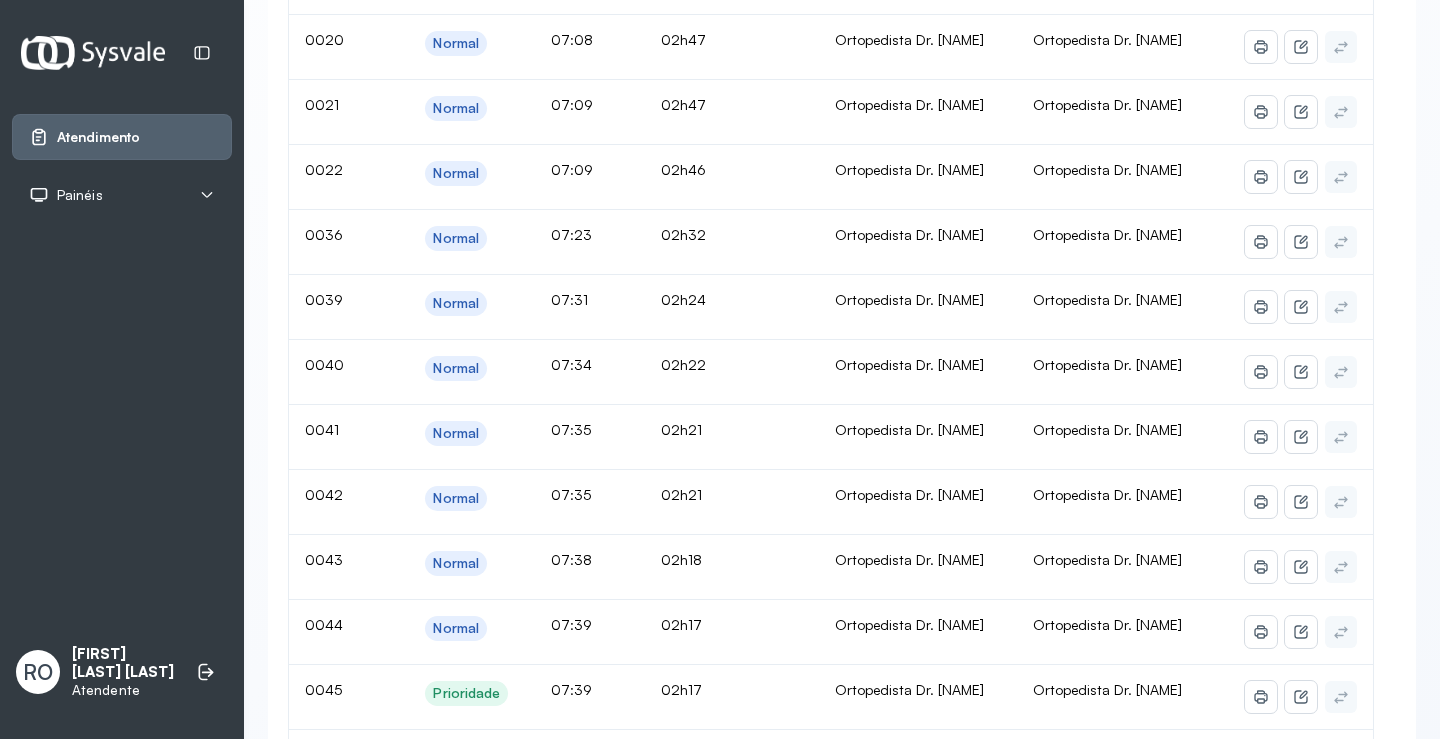 scroll, scrollTop: 0, scrollLeft: 0, axis: both 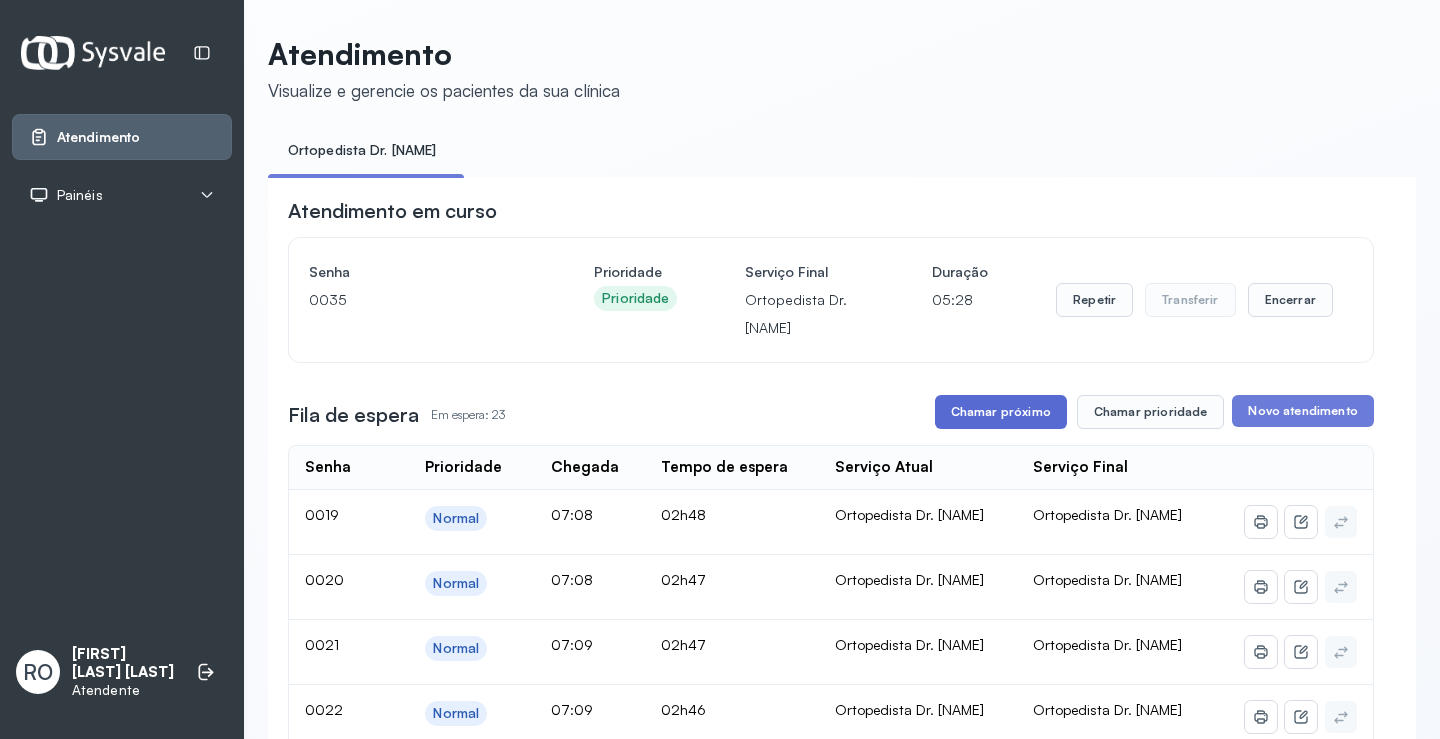 click on "Chamar próximo" at bounding box center [1001, 412] 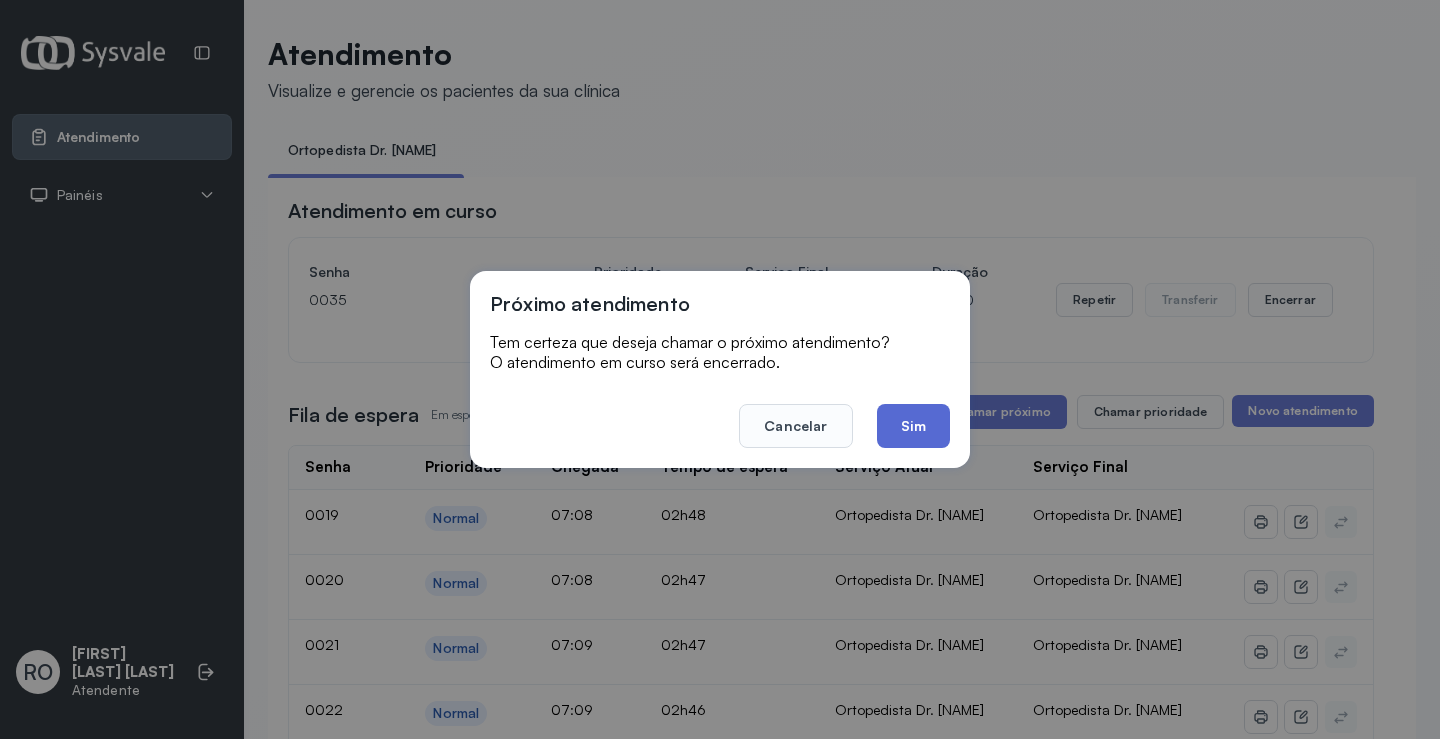 click on "Sim" 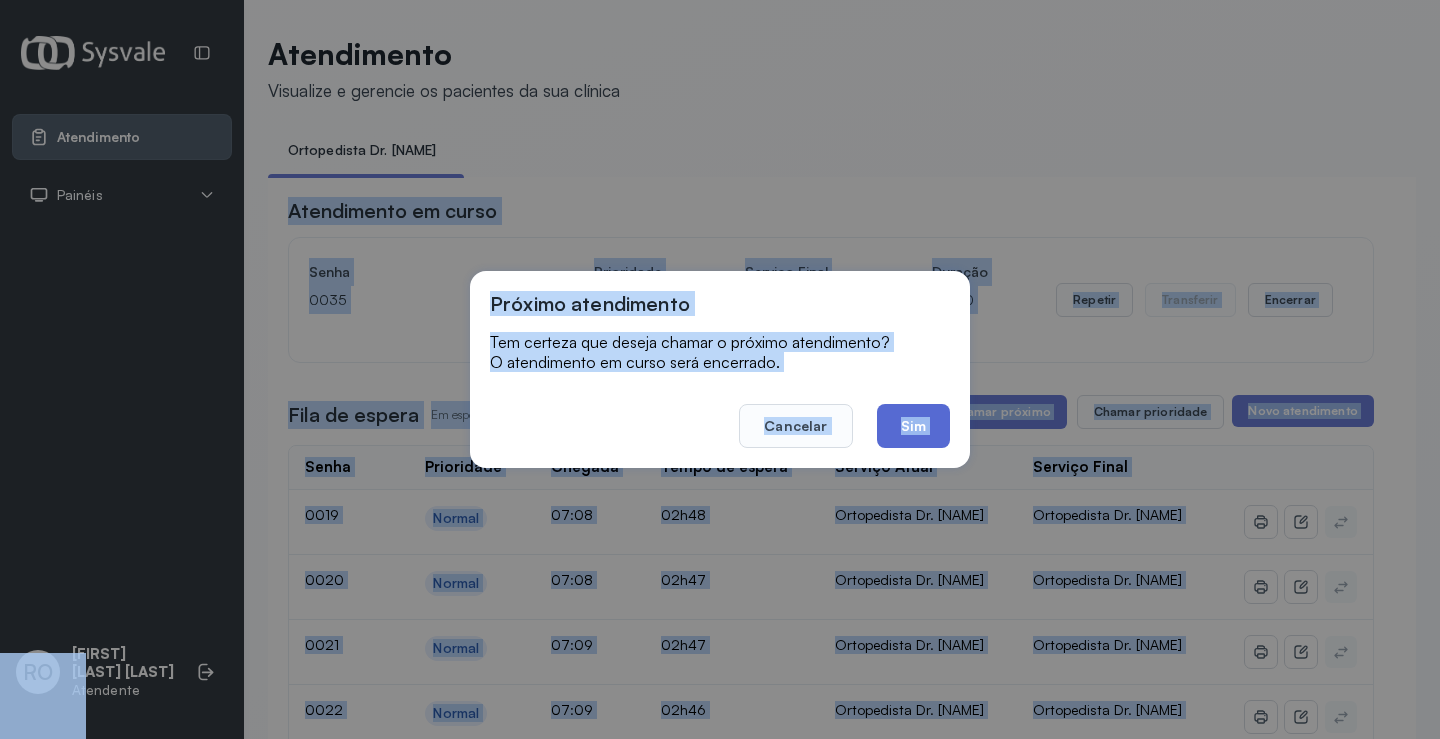 click on "Atendimento em curso Senha 0035 Prioridade Prioridade Serviço Final Ortopedista Dr. [LAST] Duração 05:30 Repetir Transferir Encerrar Fila de espera  Em espera: 23 Chamar próximo Chamar prioridade Próximo atendimento Tem certeza que deseja chamar o próximo atendimento?  O atendimento em curso será encerrado.  Cancelar Sim Novo atendimento Senha    Prioridade  Chegada  Tempo de espera  Serviço Atual  Serviço Final    0019 Normal 07:08 02h48 Ortopedista Dr. [LAST] Ortopedista Dr. [LAST] 0020 Normal 07:08 02h47 Ortopedista Dr. [LAST] Ortopedista Dr. [LAST] 0021 Normal 07:09 02h47 Ortopedista Dr. [LAST] Ortopedista Dr. [LAST] 0022 Normal 07:09 02h46 Ortopedista Dr. [LAST] Ortopedista Dr. [LAST] 0036 Normal 07:23 02h32 Ortopedista Dr. [LAST] Ortopedista Dr. [LAST] 0039 Normal 07:31 02h24 Ortopedista Dr. [LAST] Ortopedista Dr. [LAST] 0040 Normal 07:34 02h22 Ortopedista Dr. [LAST] Ortopedista Dr. [LAST] 0041 Normal 07:35 02h21 Ortopedista Dr. [LAST] Ortopedista Dr. [LAST] 0042 Normal 07:35 02h21 Ortopedista Dr. [LAST] 0043 |" at bounding box center [831, 1418] 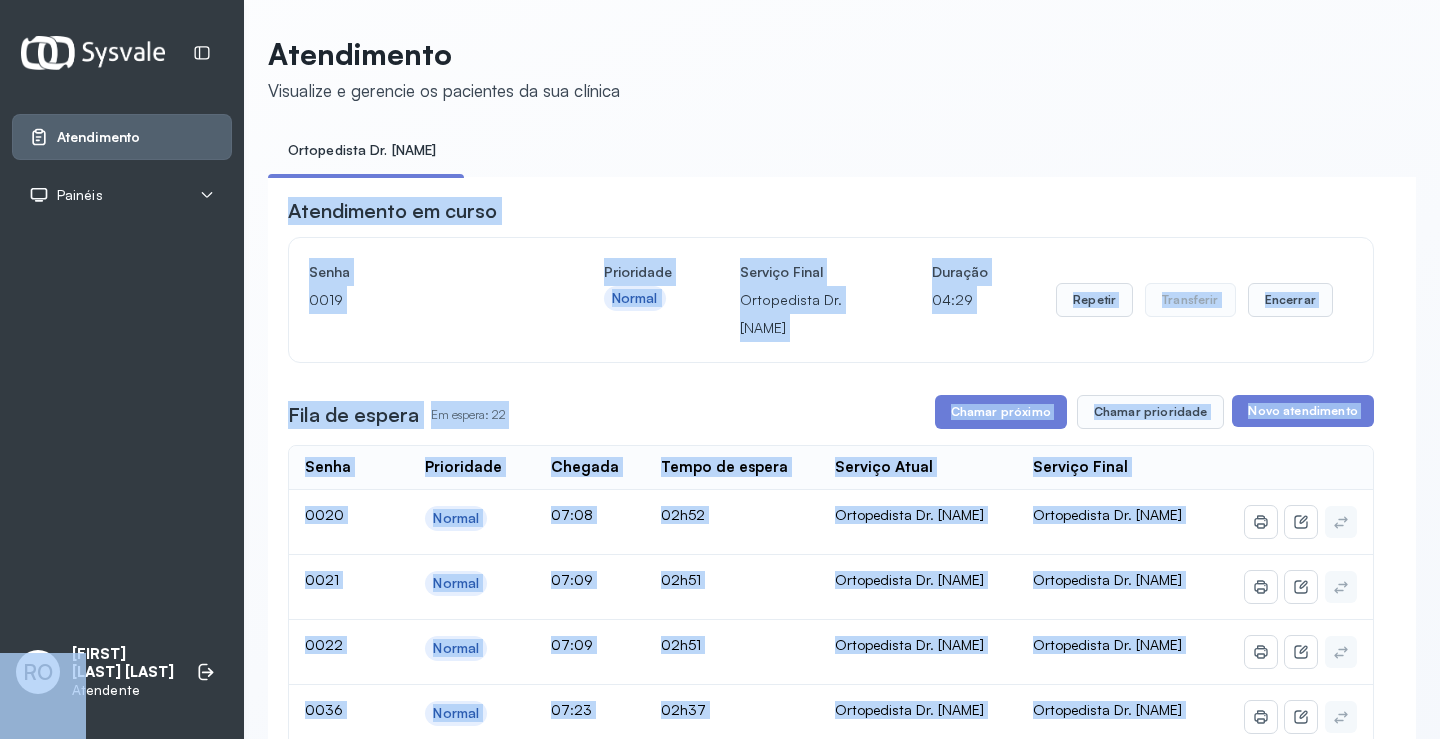click on "Atendimento em curso Senha 0019 Prioridade Normal Serviço Final Ortopedista Dr. [LAST] Duração 04:29 Repetir Transferir Encerrar Fila de espera  Em espera: 22 Chamar próximo Chamar prioridade Novo atendimento Senha    Prioridade  Chegada  Tempo de espera  Serviço Atual  Serviço Final    0020 Normal 07:08 02h52 Ortopedista Dr. [LAST] Ortopedista Dr. [LAST] 0021 Normal 07:09 02h51 Ortopedista Dr. [LAST] Ortopedista Dr. [LAST] 0022 Normal 07:09 02h51 Ortopedista Dr. [LAST] Ortopedista Dr. [LAST] 0036 Normal 07:23 02h37 Ortopedista Dr. [LAST] Ortopedista Dr. [LAST] 0039 Normal 07:31 02h29 Ortopedista Dr. [LAST] Ortopedista Dr. [LAST] 0040 Normal 07:34 02h26 Ortopedista Dr. [LAST] Ortopedista Dr. [LAST] 0041 Normal 07:35 02h25 Ortopedista Dr. [LAST] Ortopedista Dr. [LAST] 0042 Normal 07:35 02h25 Ortopedista Dr. [LAST] Ortopedista Dr. [LAST] 0043 Normal 07:38 02h22 Ortopedista Dr. [LAST] Ortopedista Dr. [LAST] 0044 Normal 07:39 02h21 Ortopedista Dr. [LAST] Ortopedista Dr. [LAST] 0045 Prioridade 07:39 02h21 Ortopedista Dr. [LAST] |" at bounding box center (842, 1438) 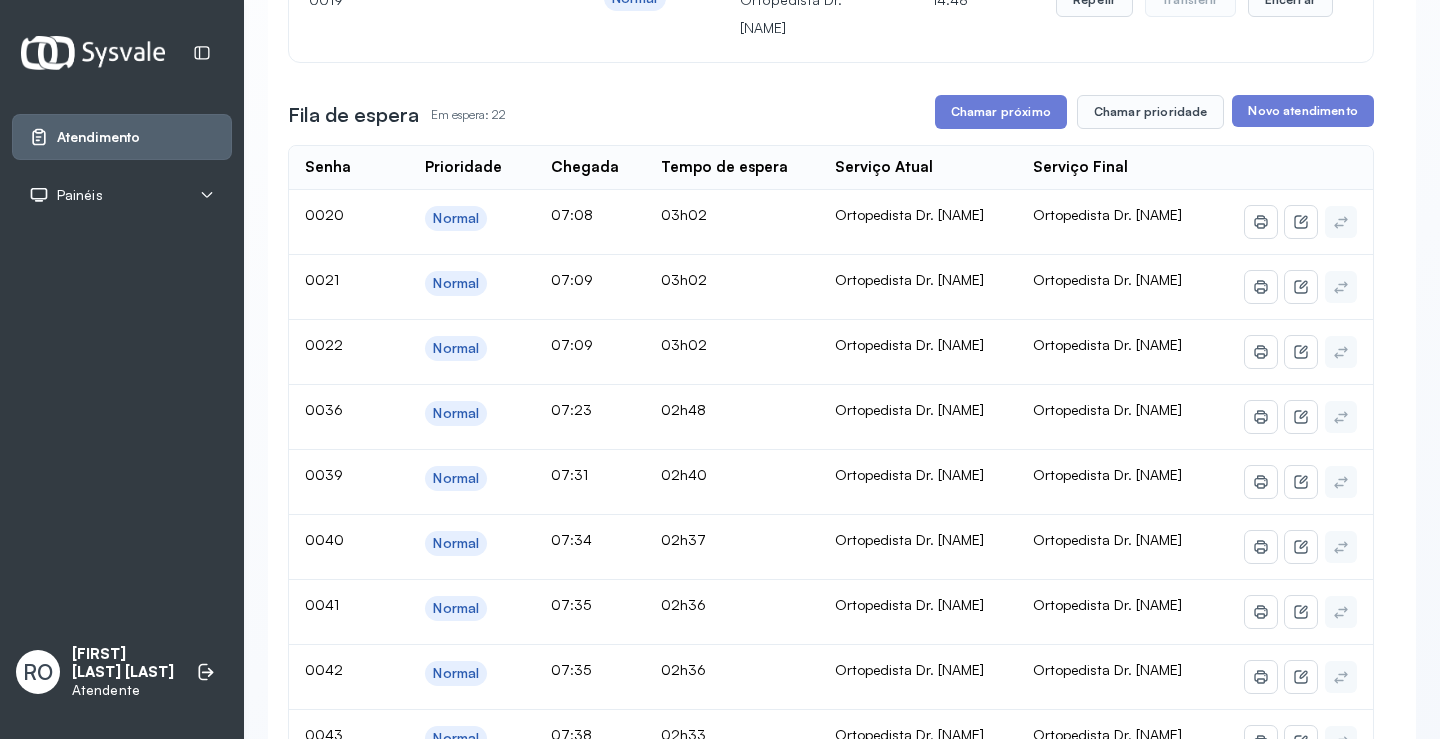 scroll, scrollTop: 0, scrollLeft: 0, axis: both 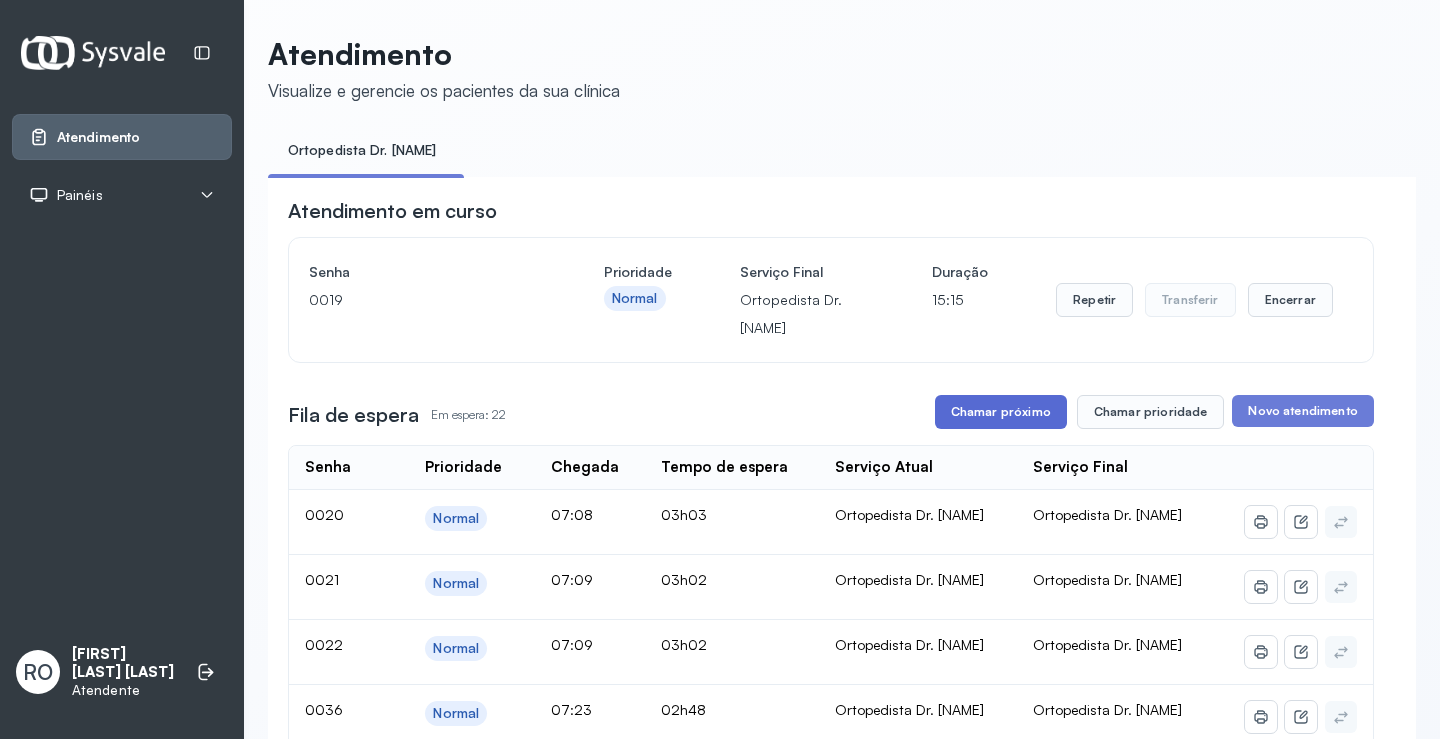 click on "Chamar próximo" at bounding box center (1001, 412) 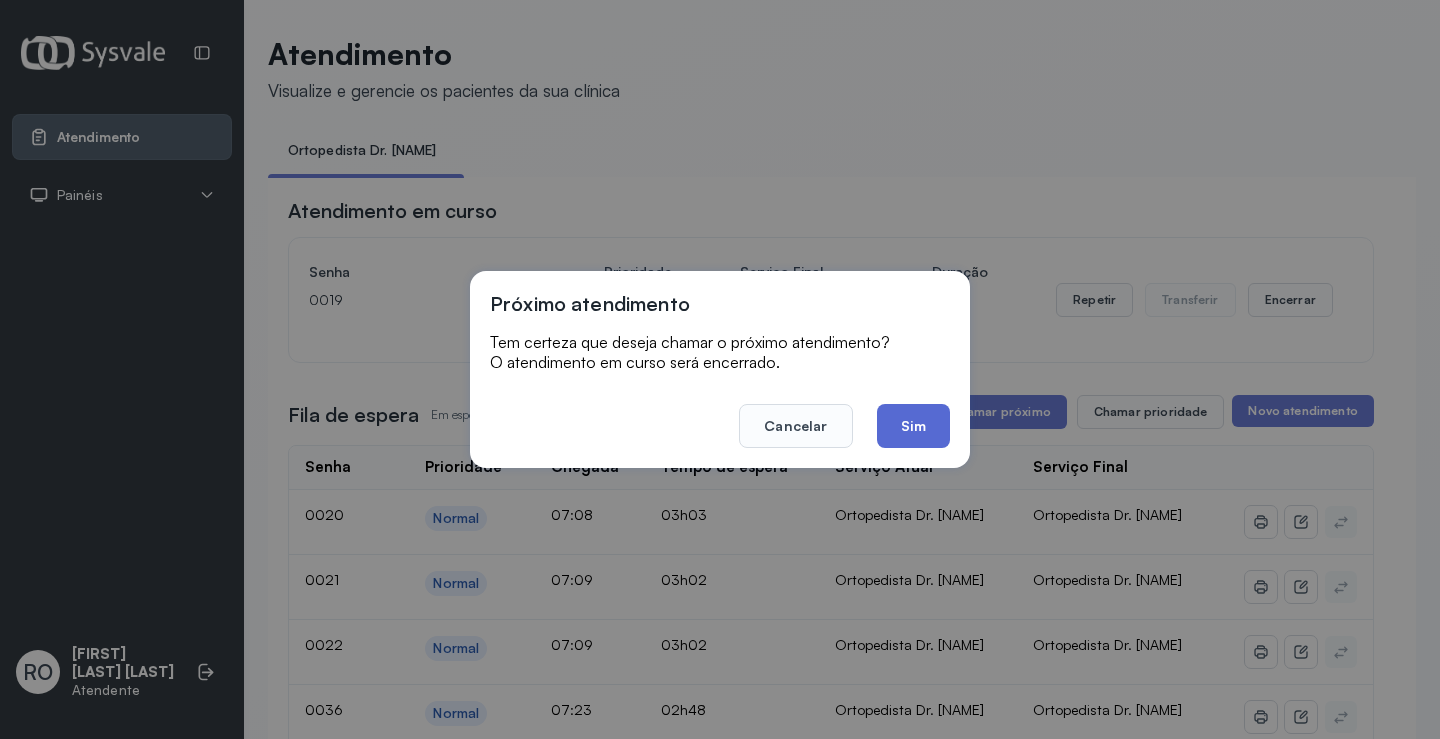 click on "Sim" 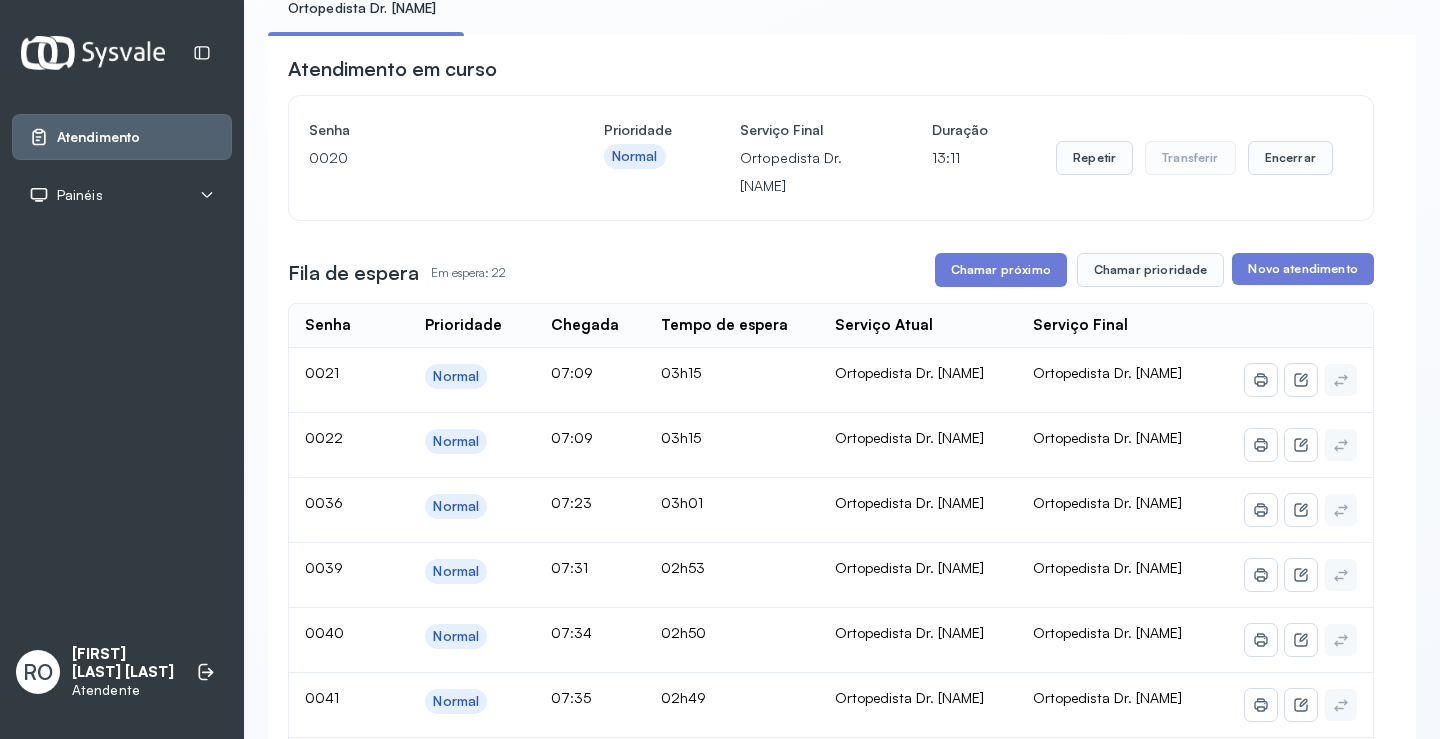 scroll, scrollTop: 0, scrollLeft: 0, axis: both 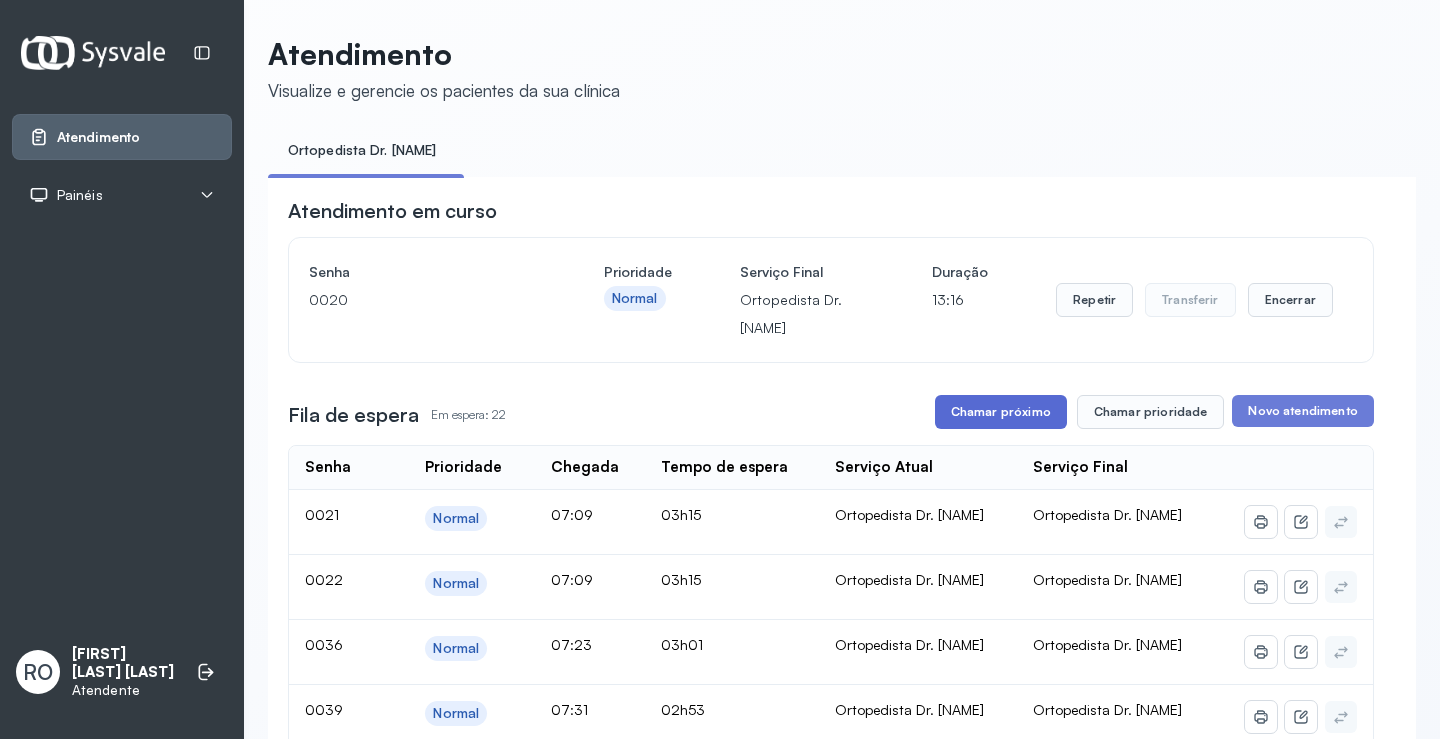 click on "Chamar próximo" at bounding box center [1001, 412] 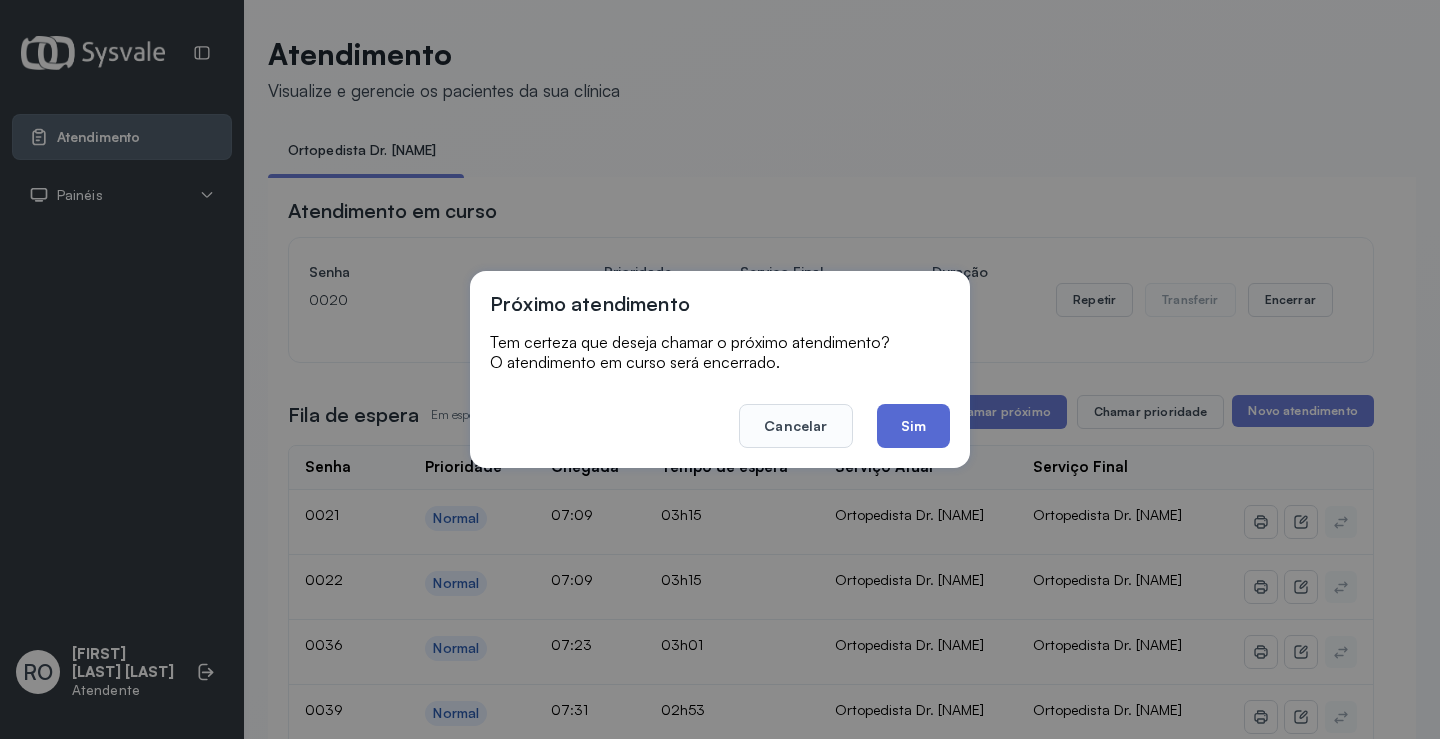 click on "Sim" 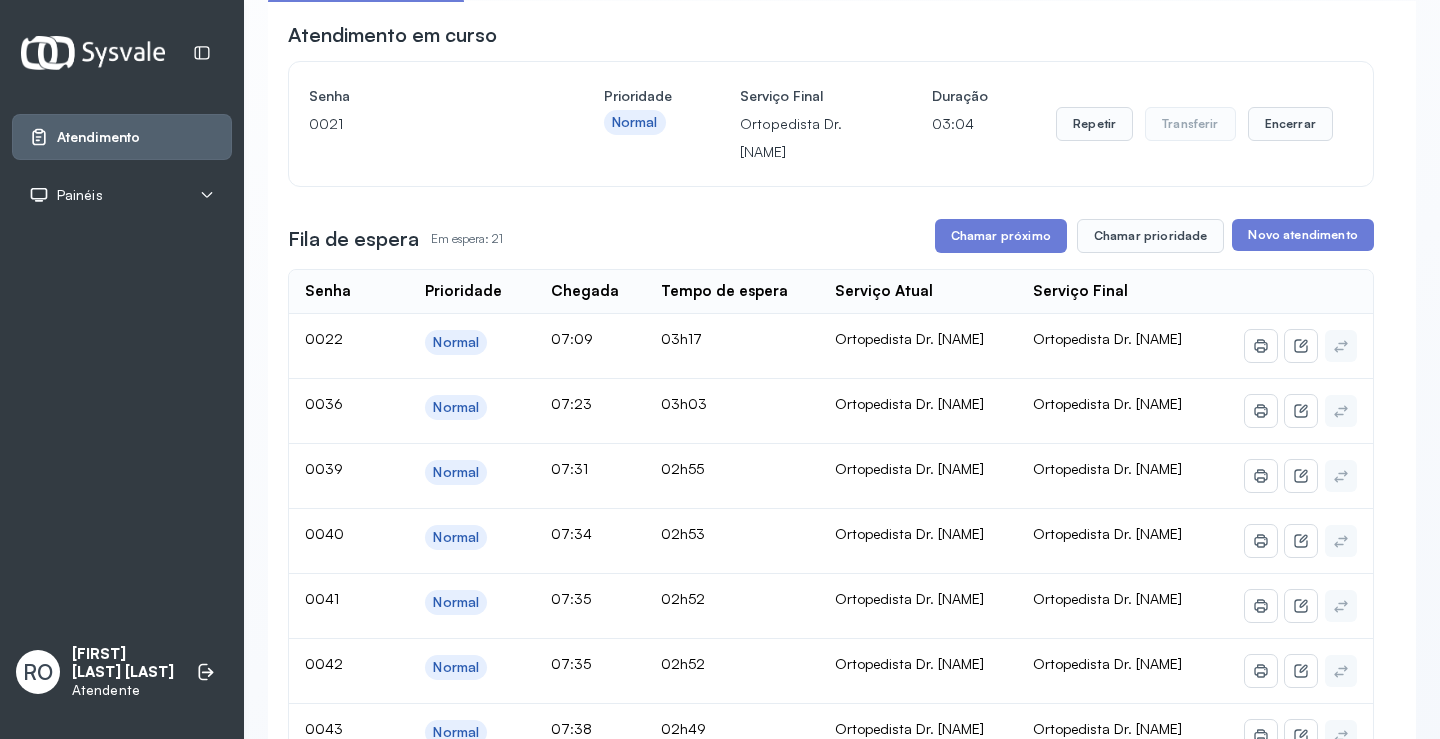 scroll, scrollTop: 200, scrollLeft: 0, axis: vertical 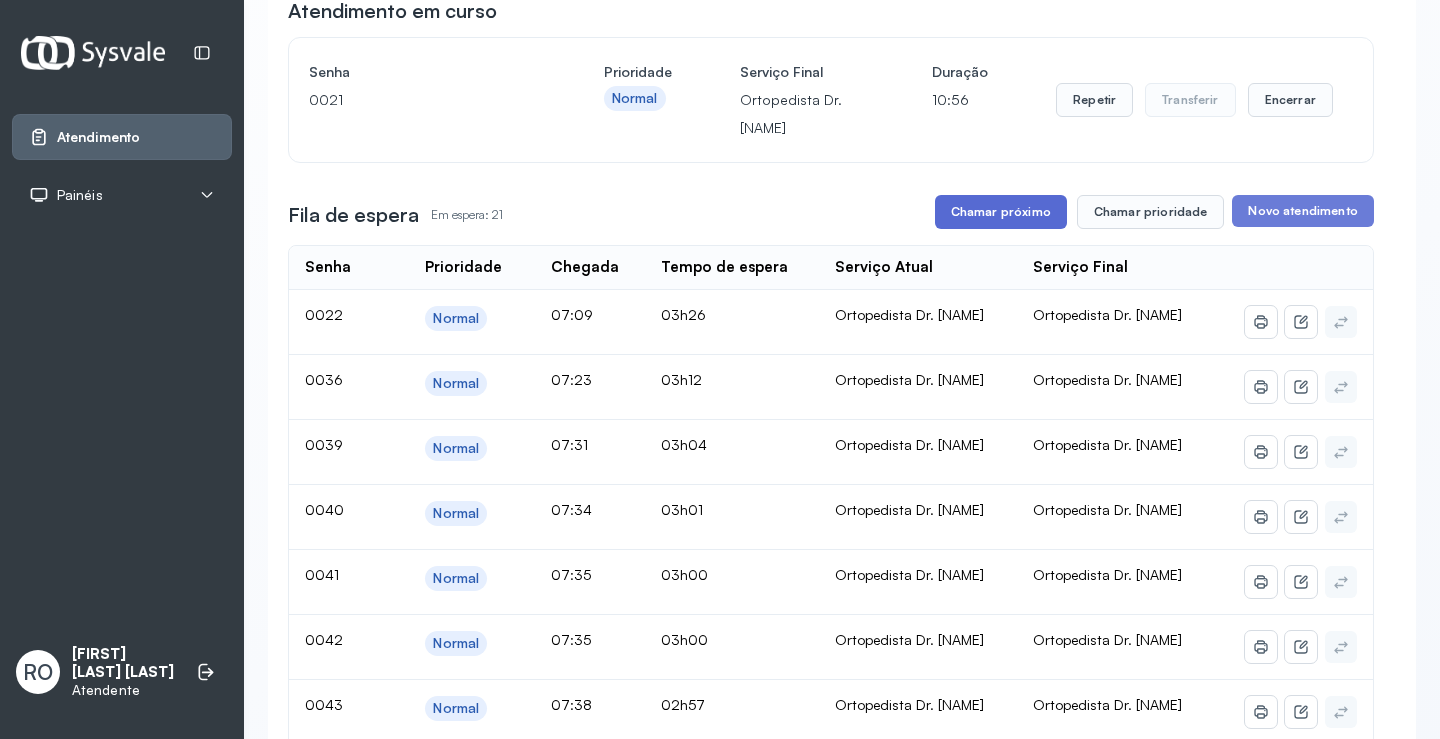 click on "Chamar próximo" at bounding box center [1001, 212] 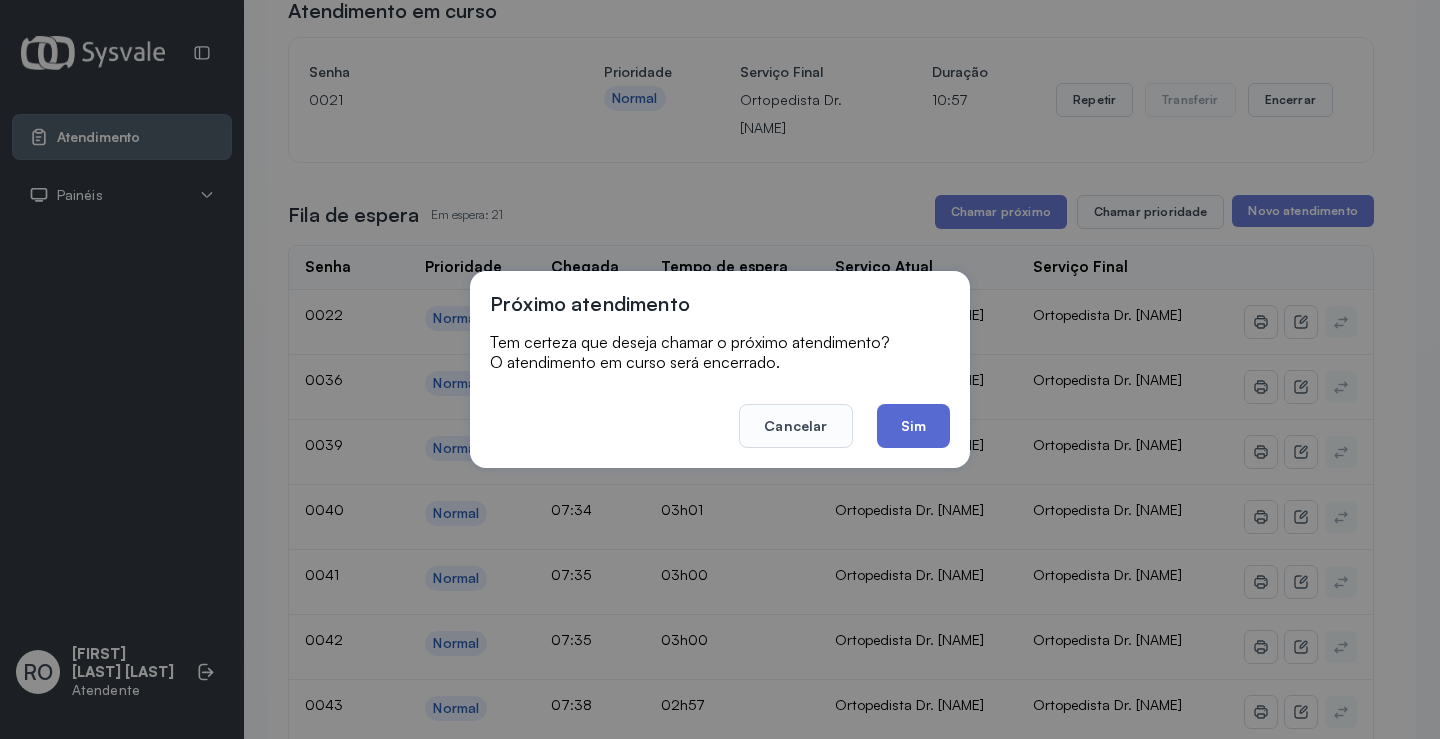 click on "Sim" 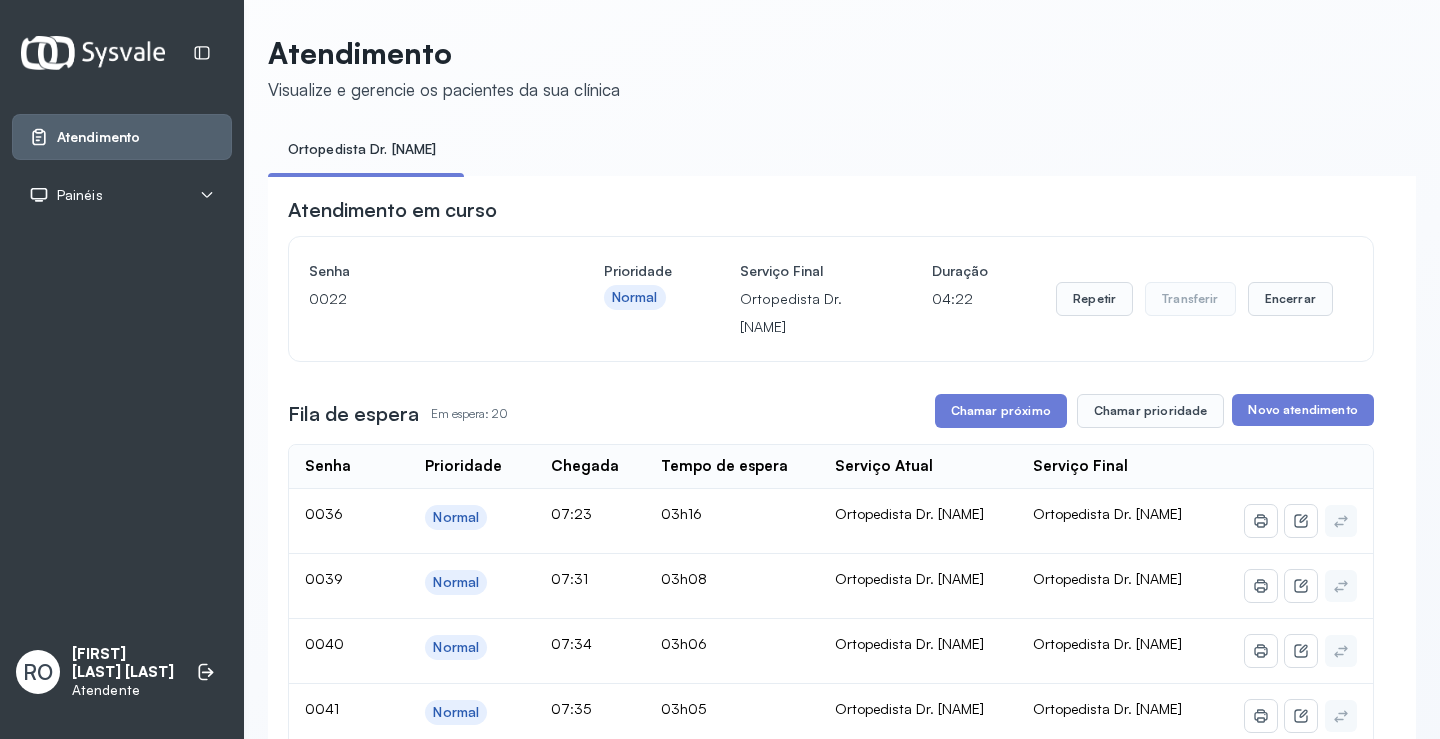 scroll, scrollTop: 200, scrollLeft: 0, axis: vertical 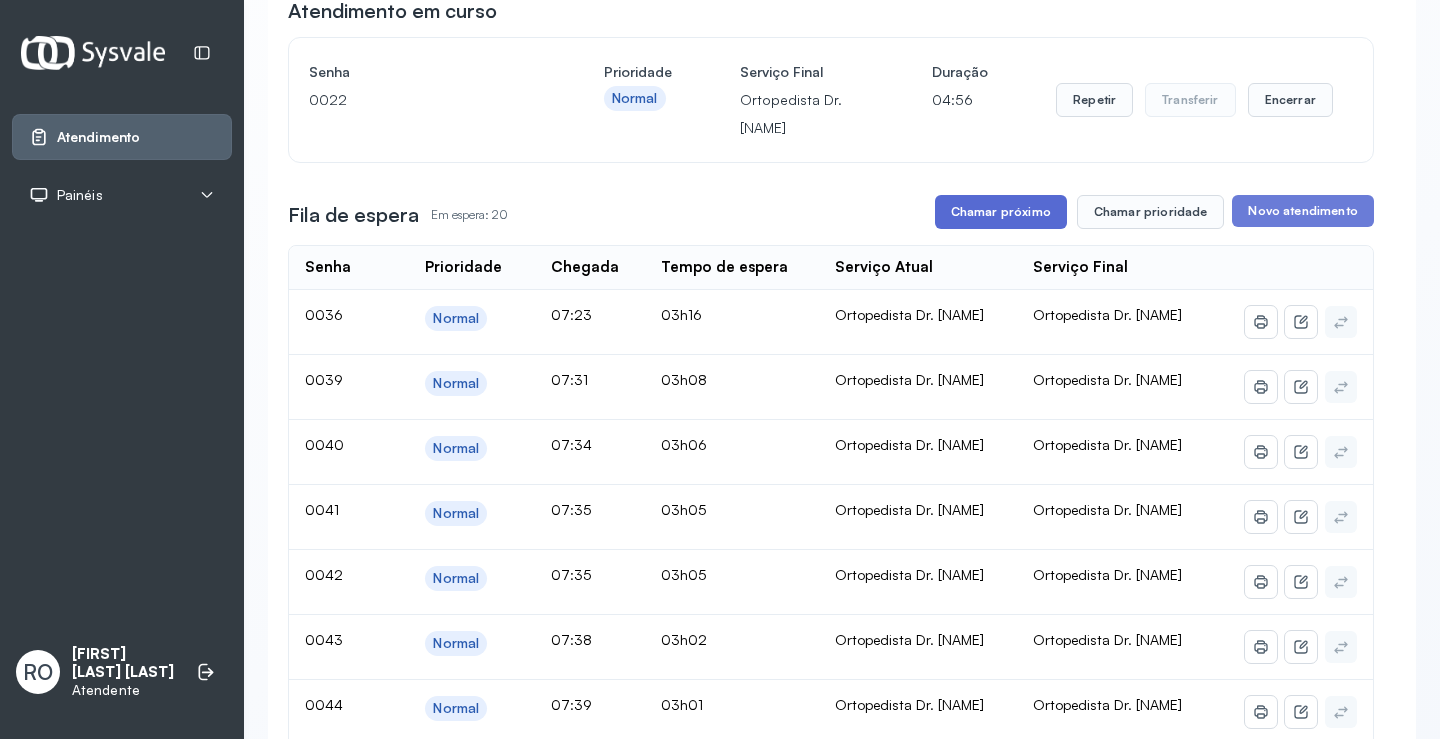 click on "Chamar próximo" at bounding box center (1001, 212) 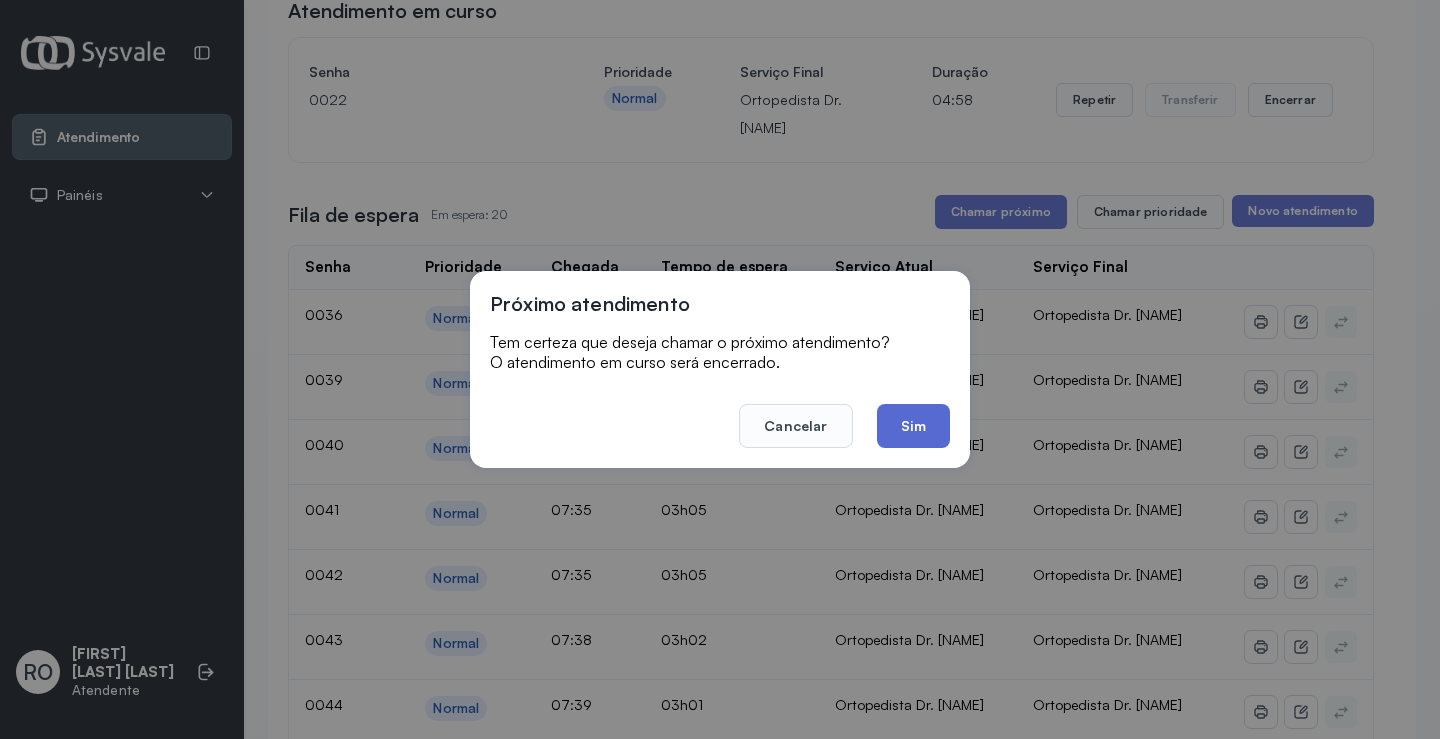 click on "Sim" 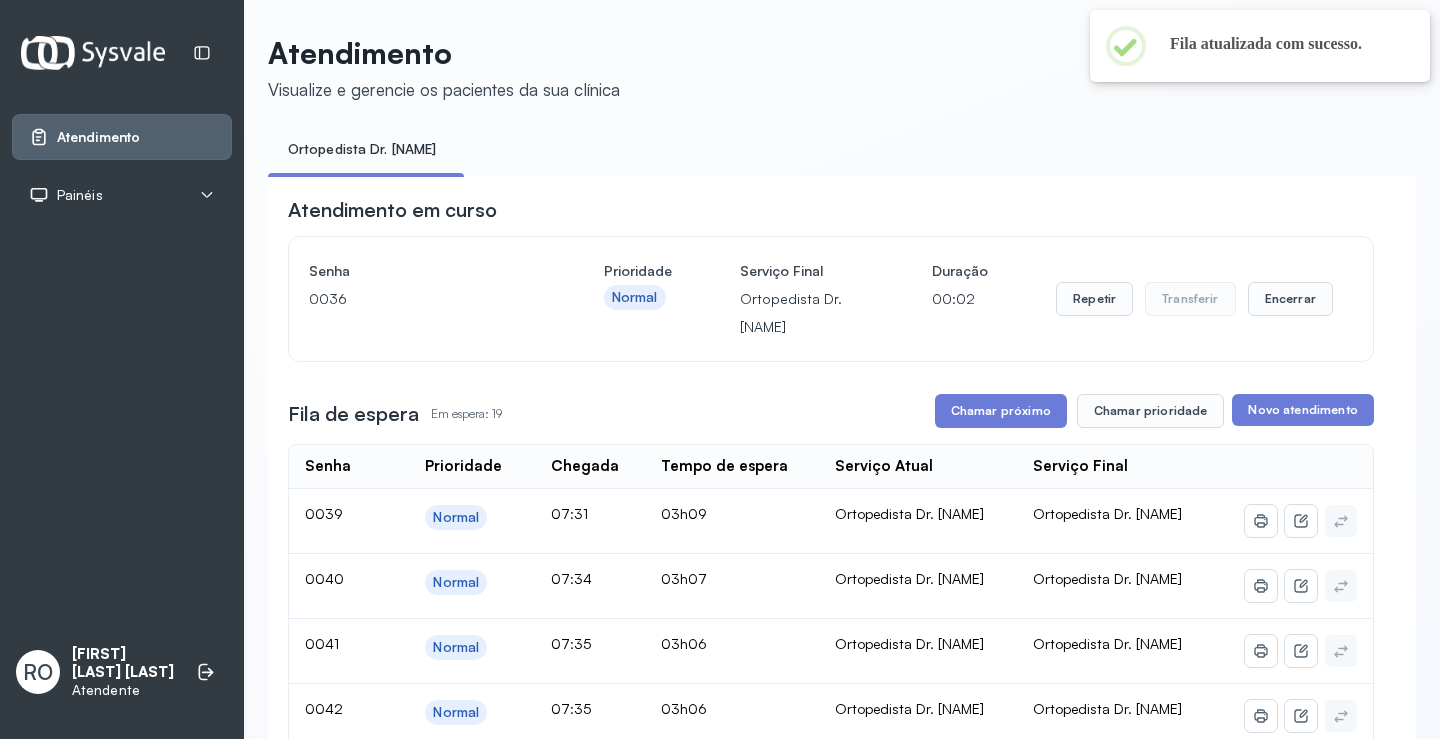scroll, scrollTop: 200, scrollLeft: 0, axis: vertical 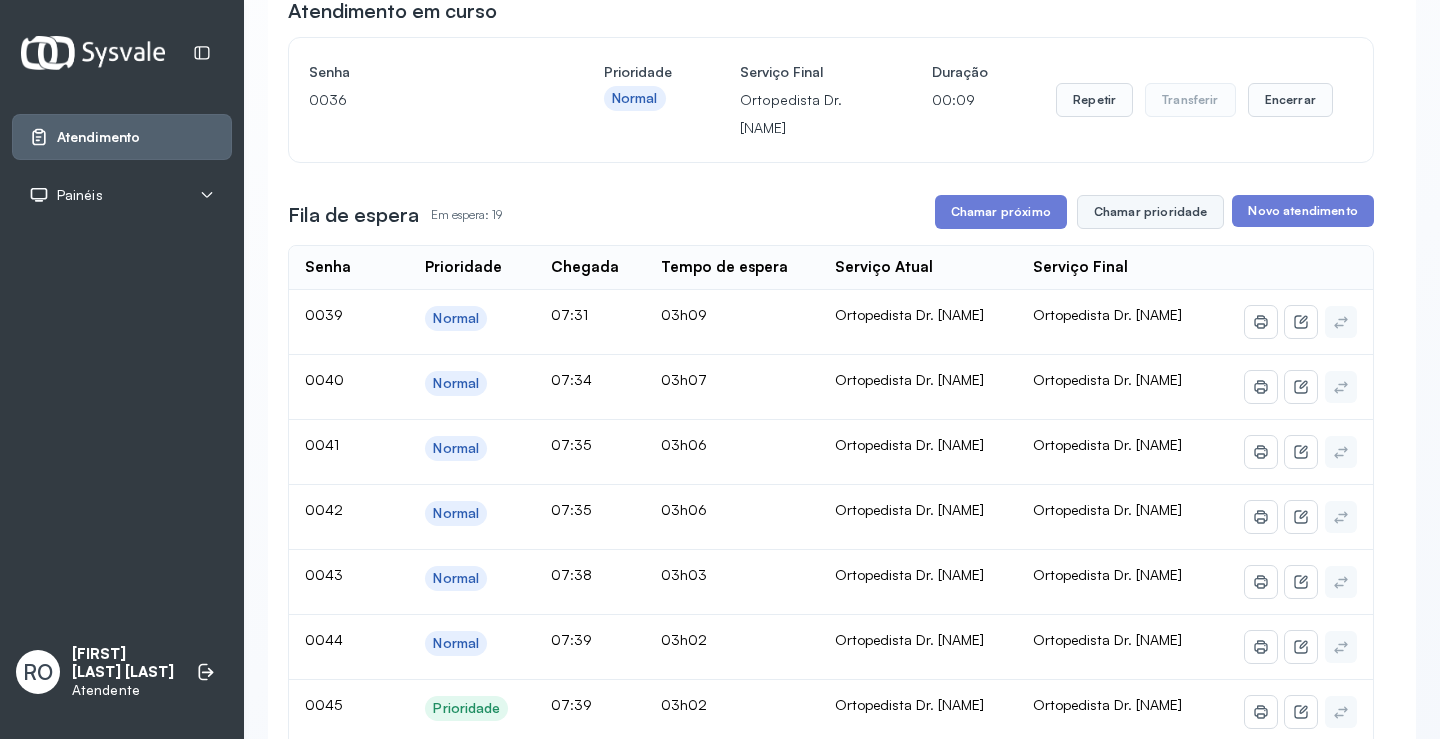 click on "Chamar prioridade" at bounding box center (1151, 212) 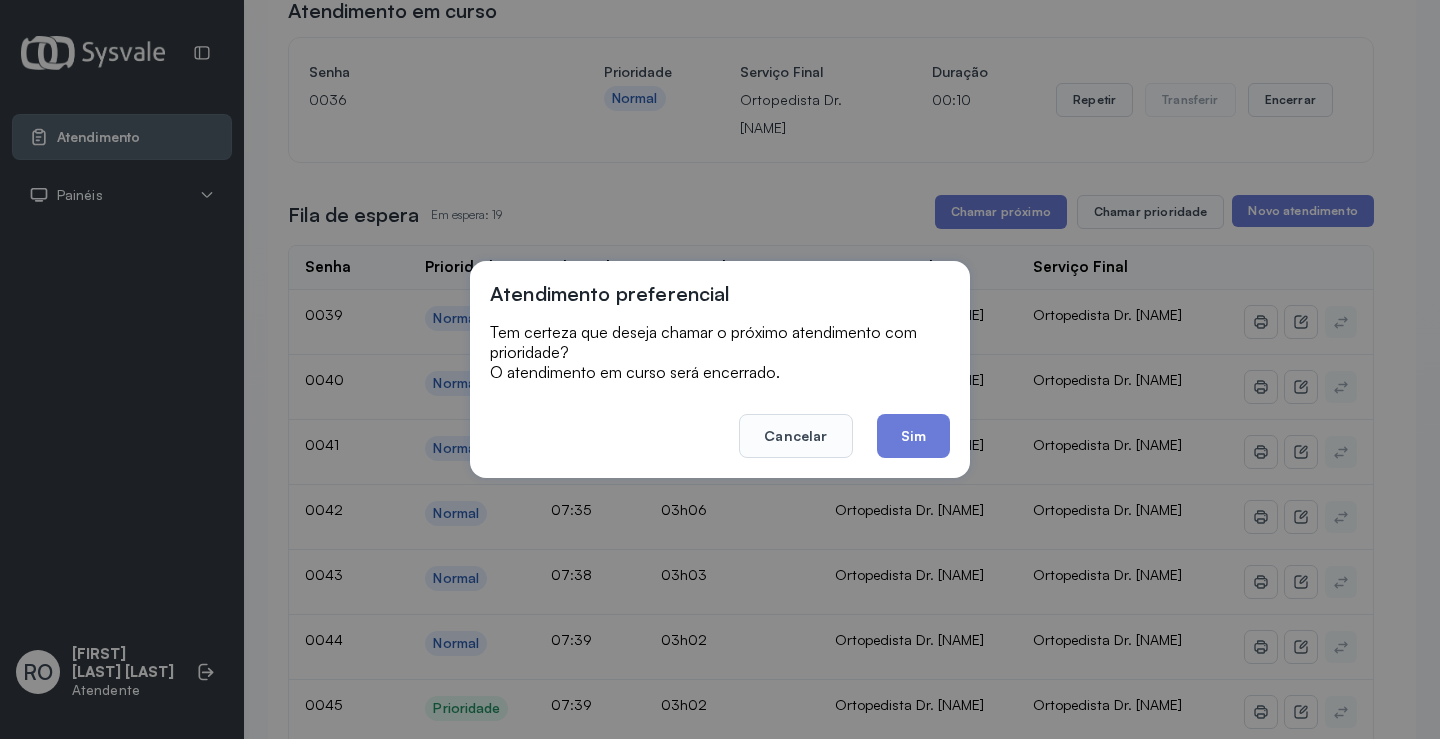click on "Atendimento preferencial Tem certeza que deseja chamar o próximo atendimento com prioridade?  O atendimento em curso será encerrado.  Cancelar Sim" at bounding box center [720, 369] 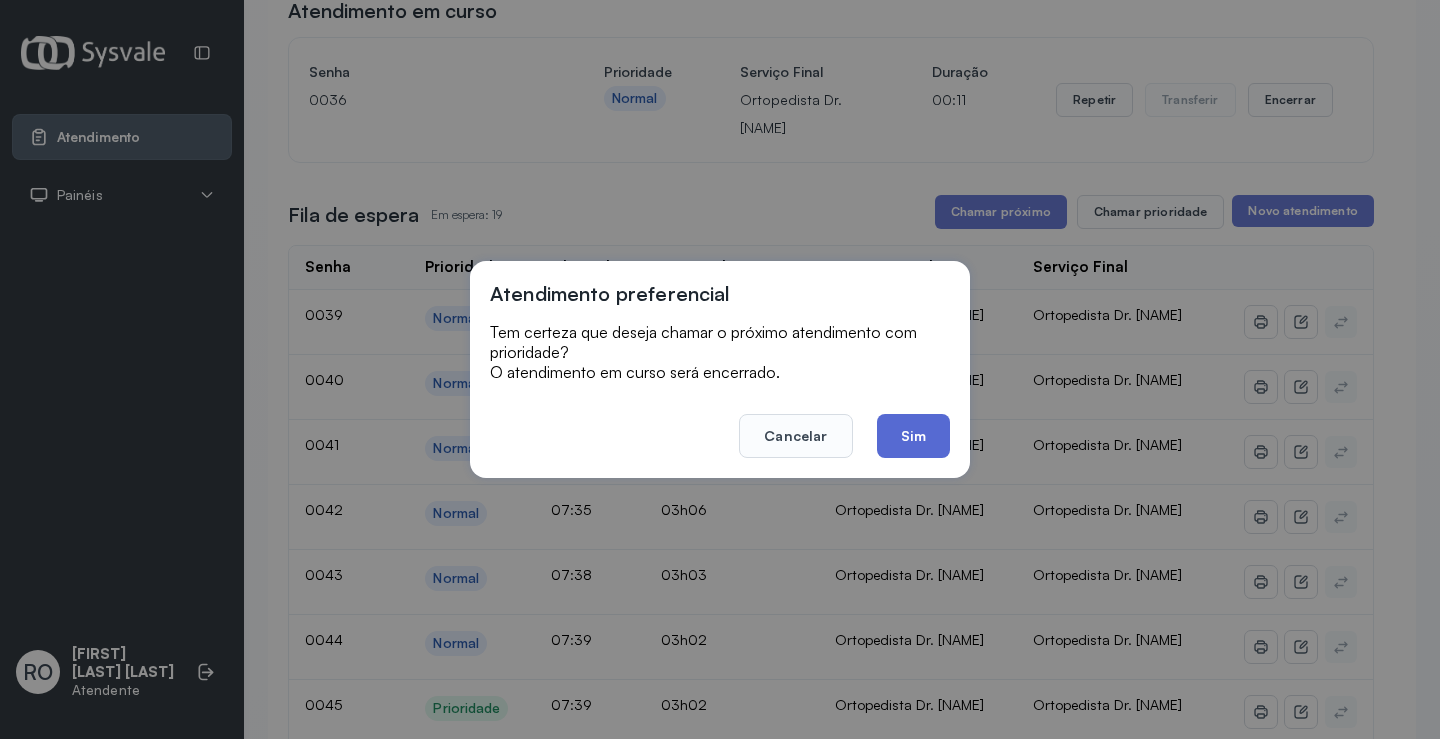 click on "Sim" 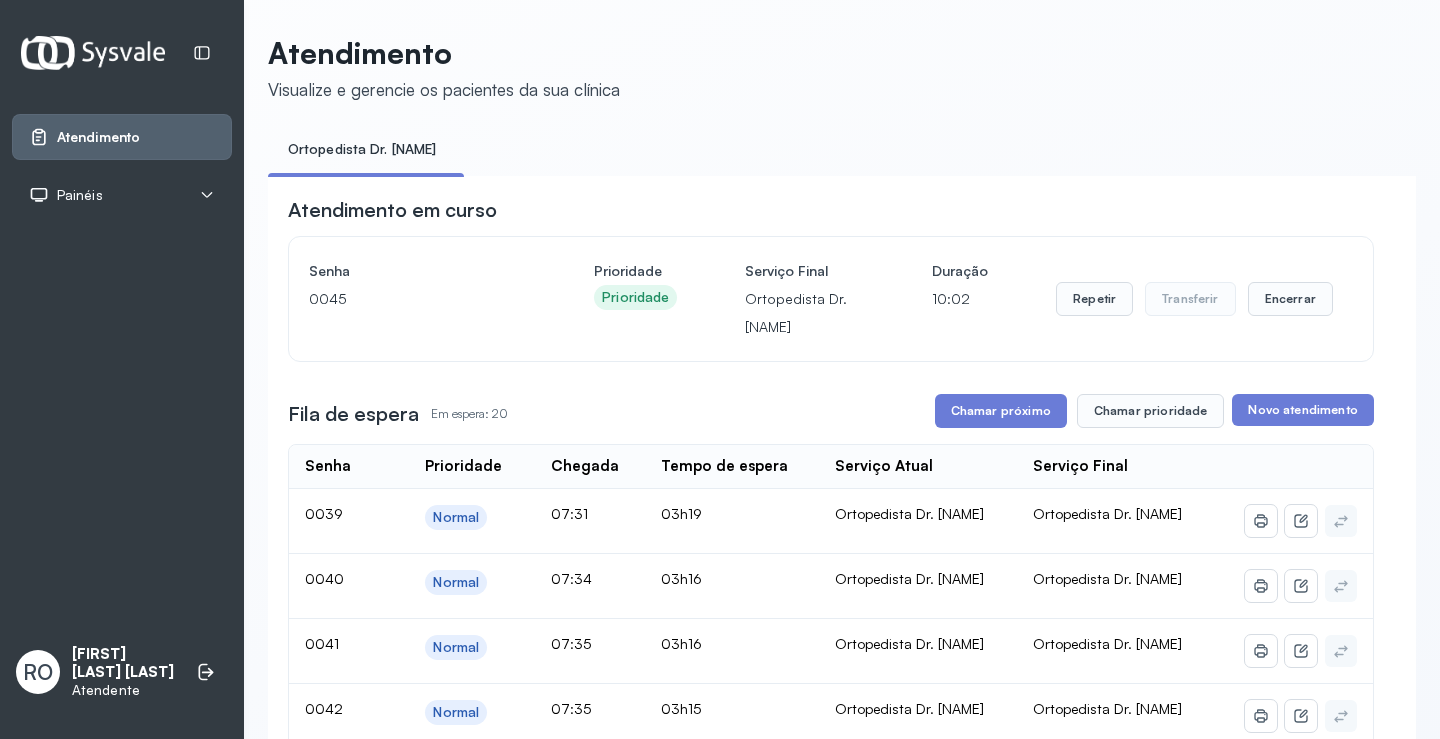 scroll, scrollTop: 200, scrollLeft: 0, axis: vertical 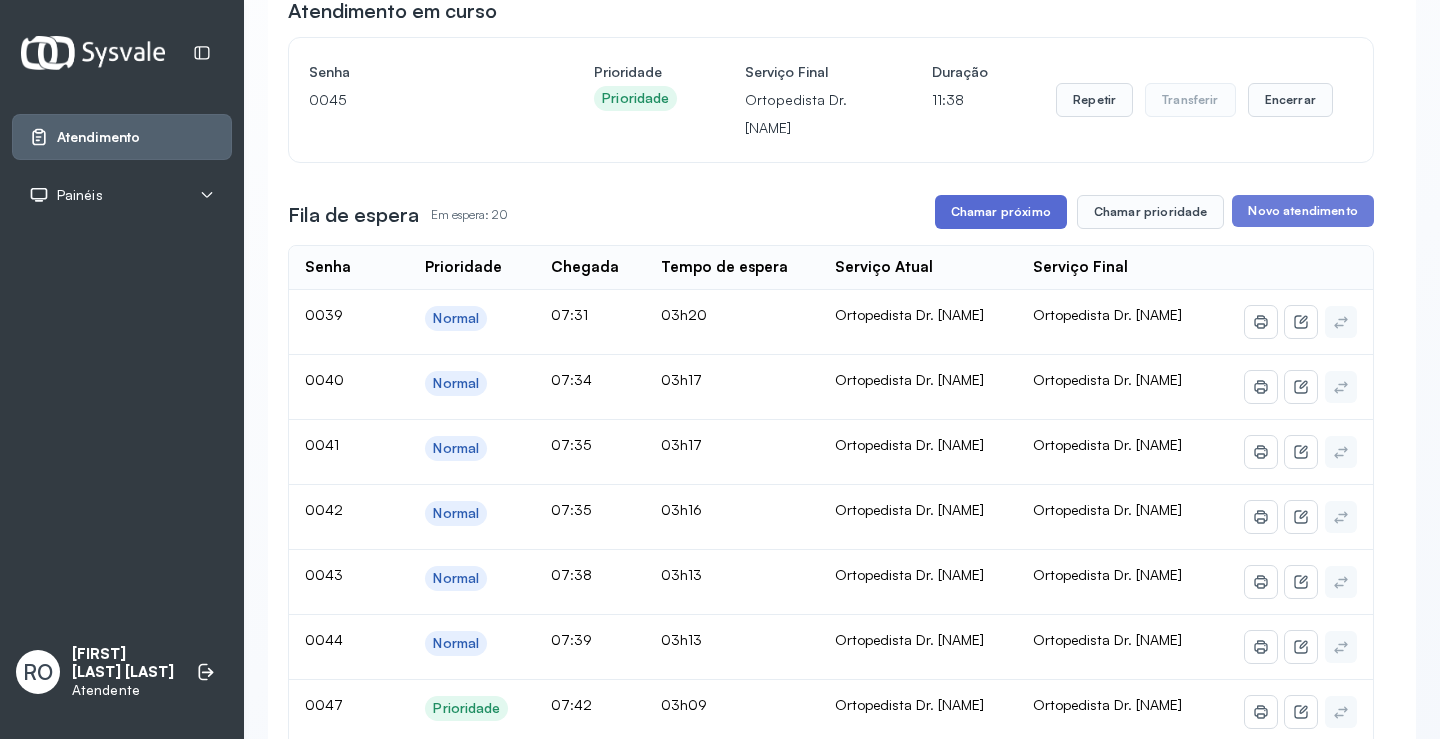 click on "Chamar próximo" at bounding box center [1001, 212] 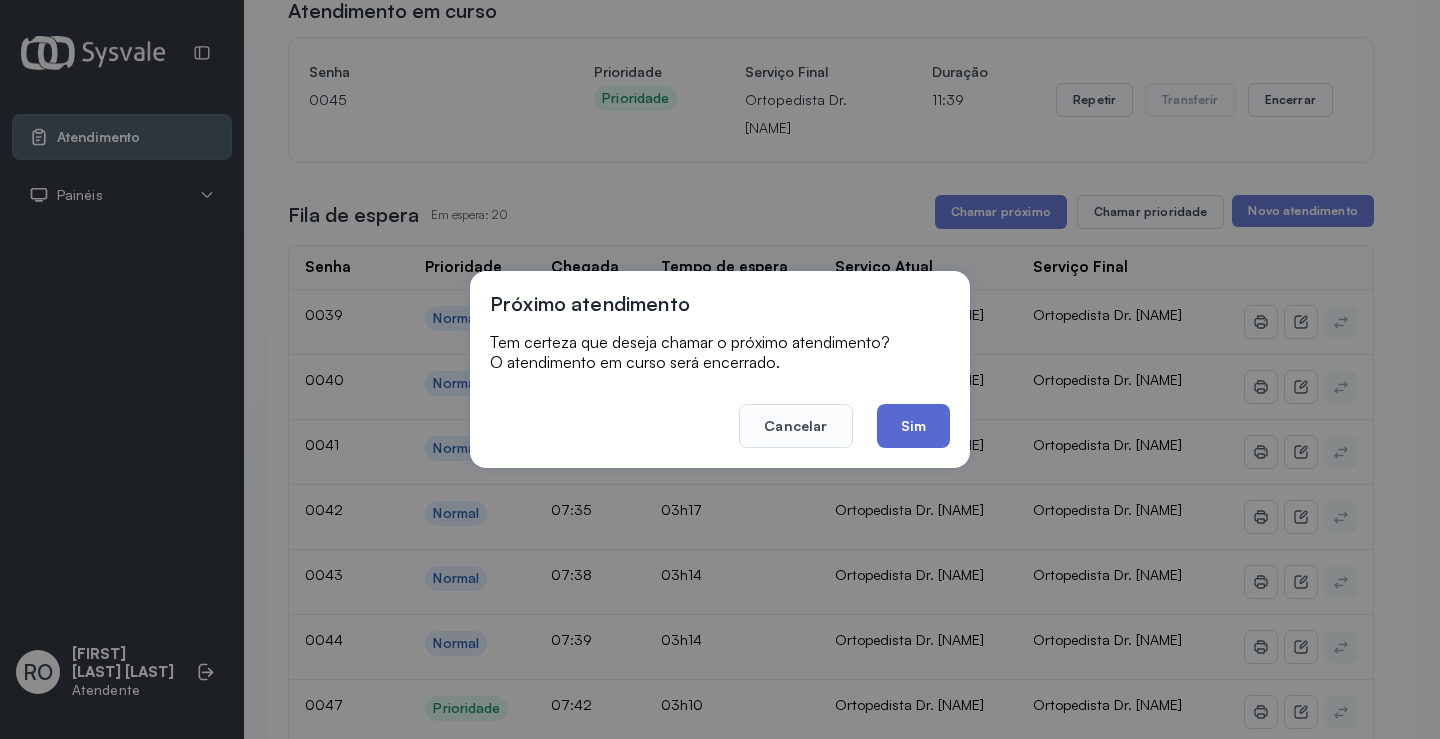 click on "Sim" 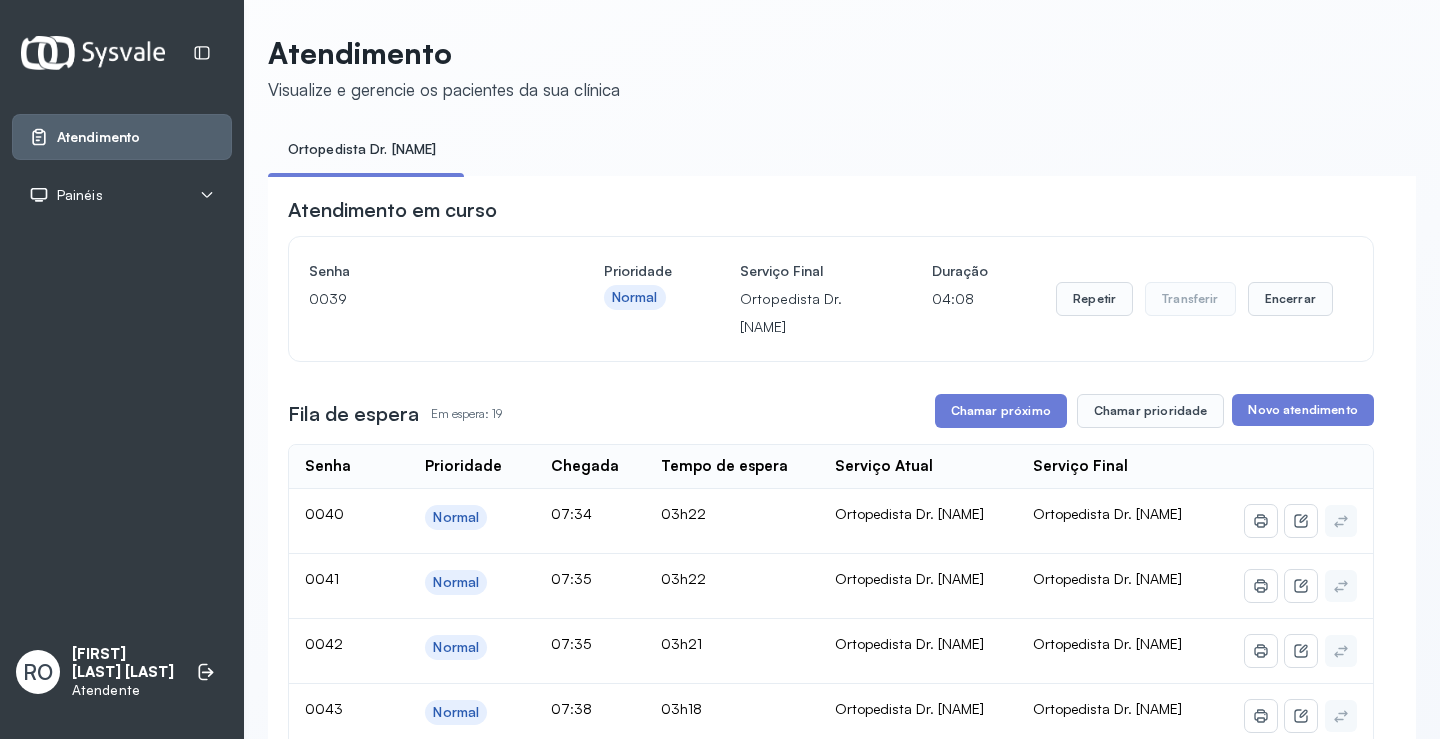 scroll, scrollTop: 200, scrollLeft: 0, axis: vertical 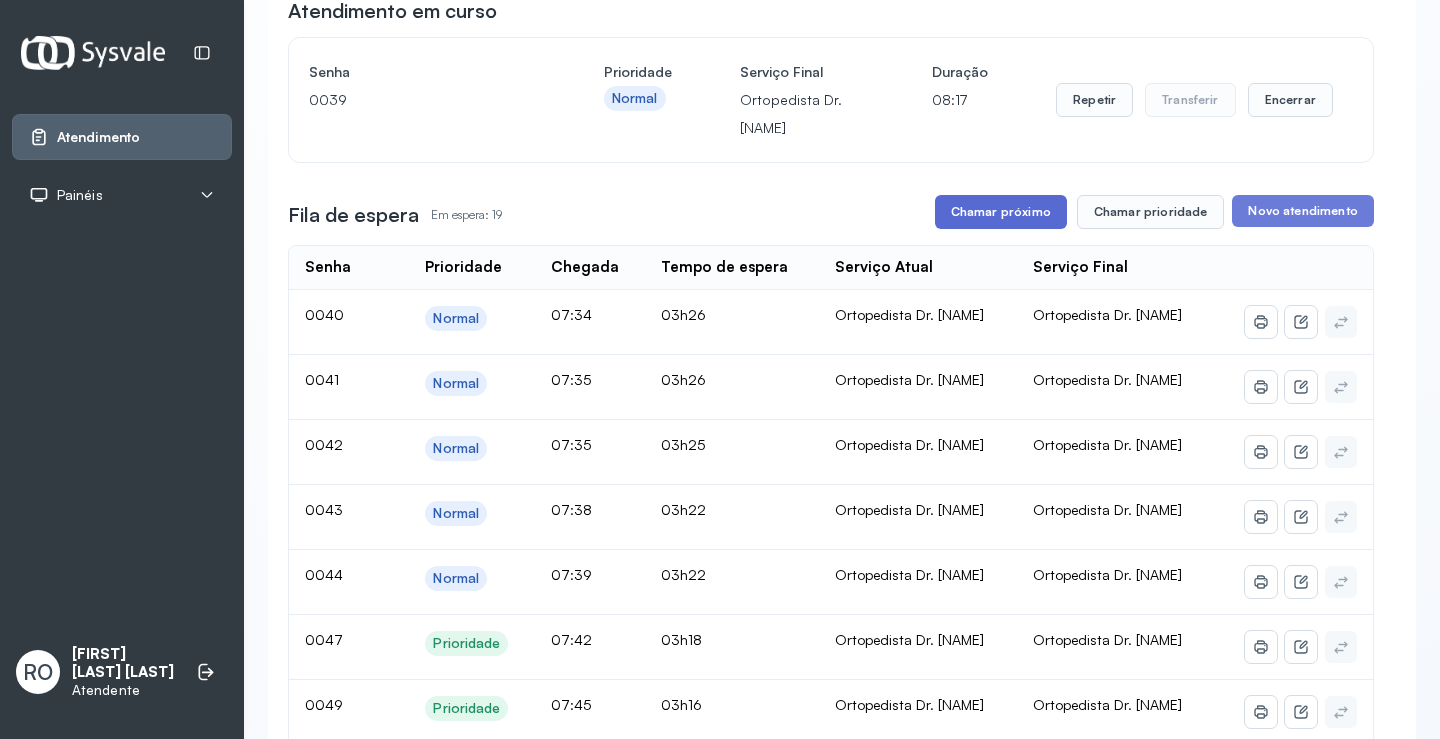 click on "Chamar próximo" at bounding box center (1001, 212) 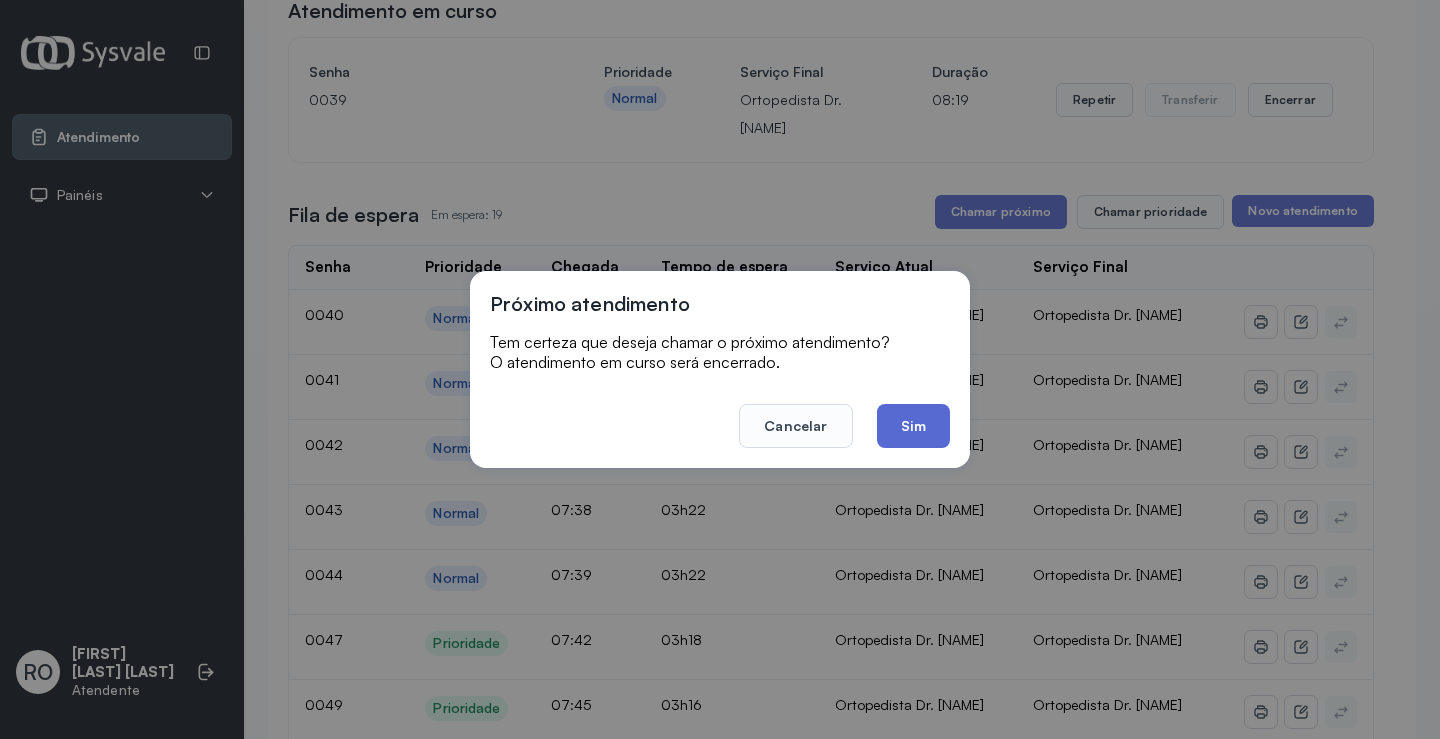 click on "Sim" 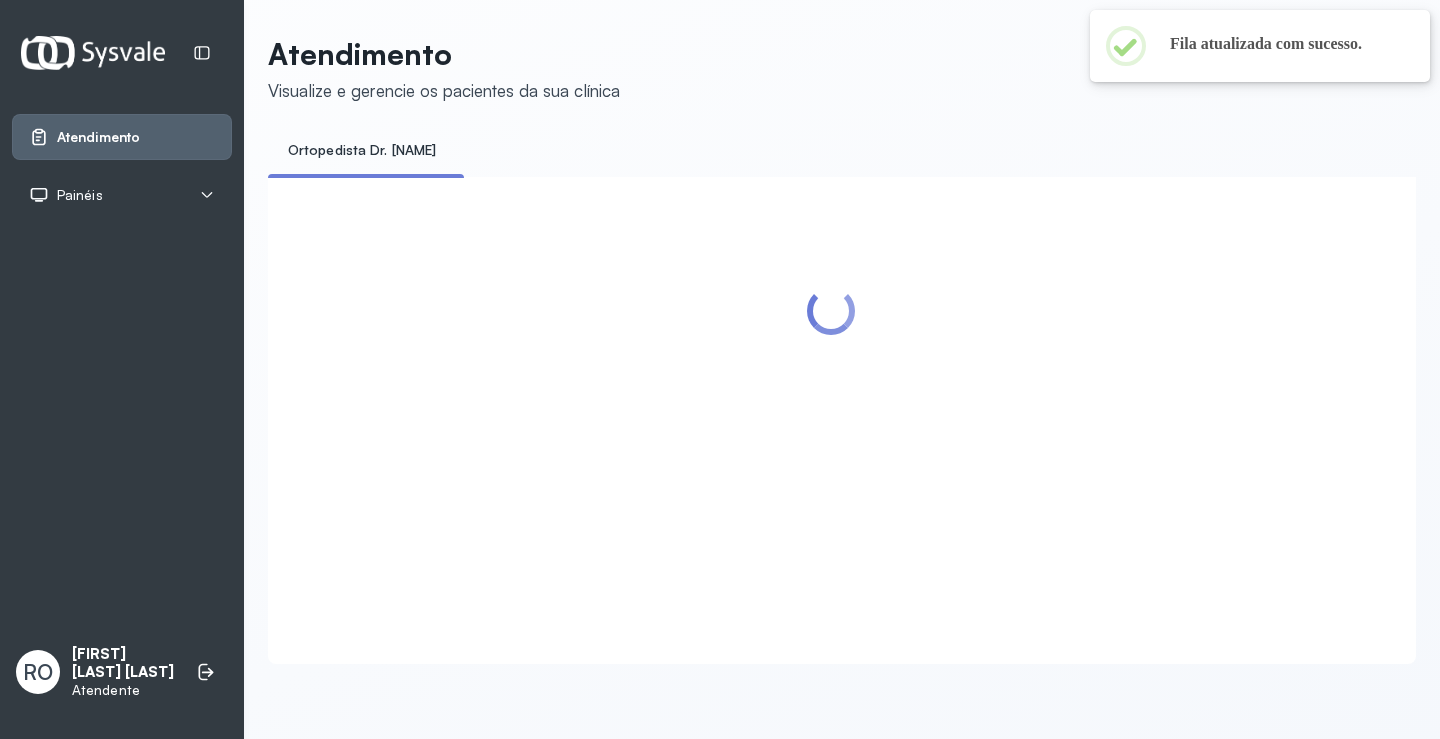 scroll, scrollTop: 200, scrollLeft: 0, axis: vertical 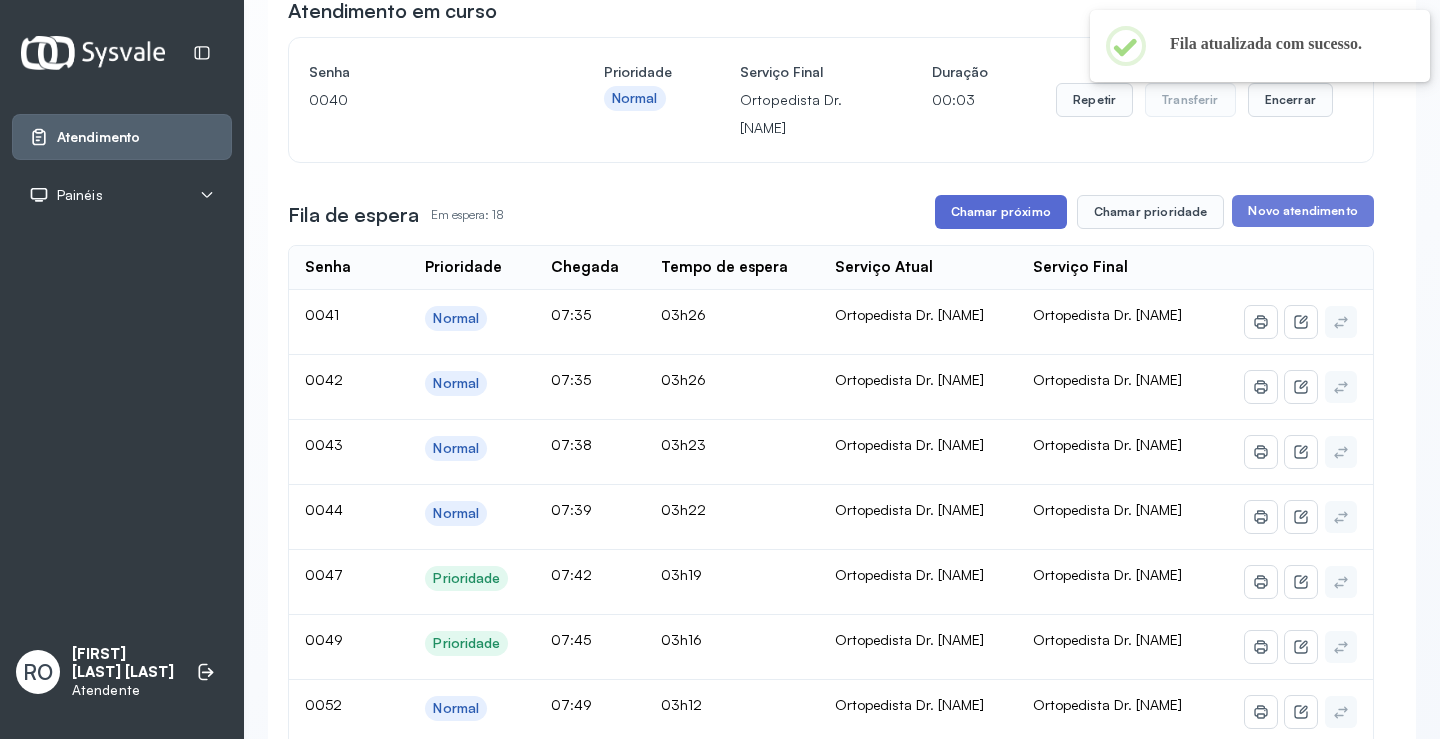 click on "Chamar próximo" at bounding box center (1001, 212) 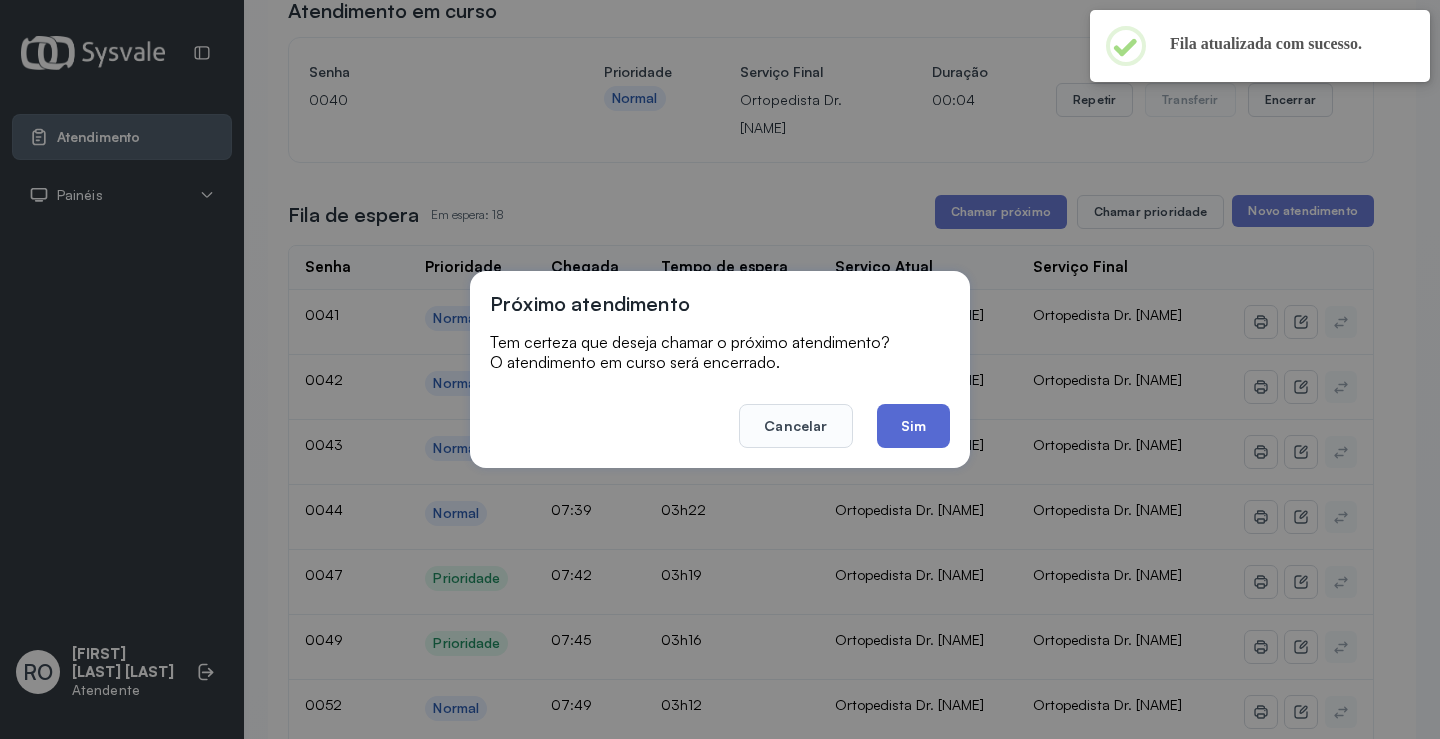 click on "Sim" 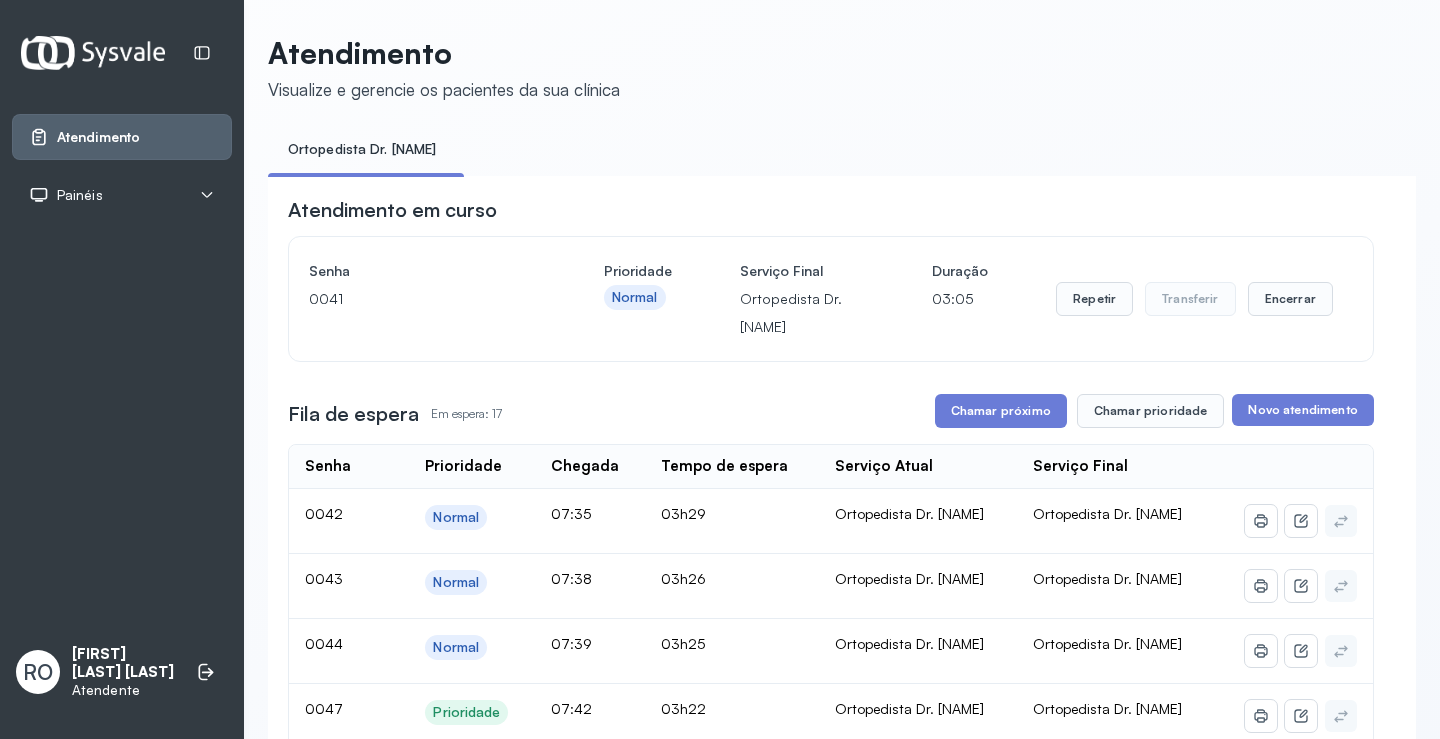 scroll, scrollTop: 200, scrollLeft: 0, axis: vertical 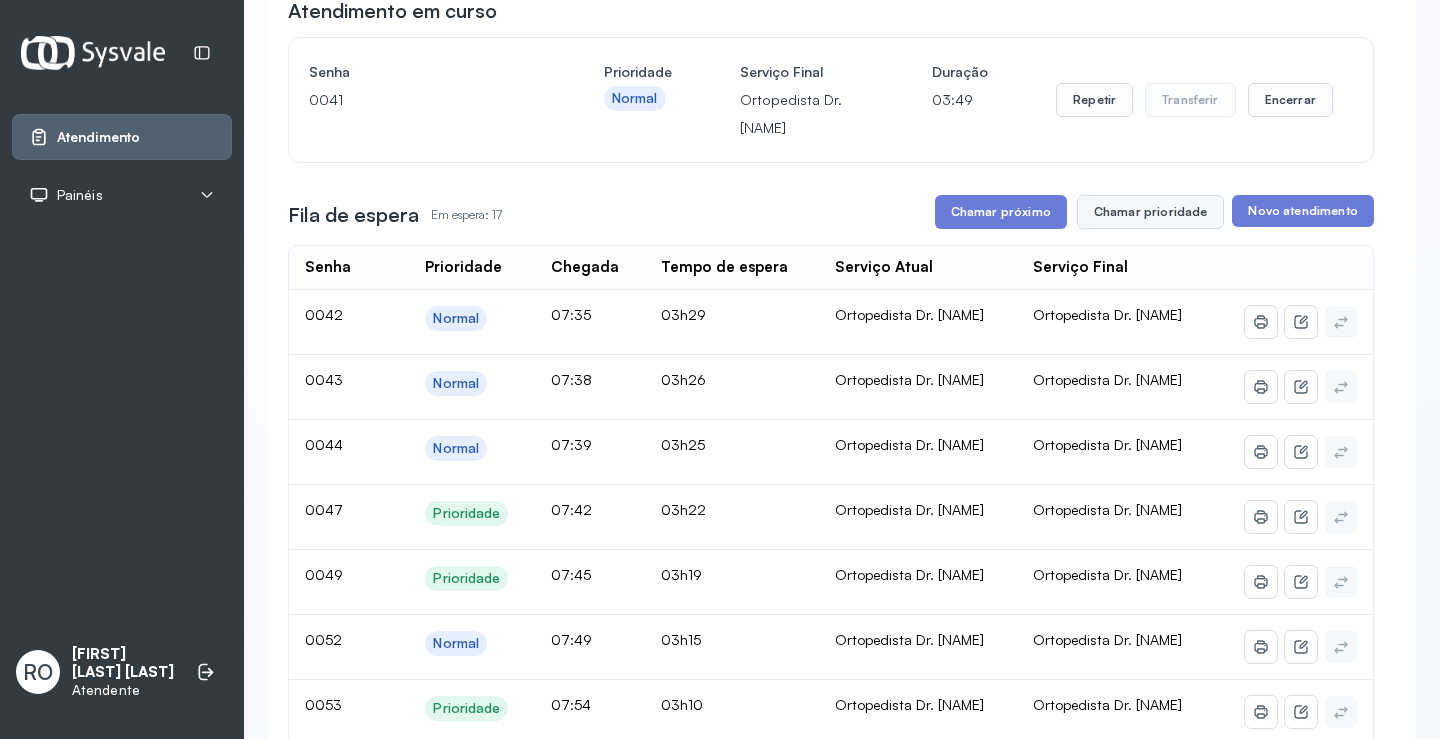 click on "Chamar prioridade" at bounding box center (1151, 212) 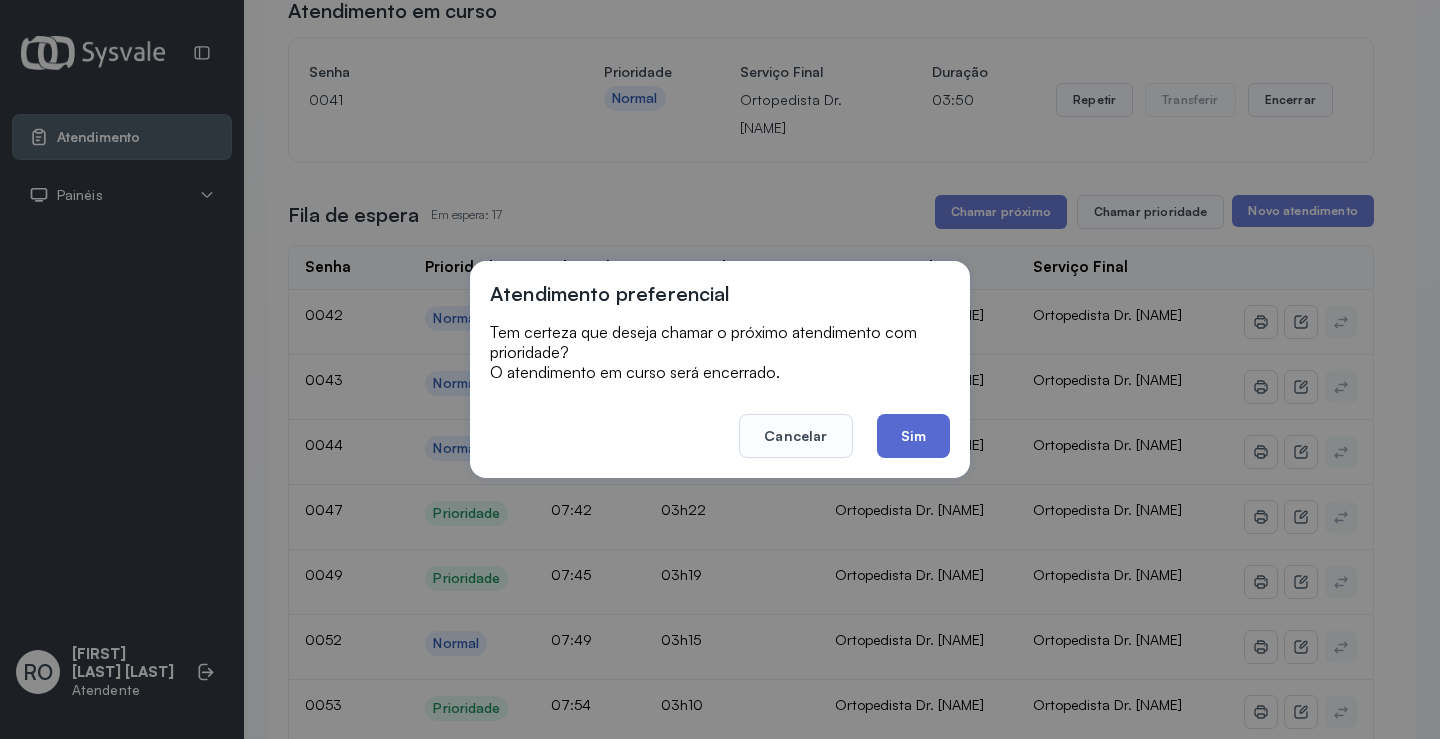 click on "Sim" 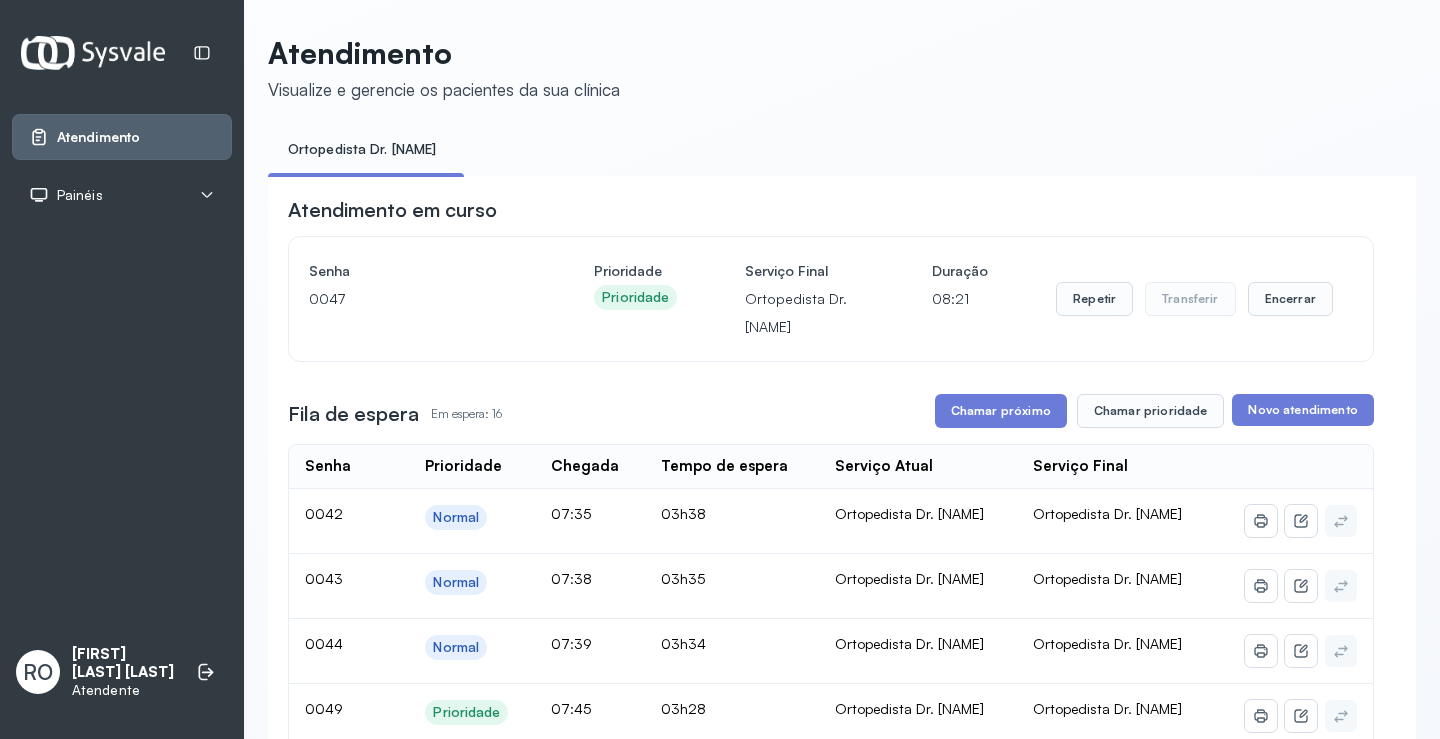 scroll, scrollTop: 200, scrollLeft: 0, axis: vertical 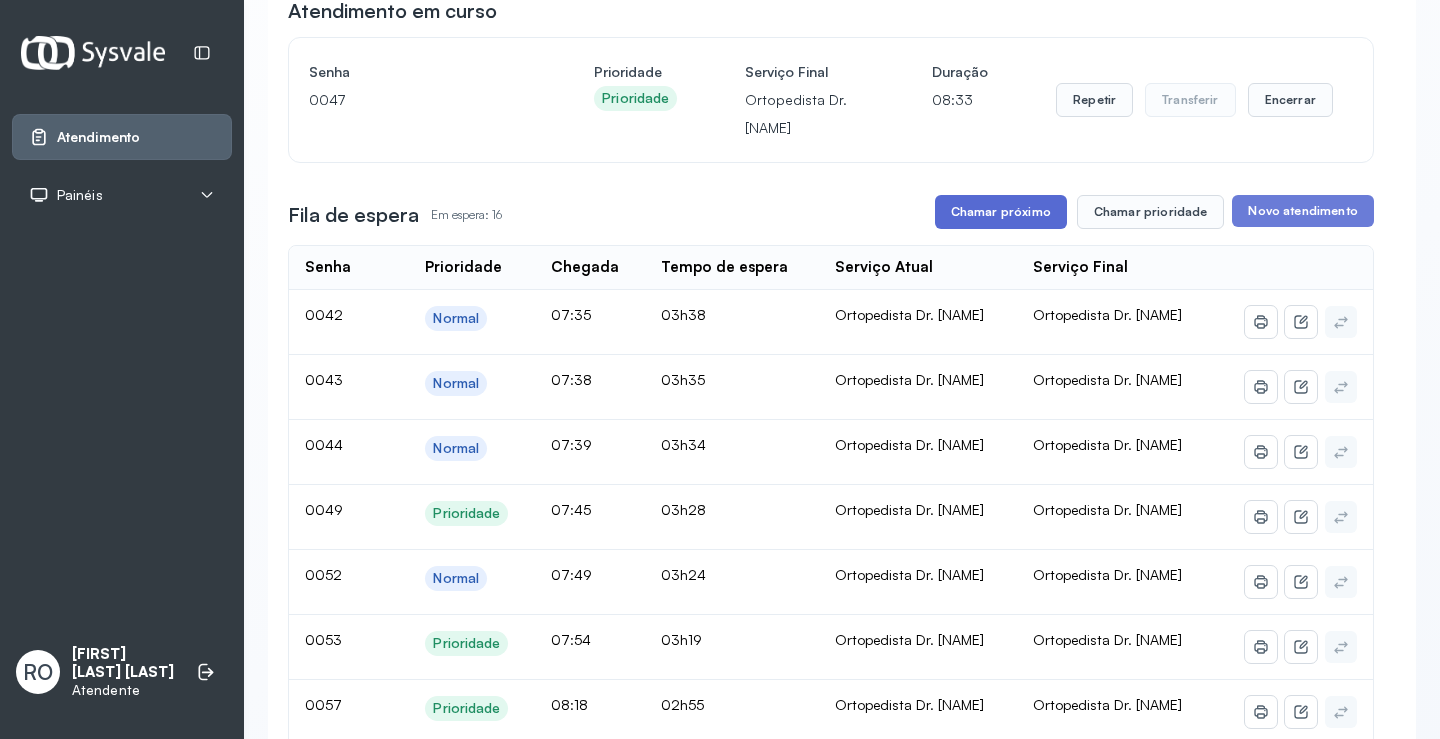 click on "Chamar próximo" at bounding box center [1001, 212] 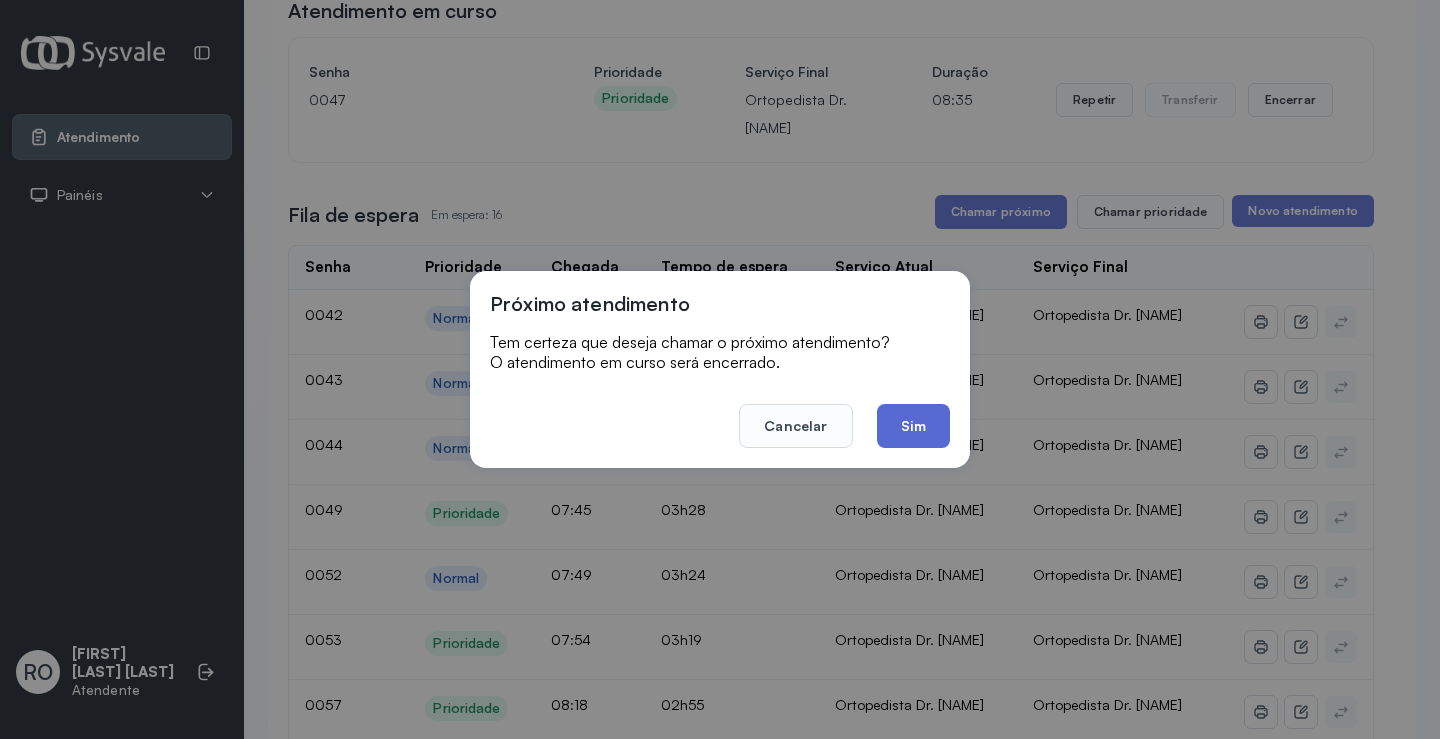drag, startPoint x: 913, startPoint y: 422, endPoint x: 907, endPoint y: 434, distance: 13.416408 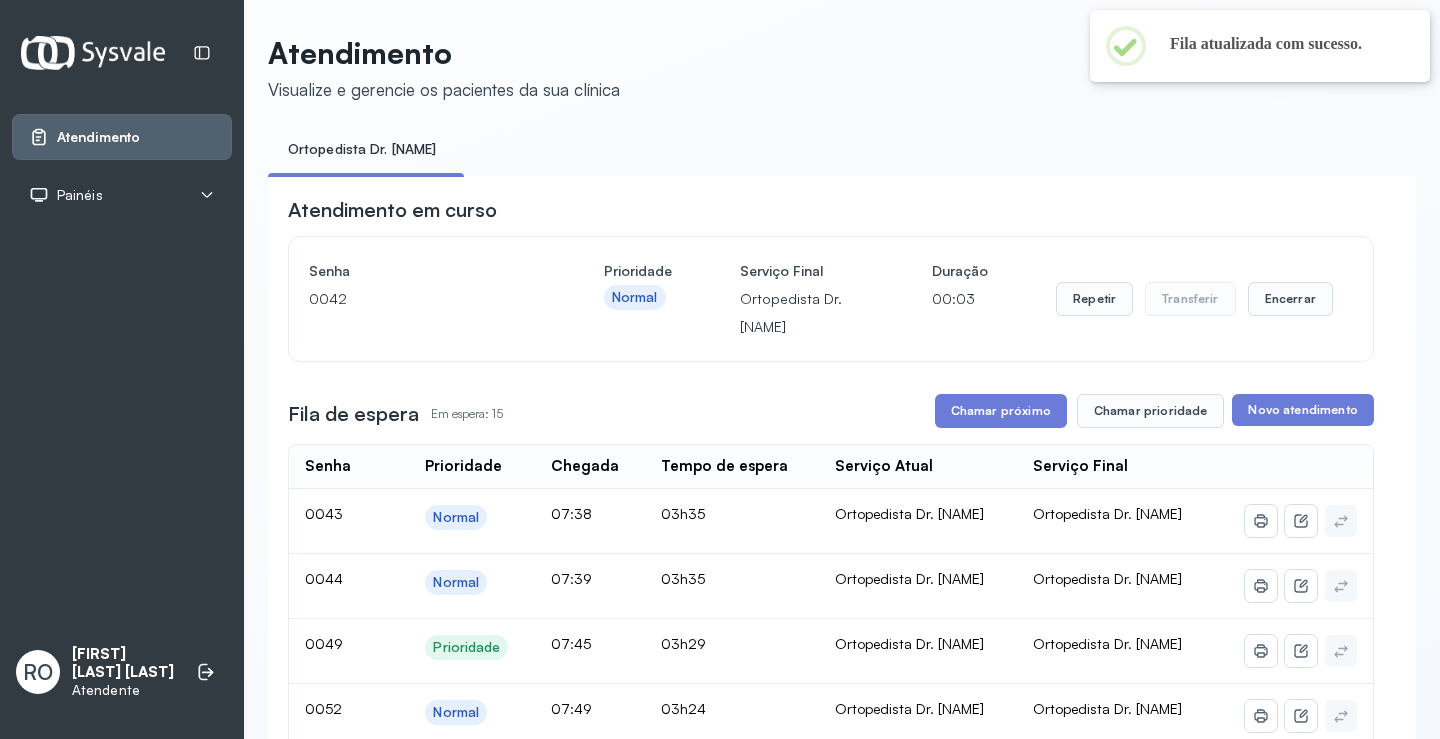 scroll, scrollTop: 200, scrollLeft: 0, axis: vertical 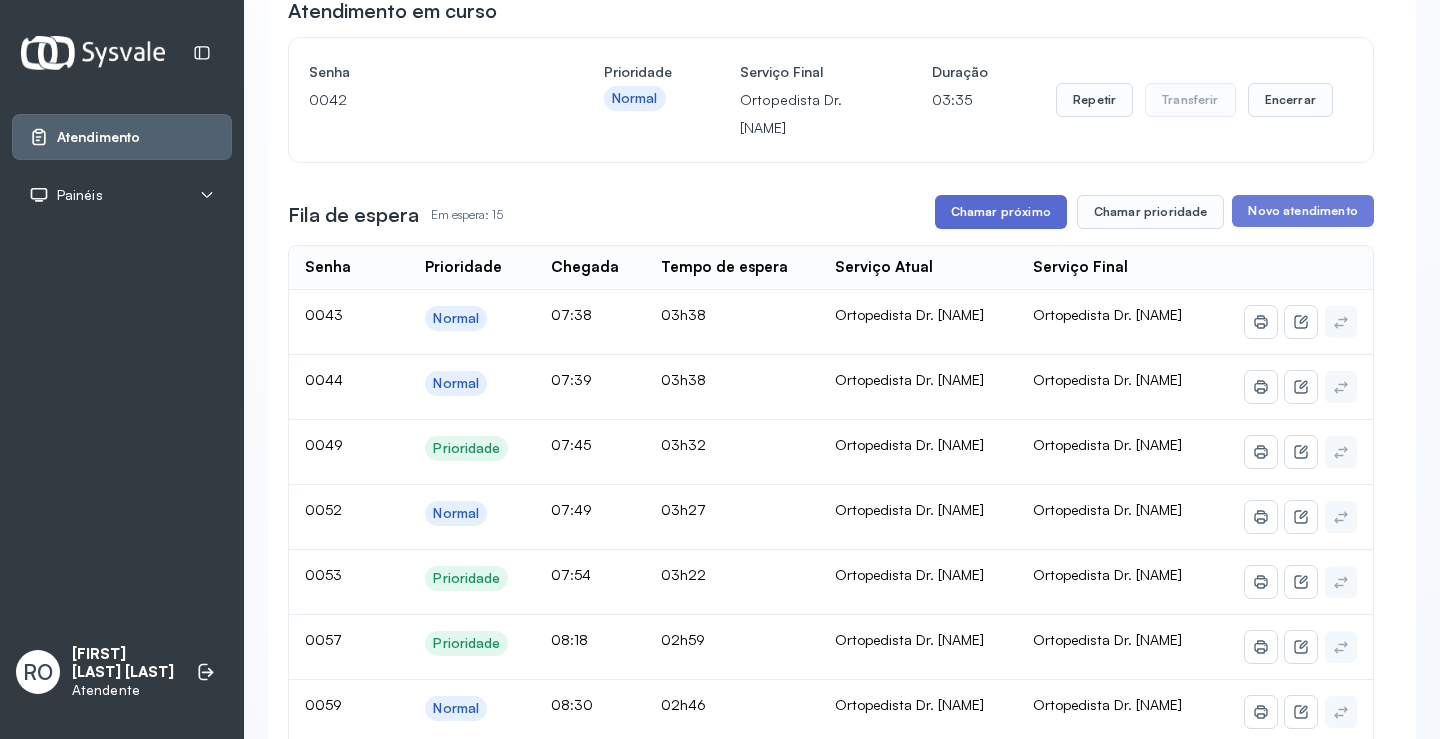 click on "Chamar próximo" at bounding box center [1001, 212] 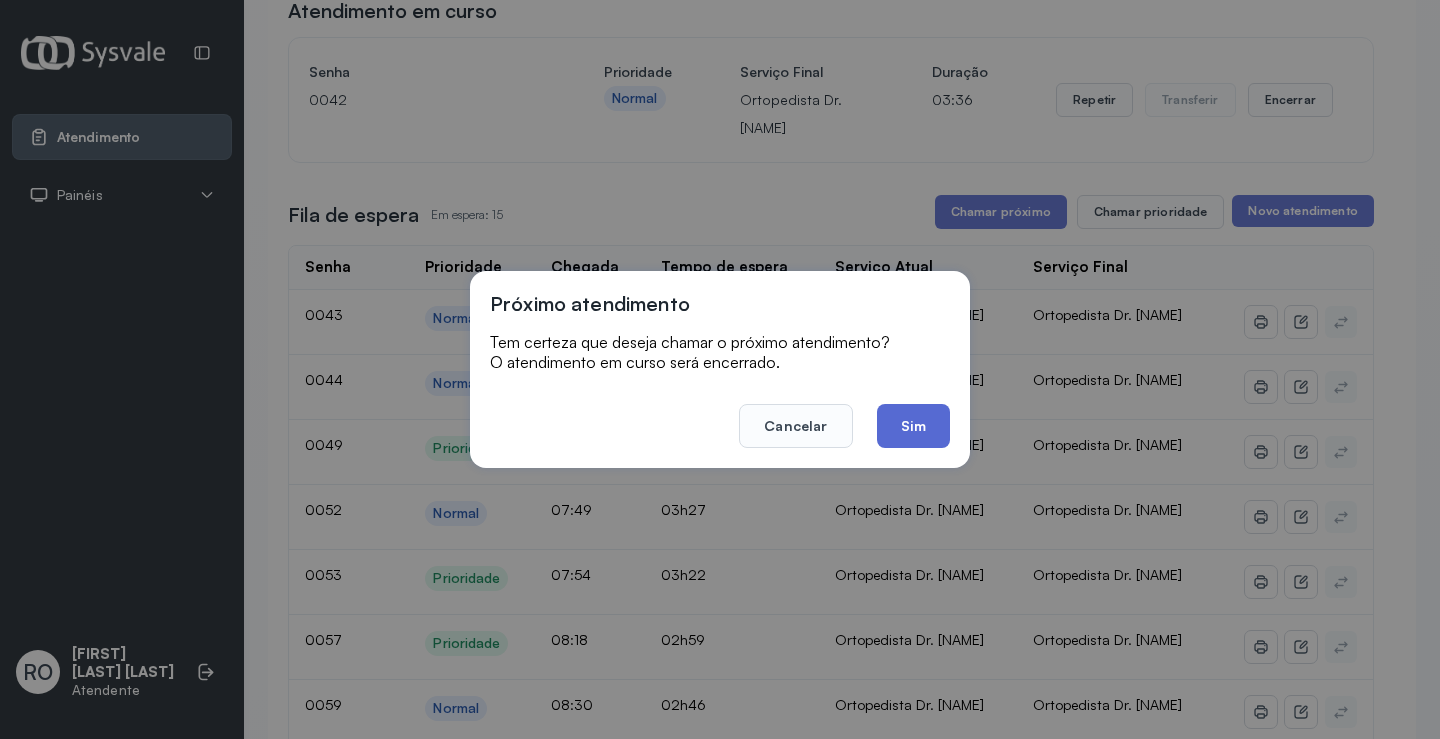 click on "Sim" 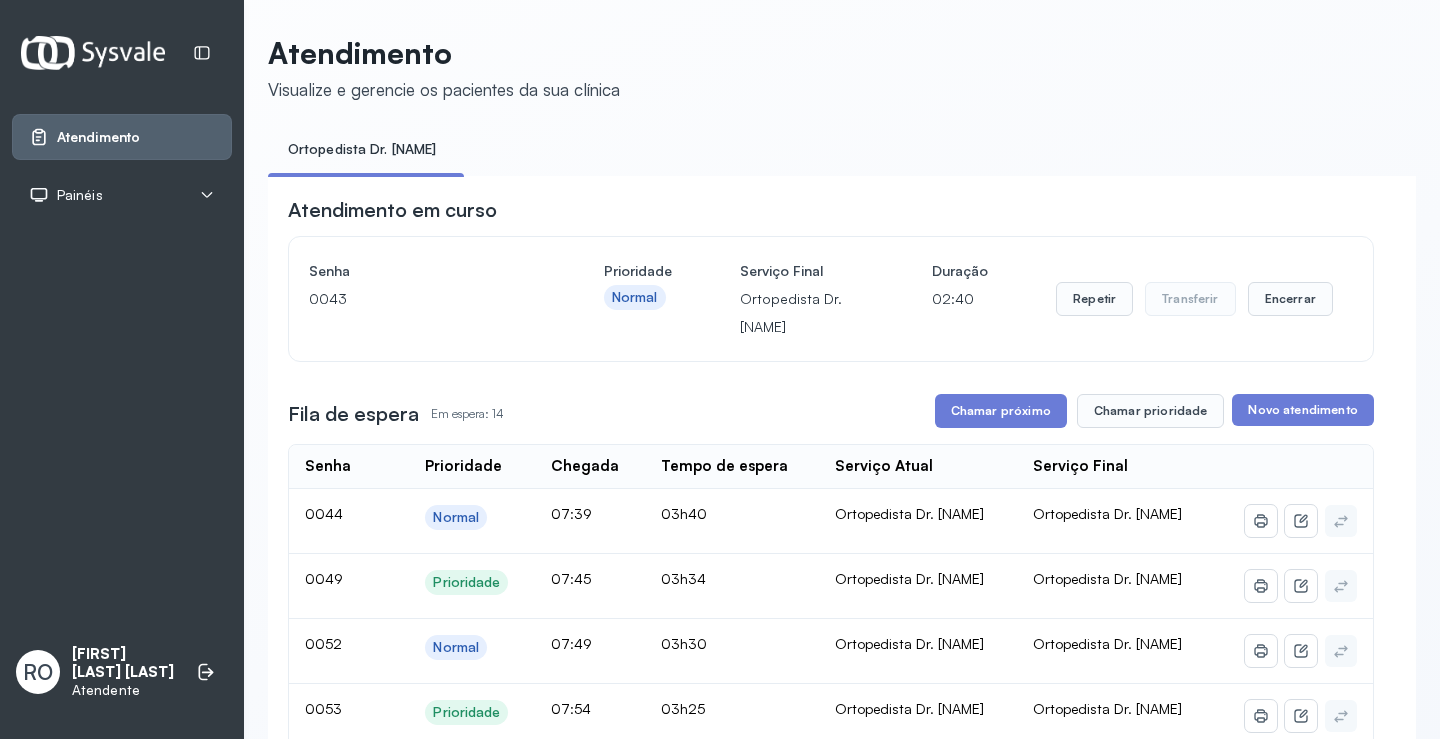 scroll, scrollTop: 200, scrollLeft: 0, axis: vertical 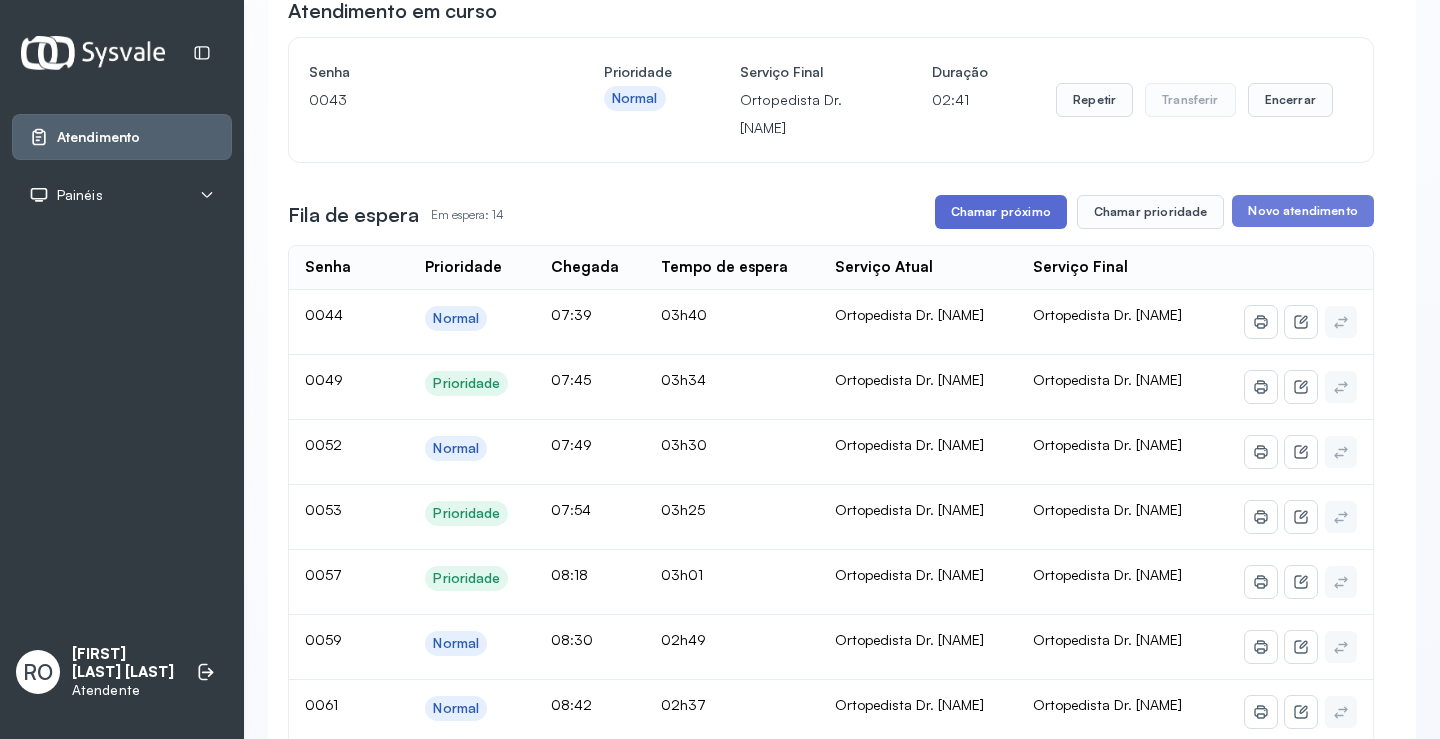 click on "Chamar próximo" at bounding box center (1001, 212) 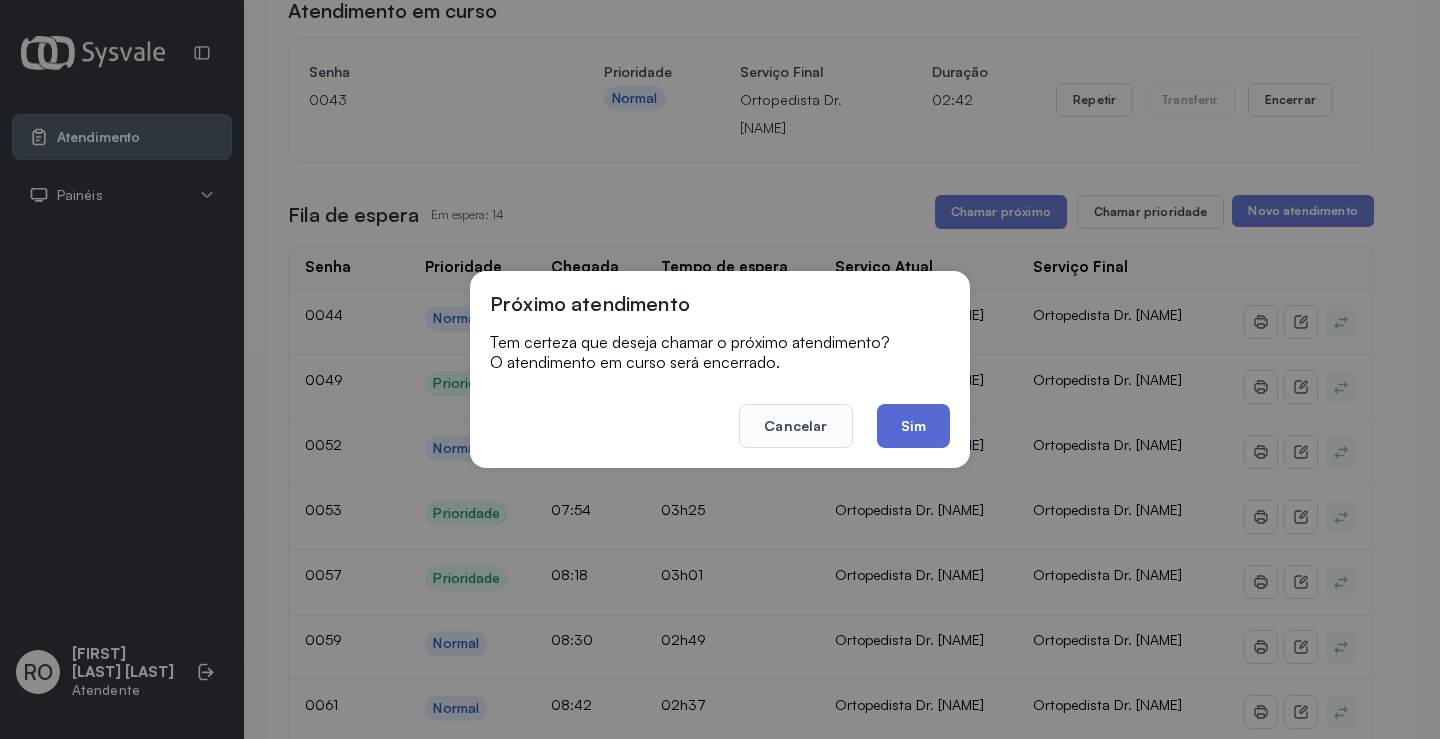 click on "Sim" 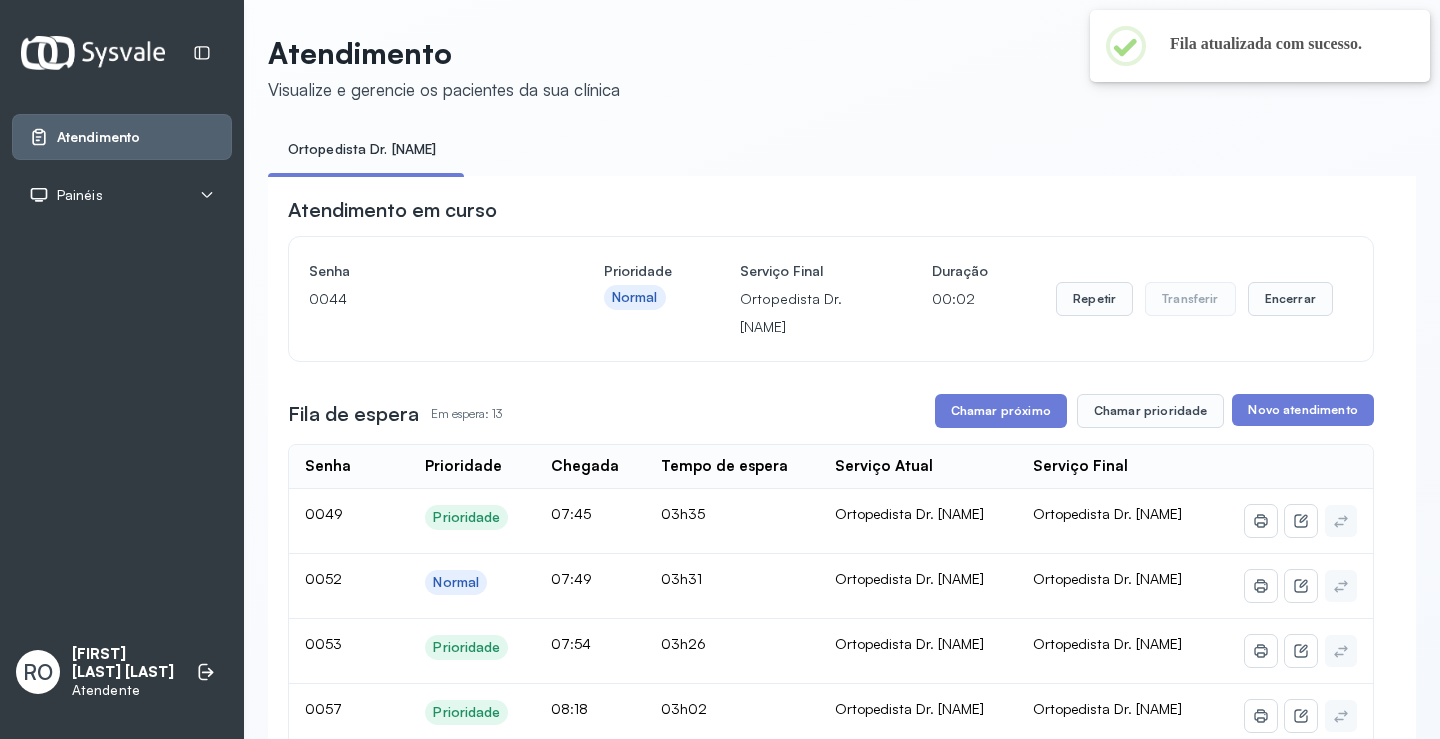 scroll, scrollTop: 200, scrollLeft: 0, axis: vertical 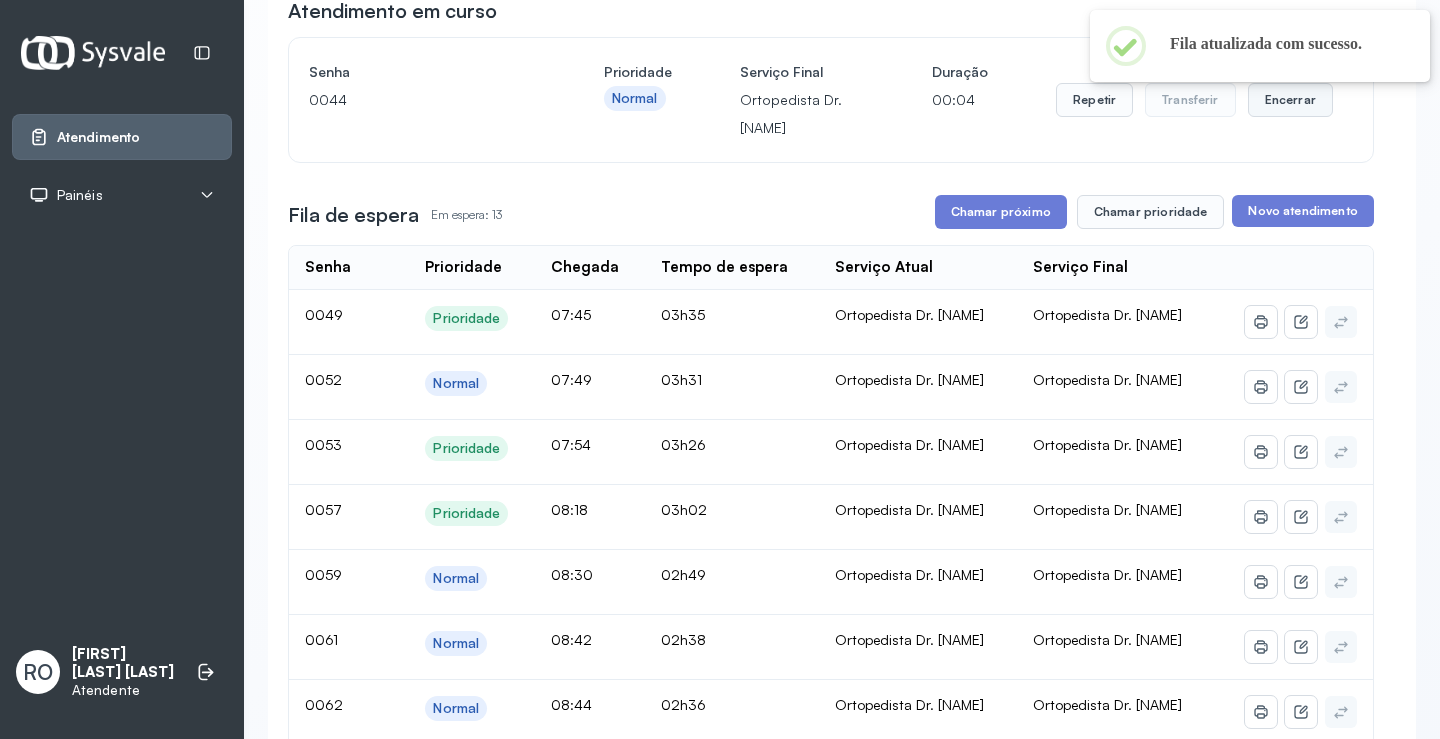 click on "Encerrar" at bounding box center [1290, 100] 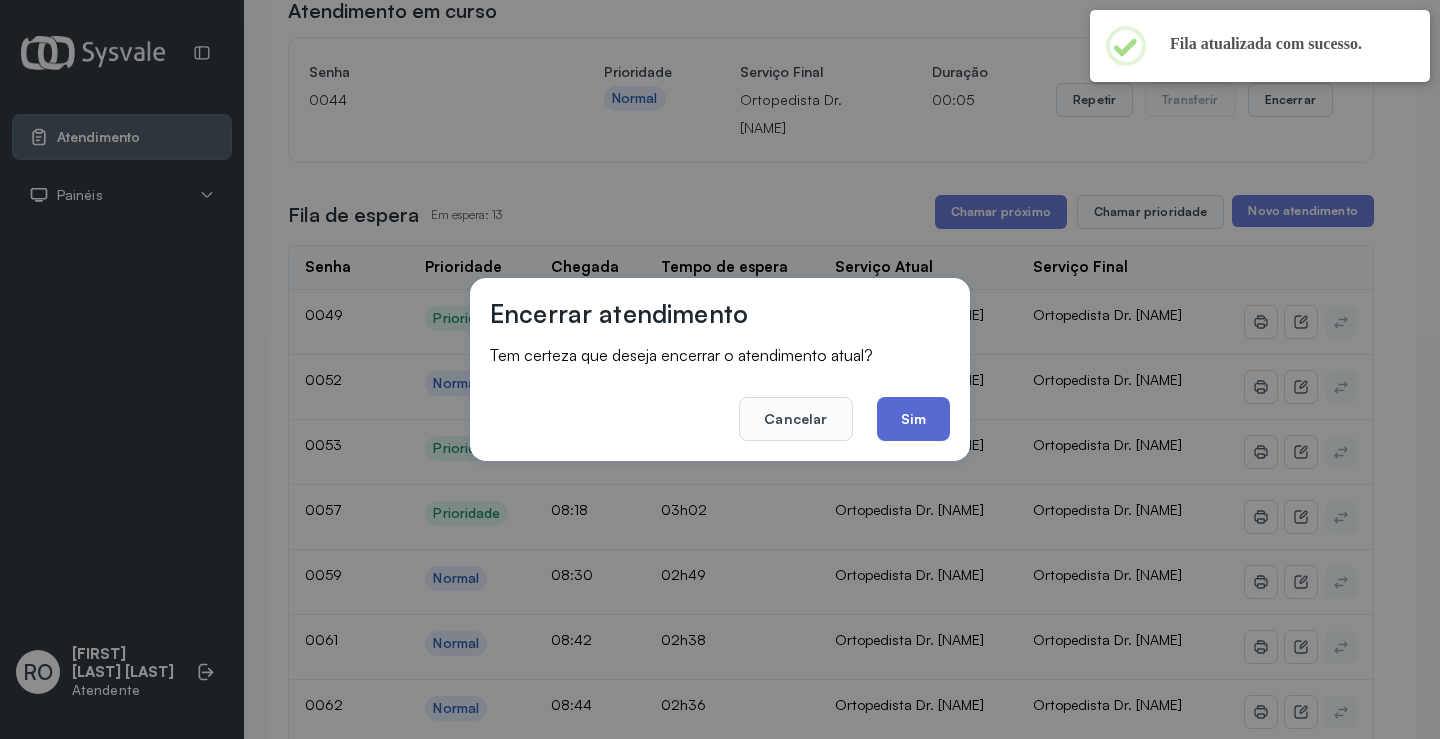 click on "Sim" 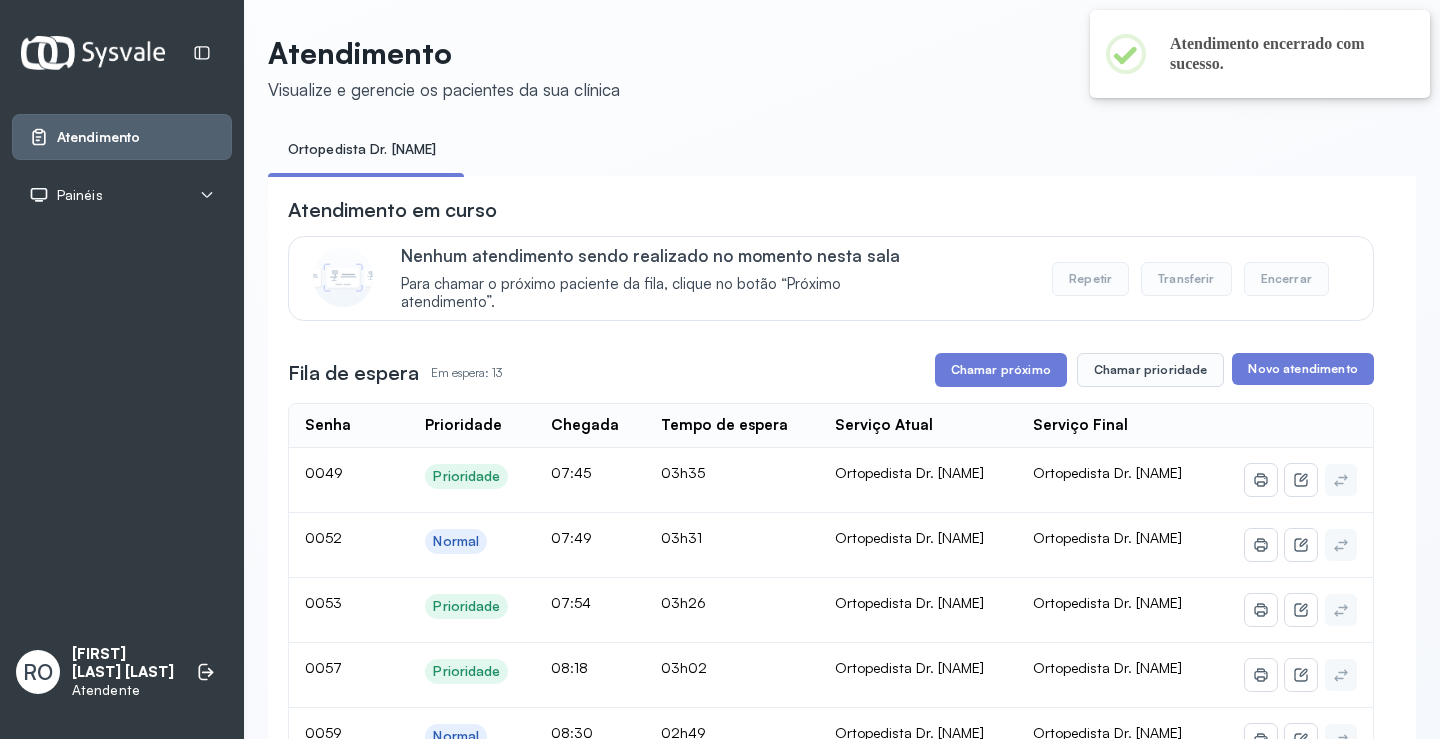 scroll, scrollTop: 200, scrollLeft: 0, axis: vertical 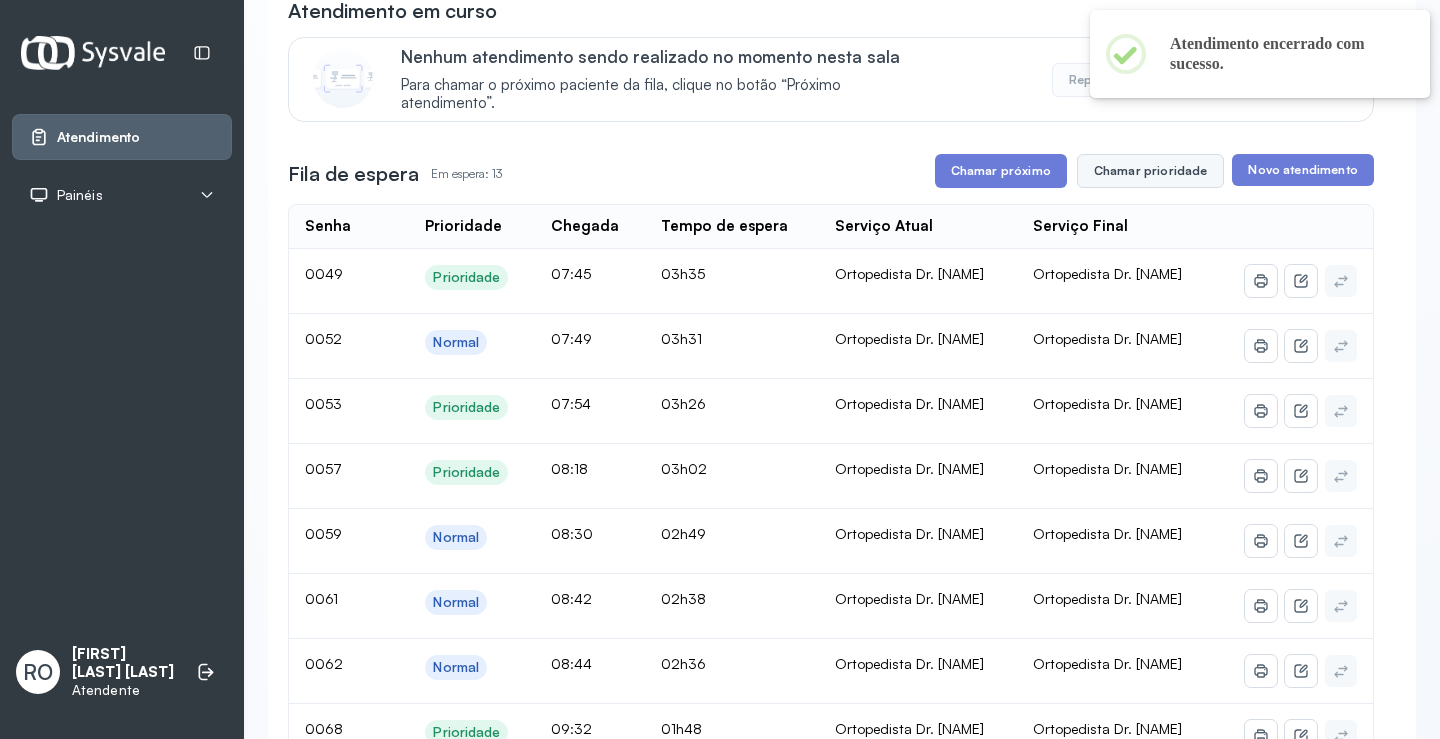 click on "Chamar prioridade" at bounding box center (1151, 171) 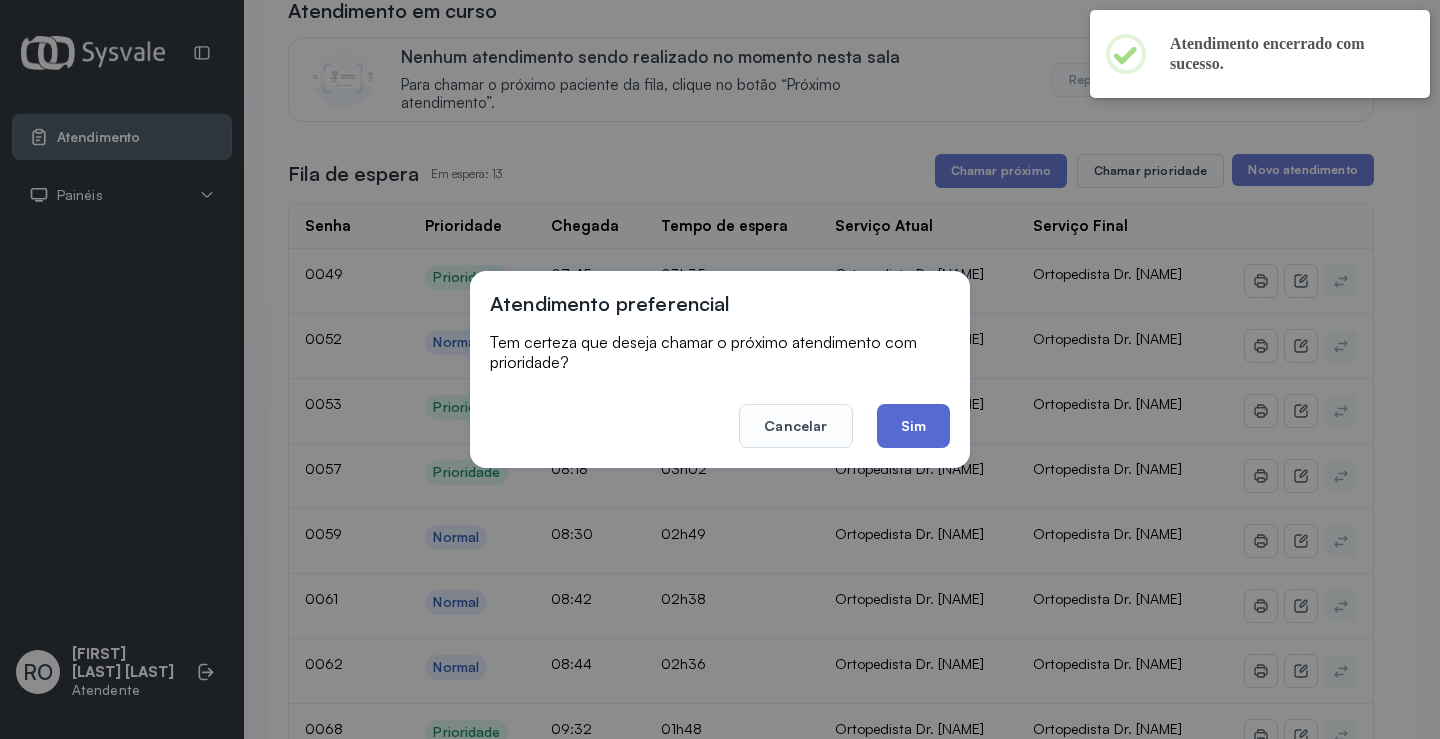 click on "Sim" 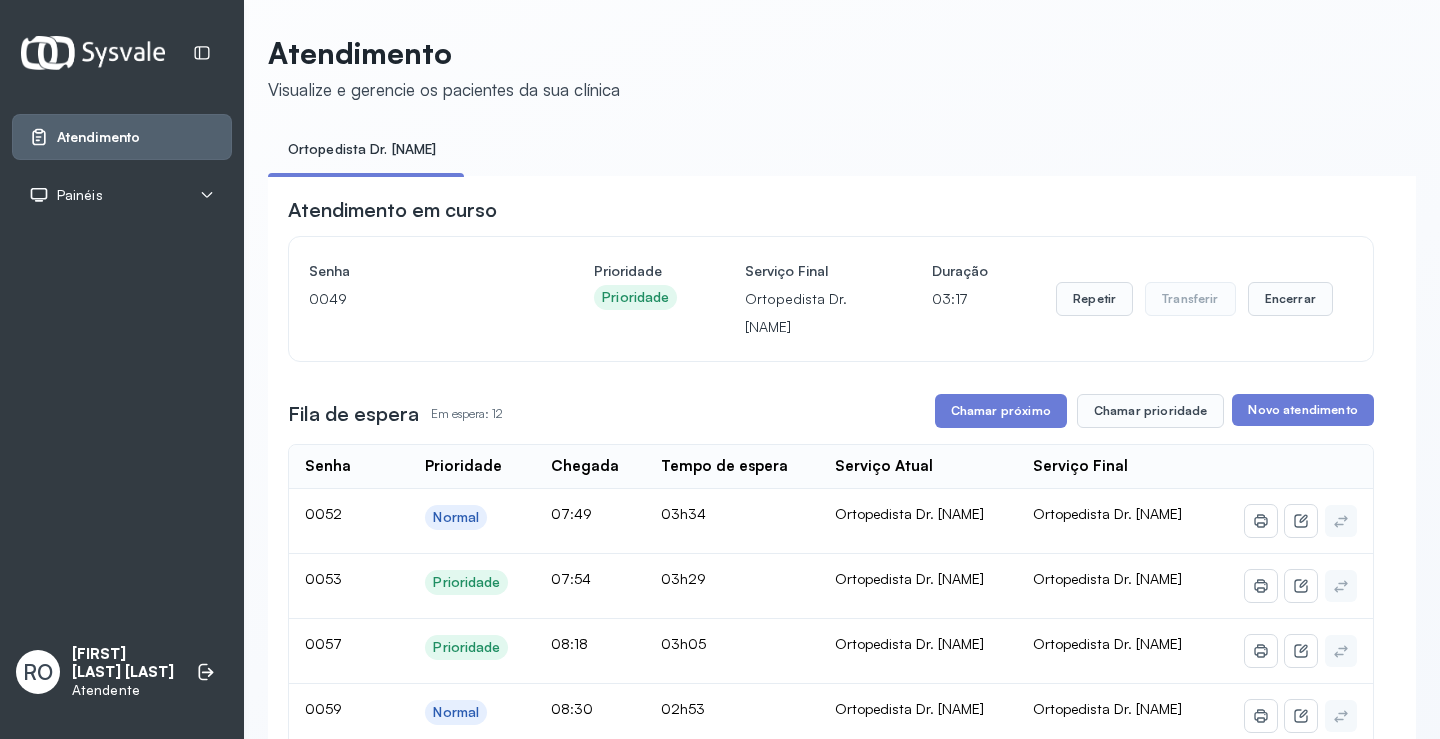 scroll, scrollTop: 200, scrollLeft: 0, axis: vertical 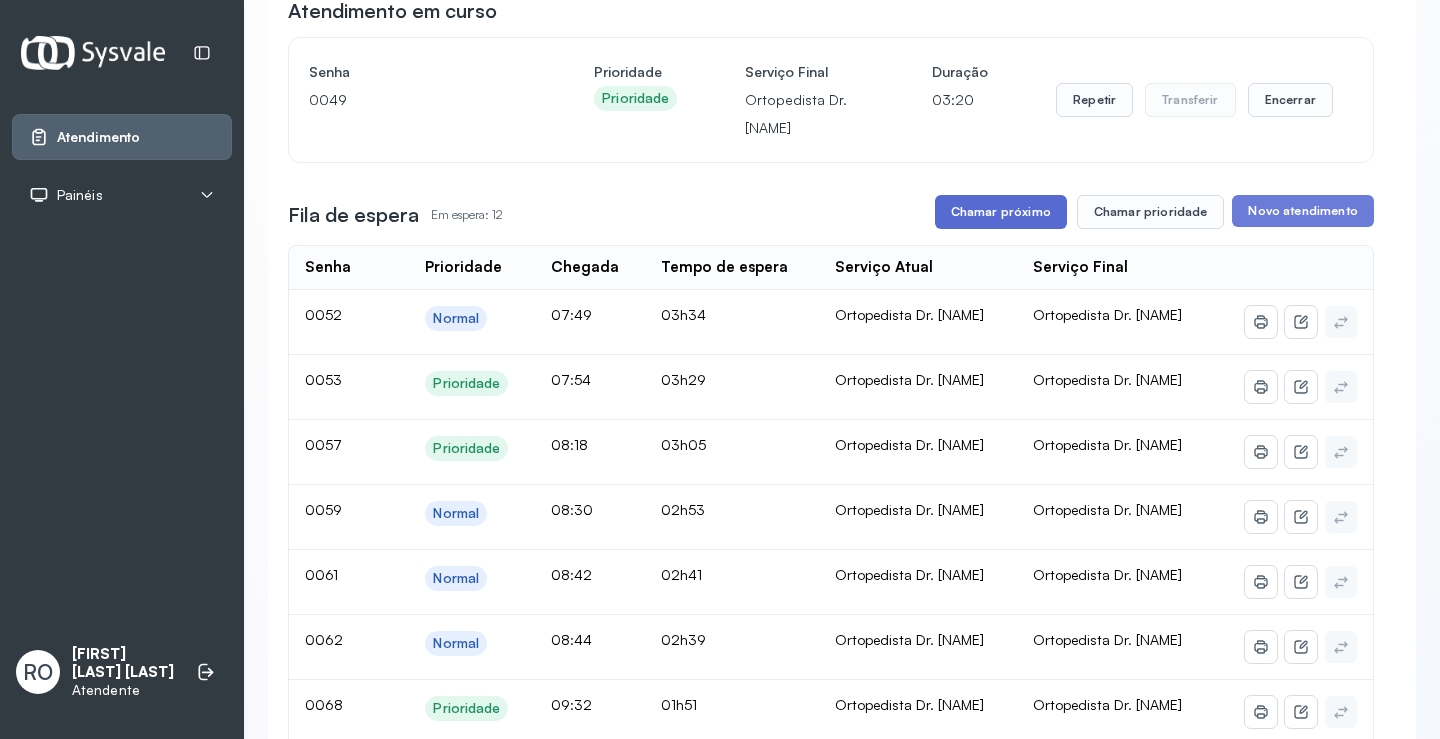 click on "Chamar próximo" at bounding box center (1001, 212) 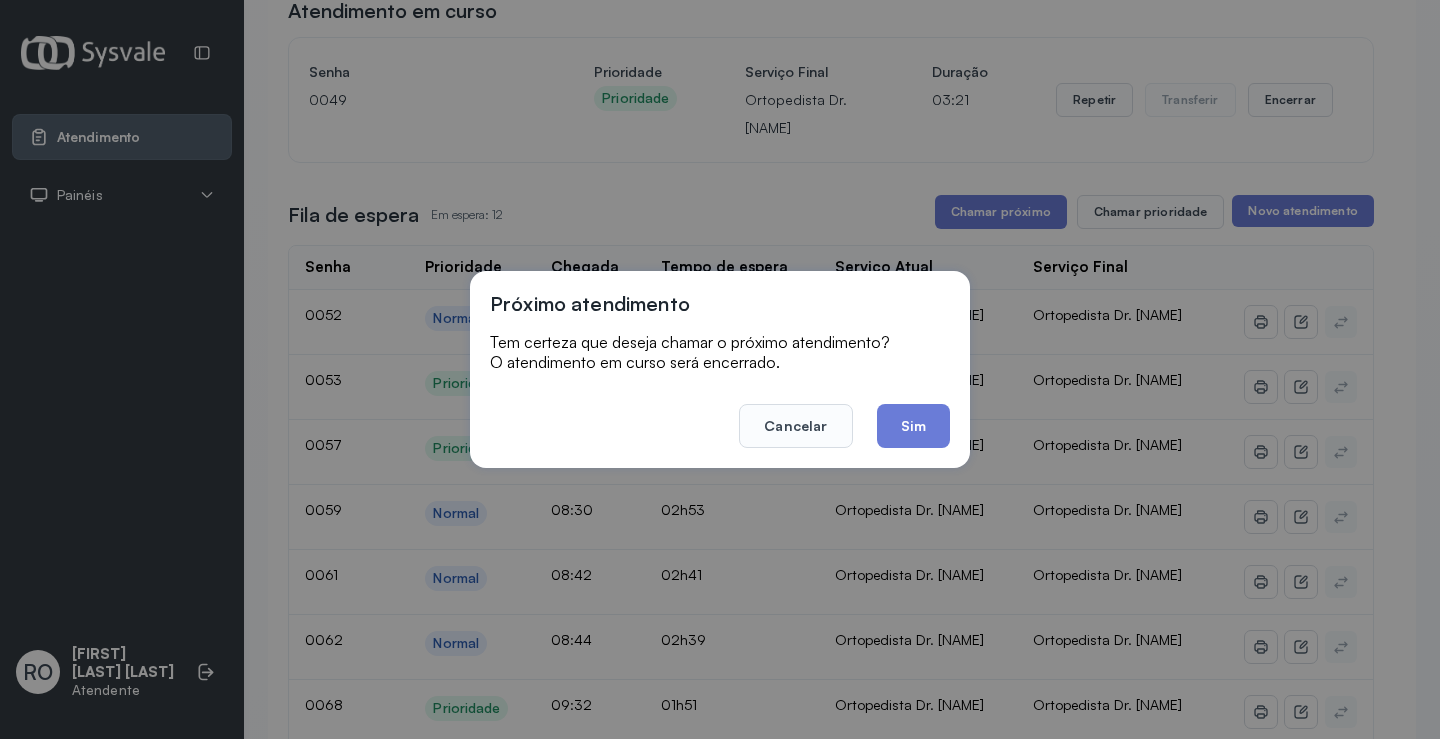 click on "Próximo atendimento Tem certeza que deseja chamar o próximo atendimento?  O atendimento em curso será encerrado.  Cancelar Sim" at bounding box center [720, 369] 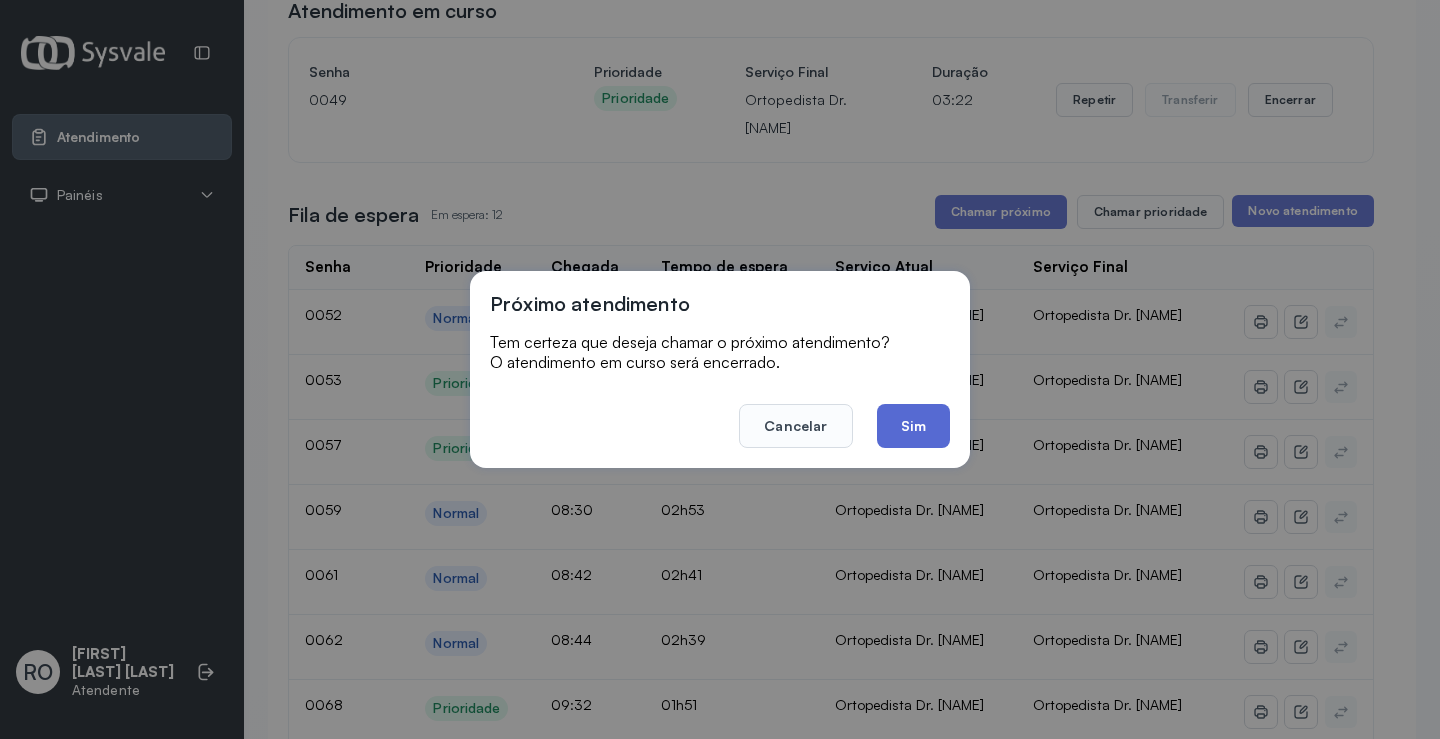 click on "Sim" 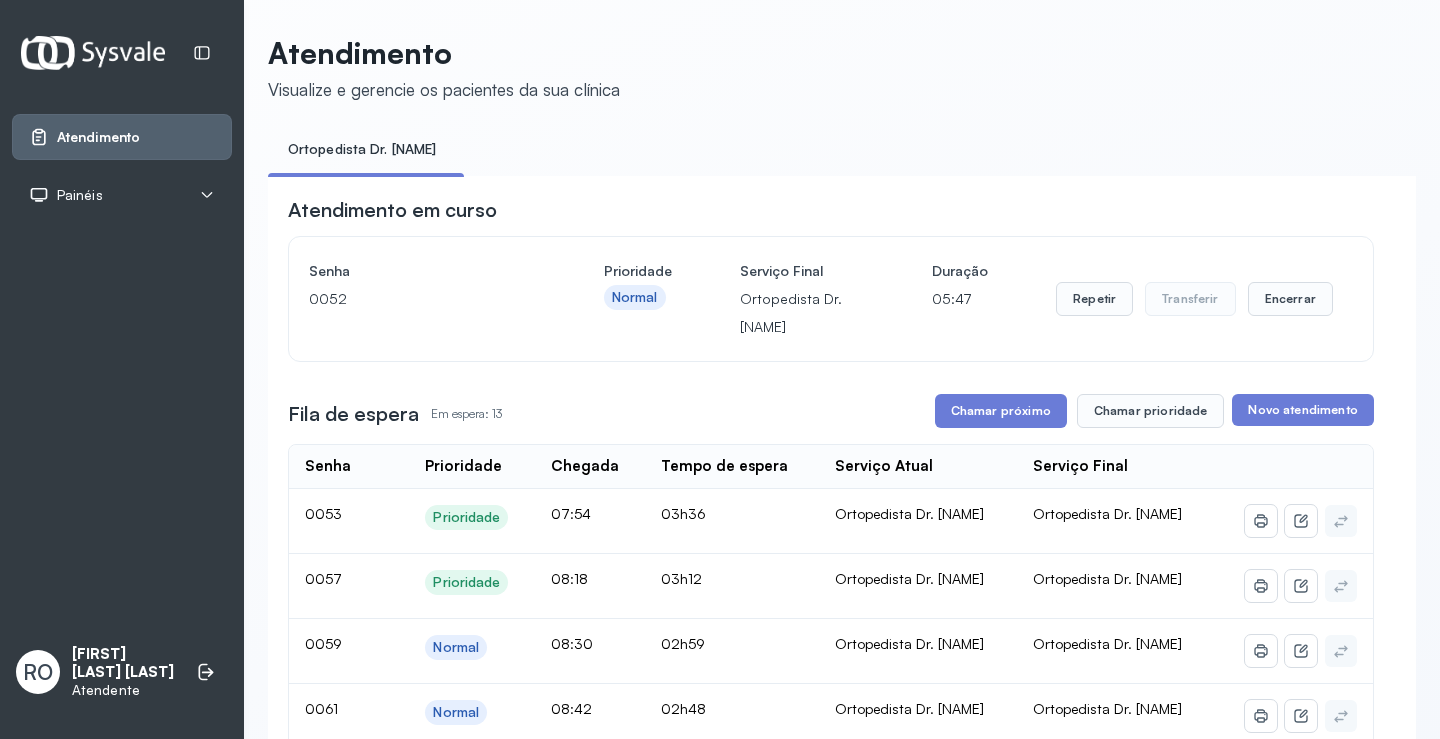 scroll, scrollTop: 200, scrollLeft: 0, axis: vertical 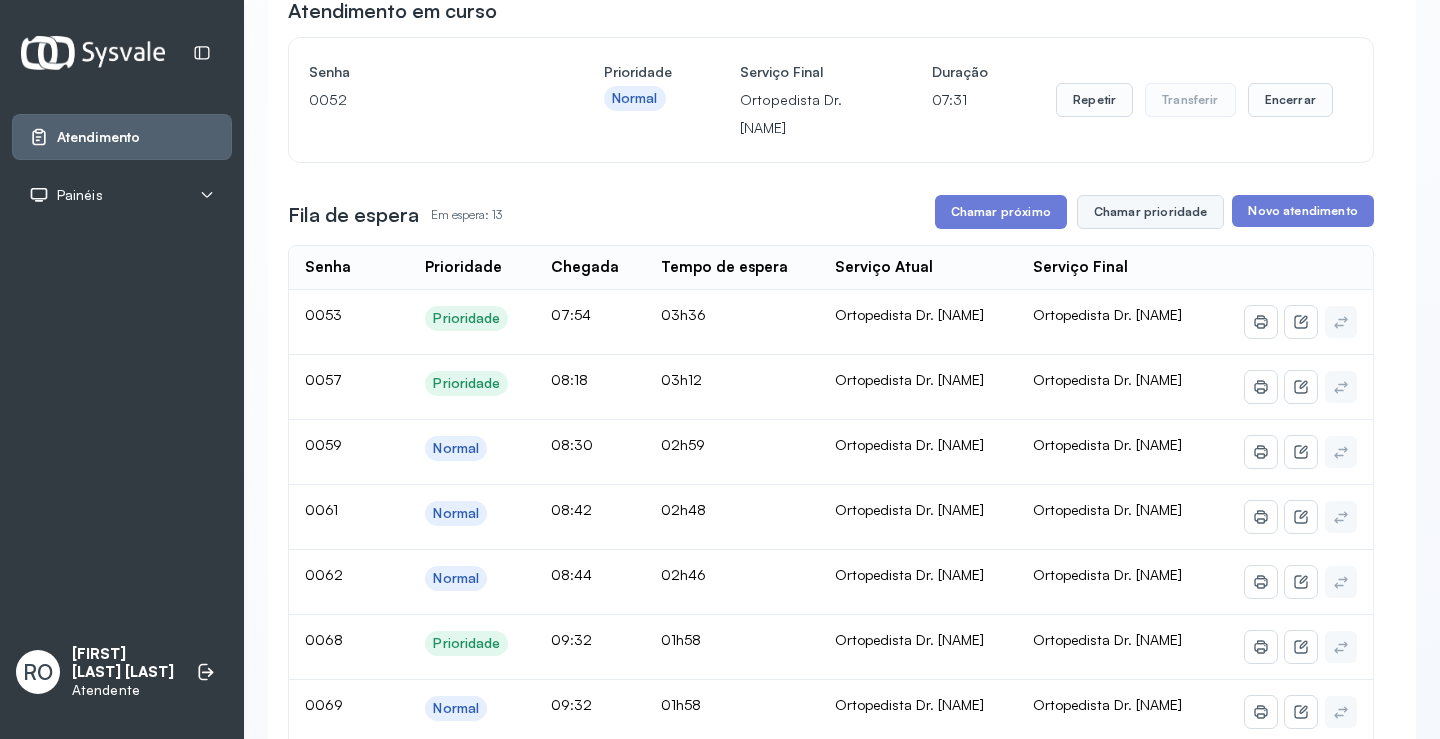 click on "Chamar prioridade" at bounding box center [1151, 212] 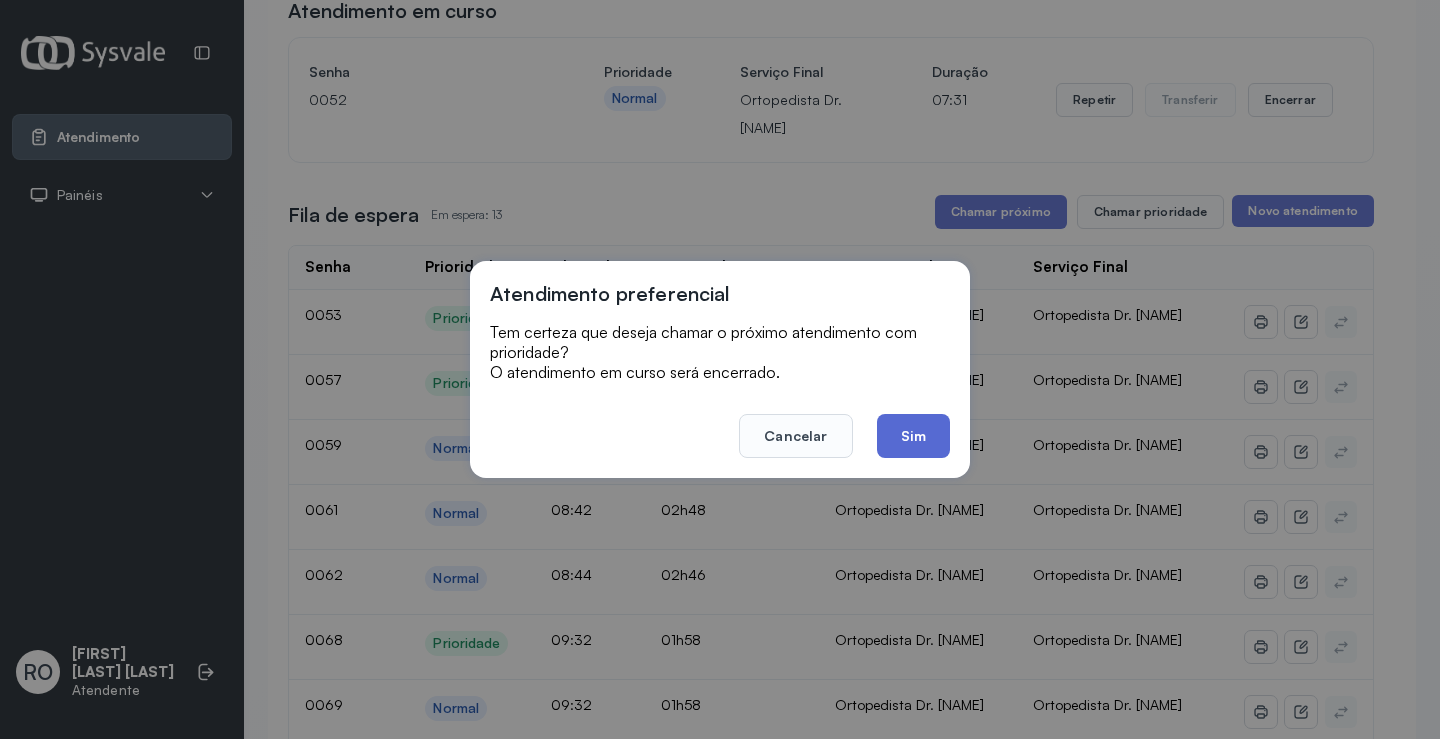 click on "Sim" 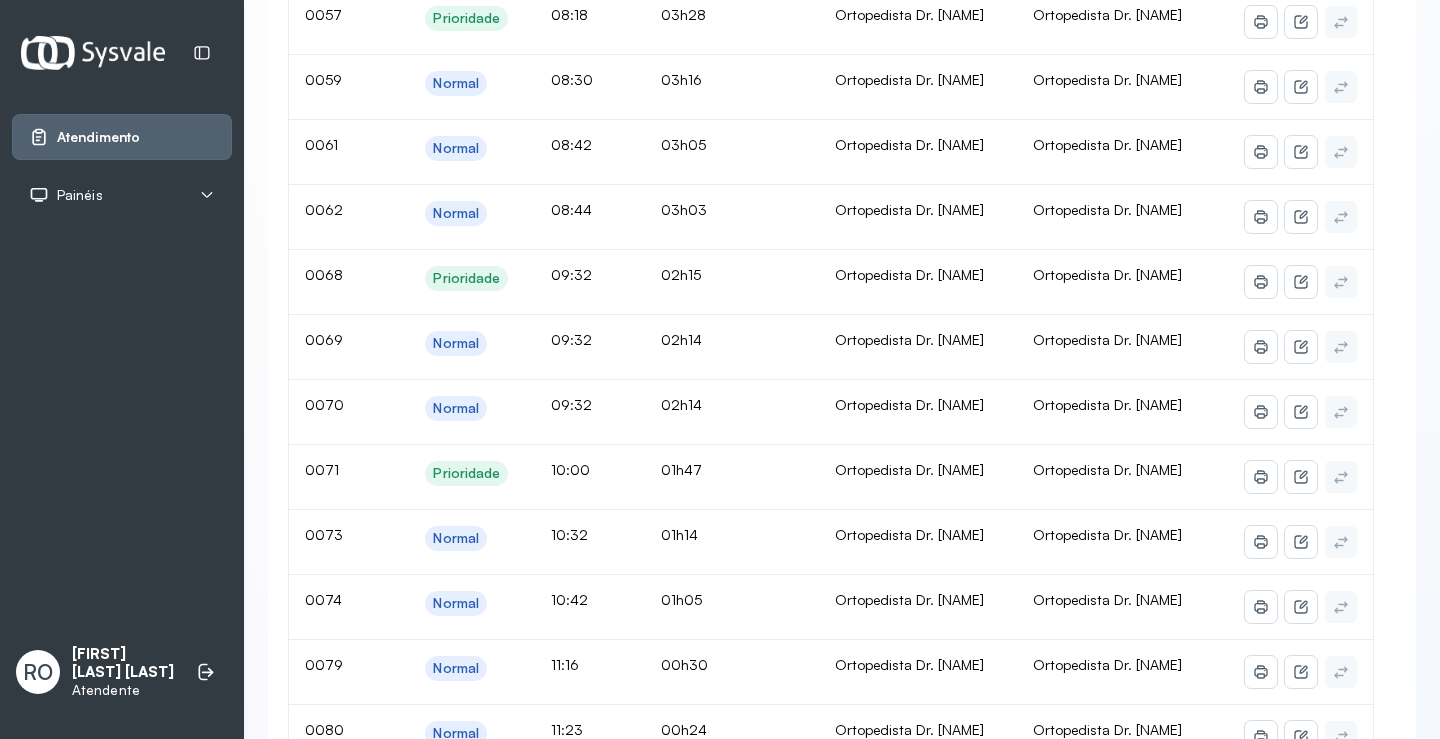 scroll, scrollTop: 100, scrollLeft: 0, axis: vertical 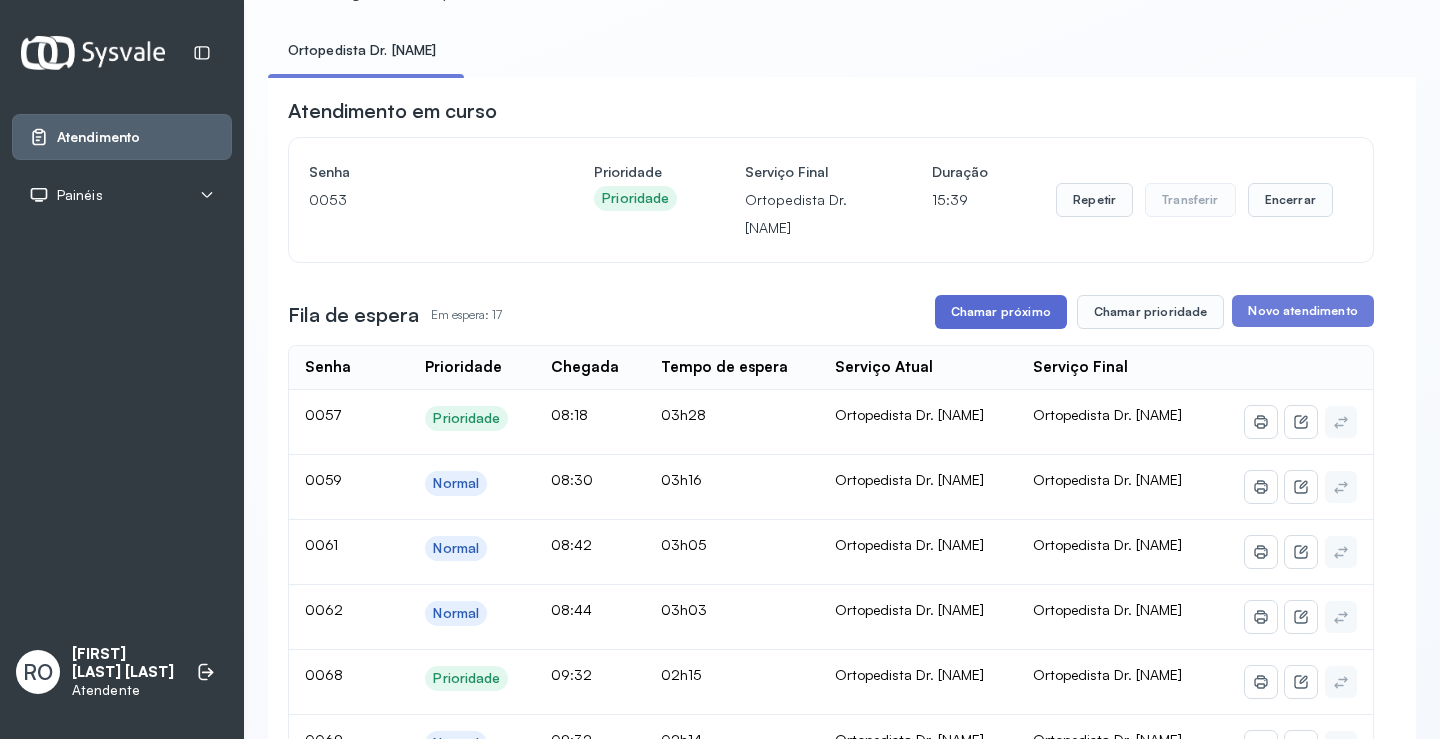 click on "Chamar próximo" at bounding box center [1001, 312] 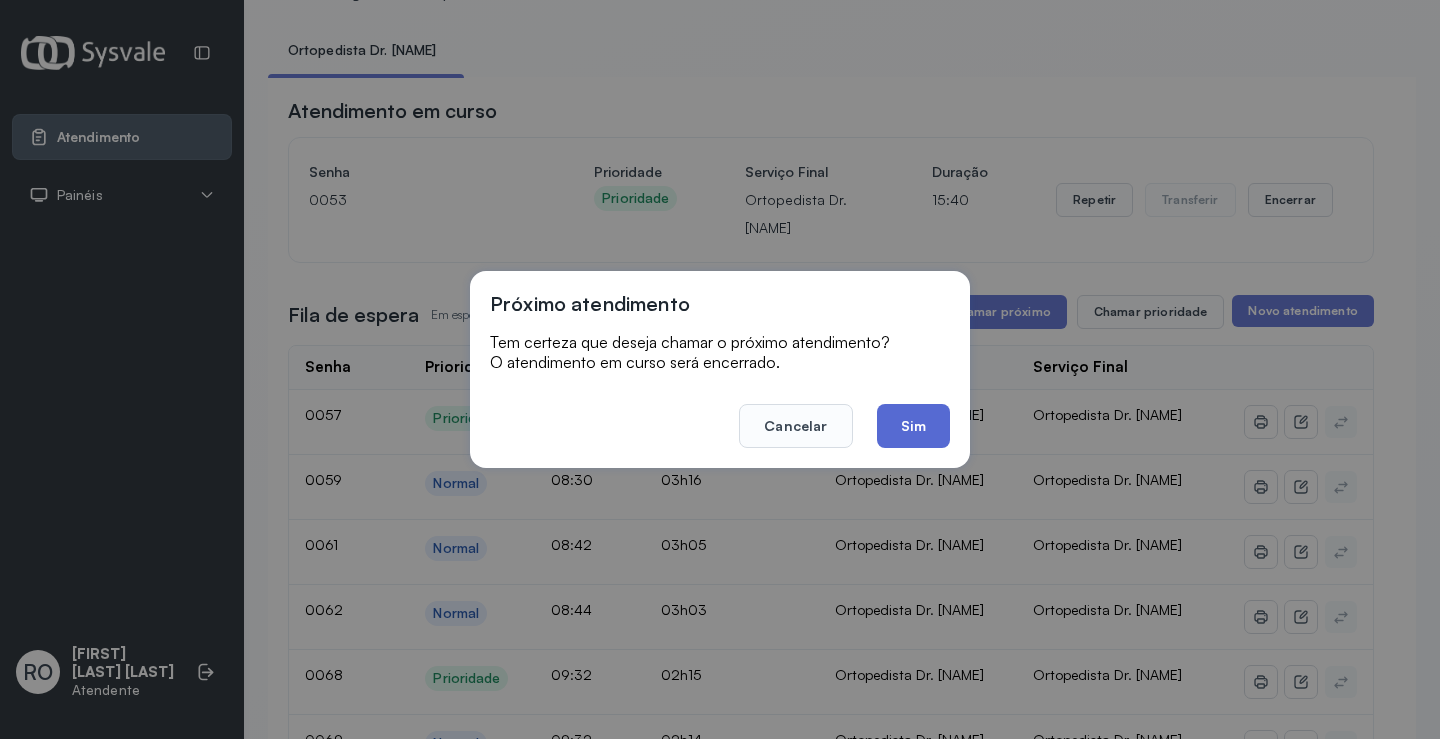 click on "Sim" 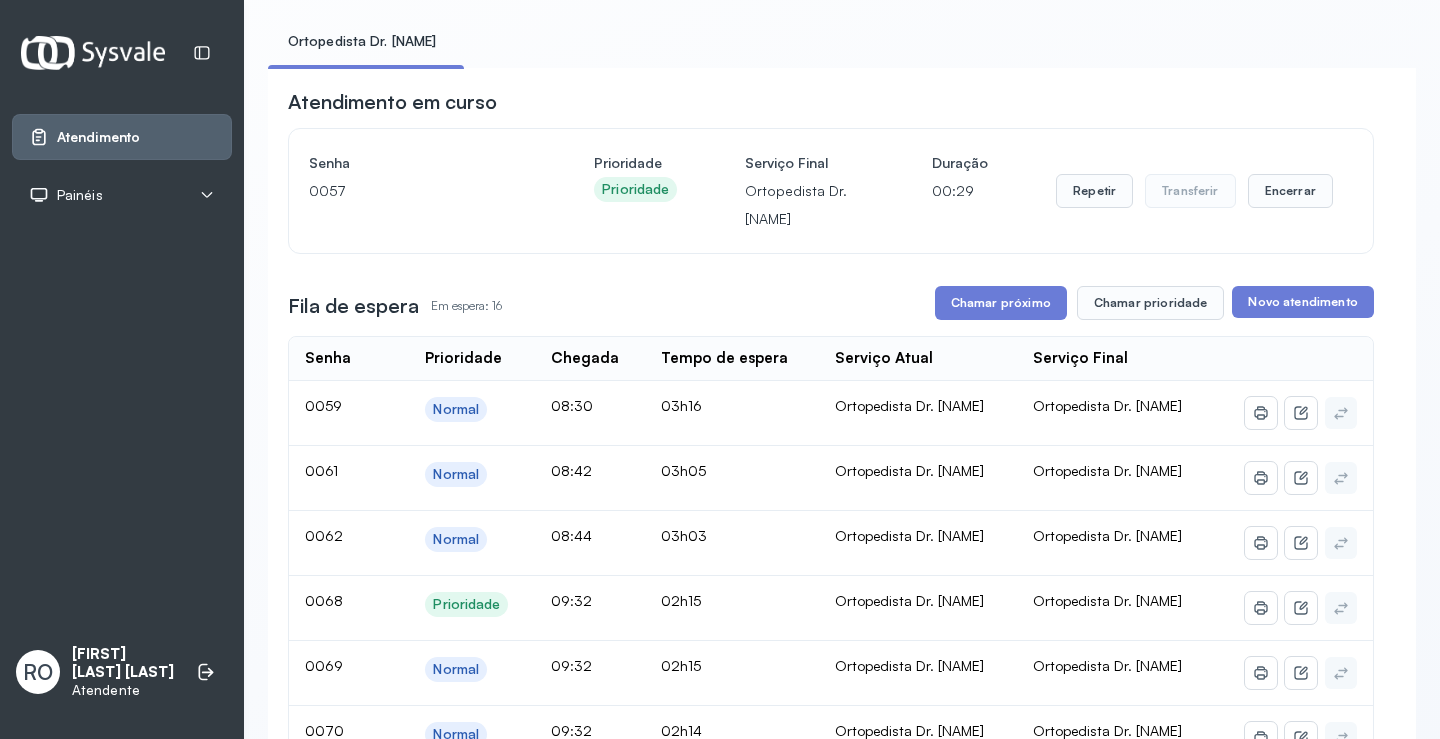 scroll, scrollTop: 100, scrollLeft: 0, axis: vertical 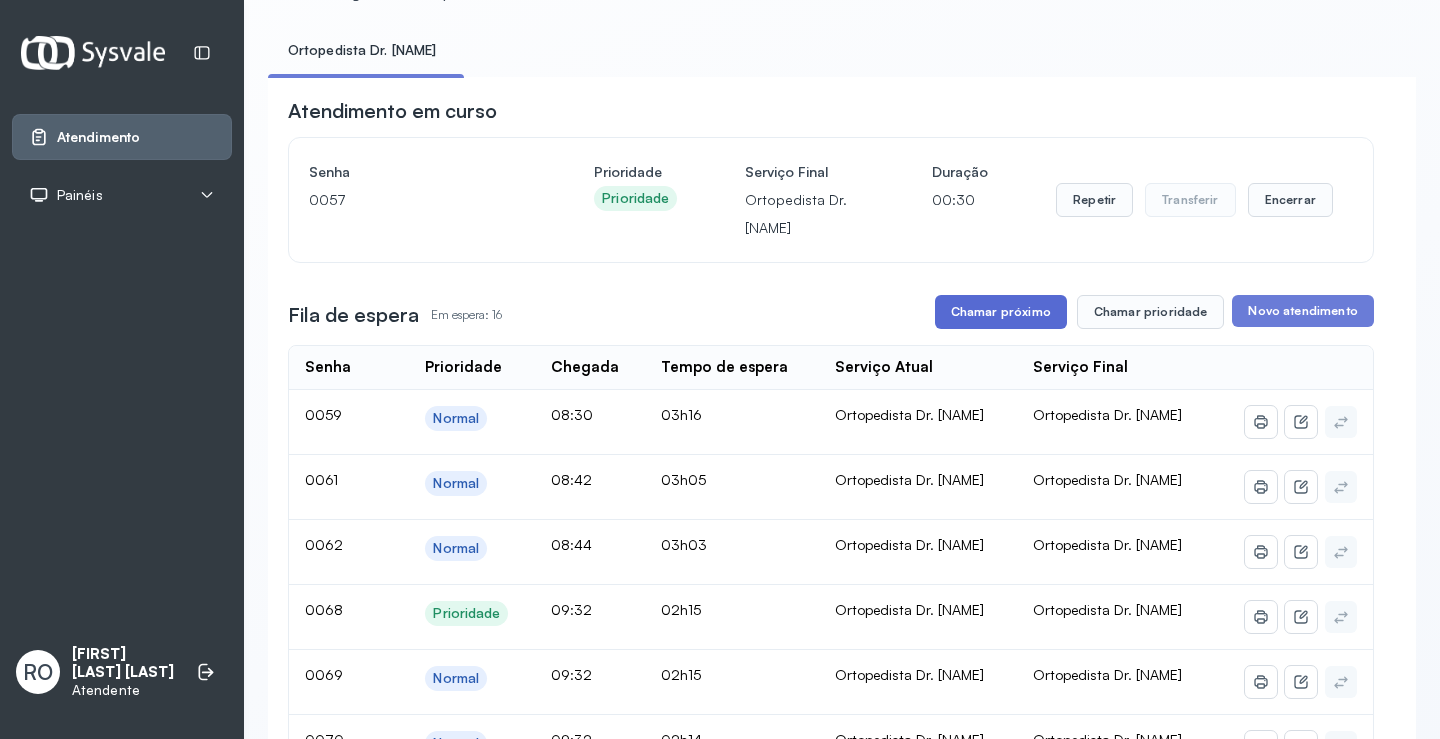 click on "Chamar próximo" at bounding box center (1001, 312) 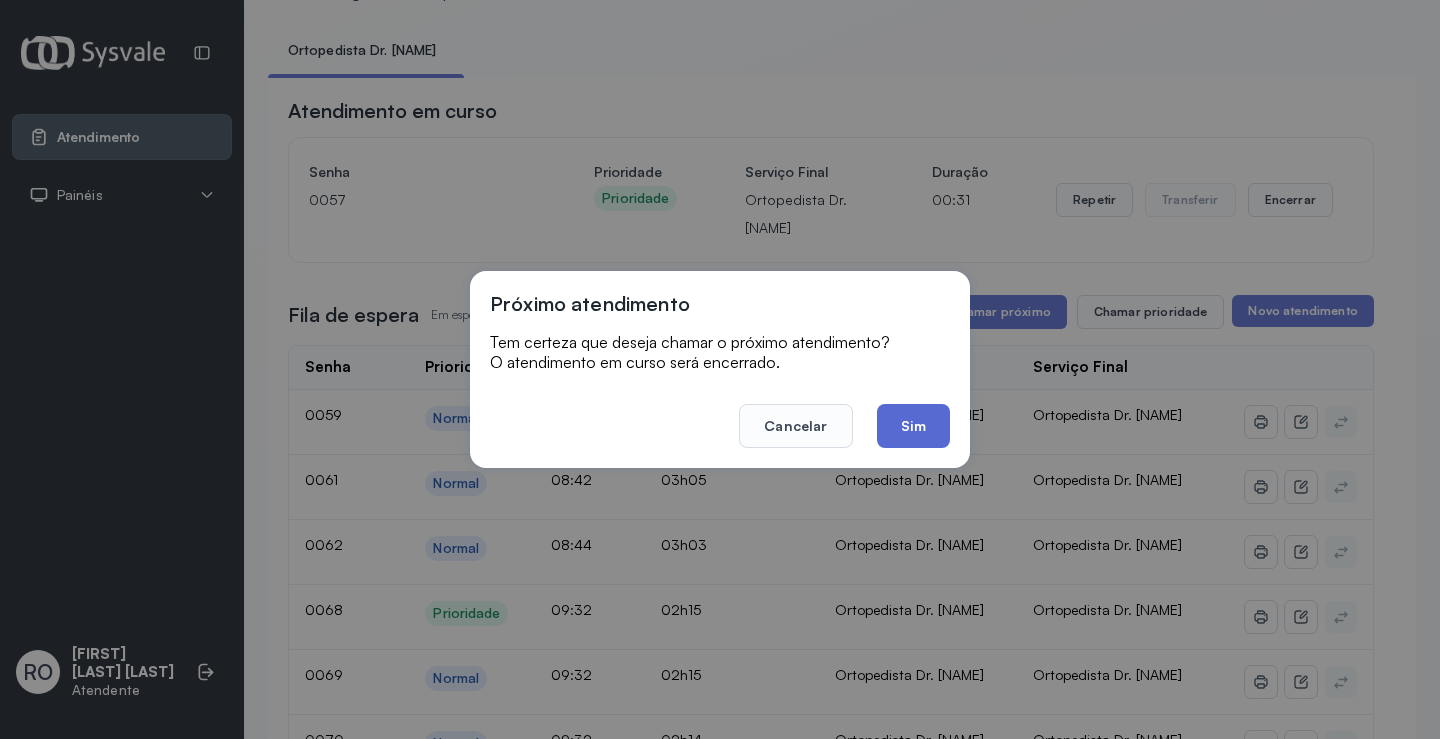 click on "Sim" 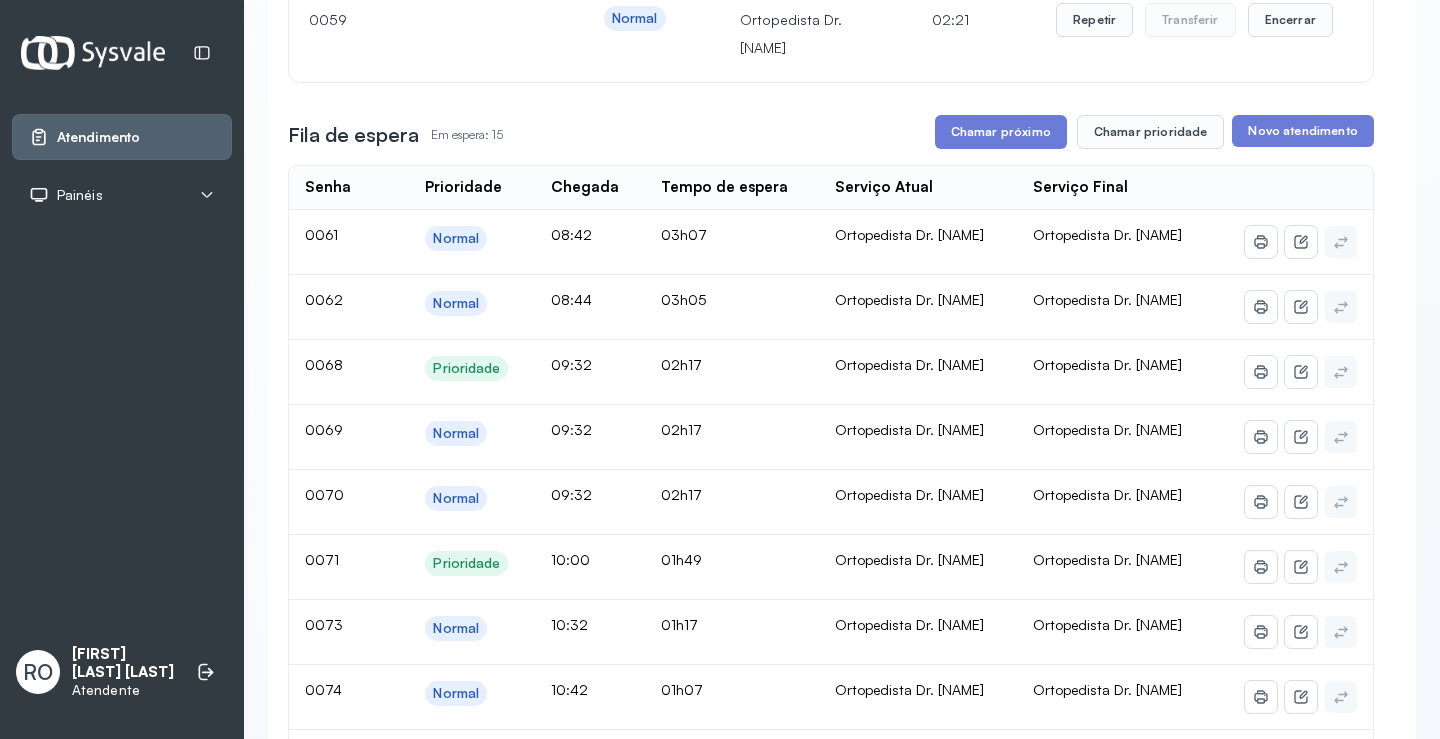 scroll, scrollTop: 300, scrollLeft: 0, axis: vertical 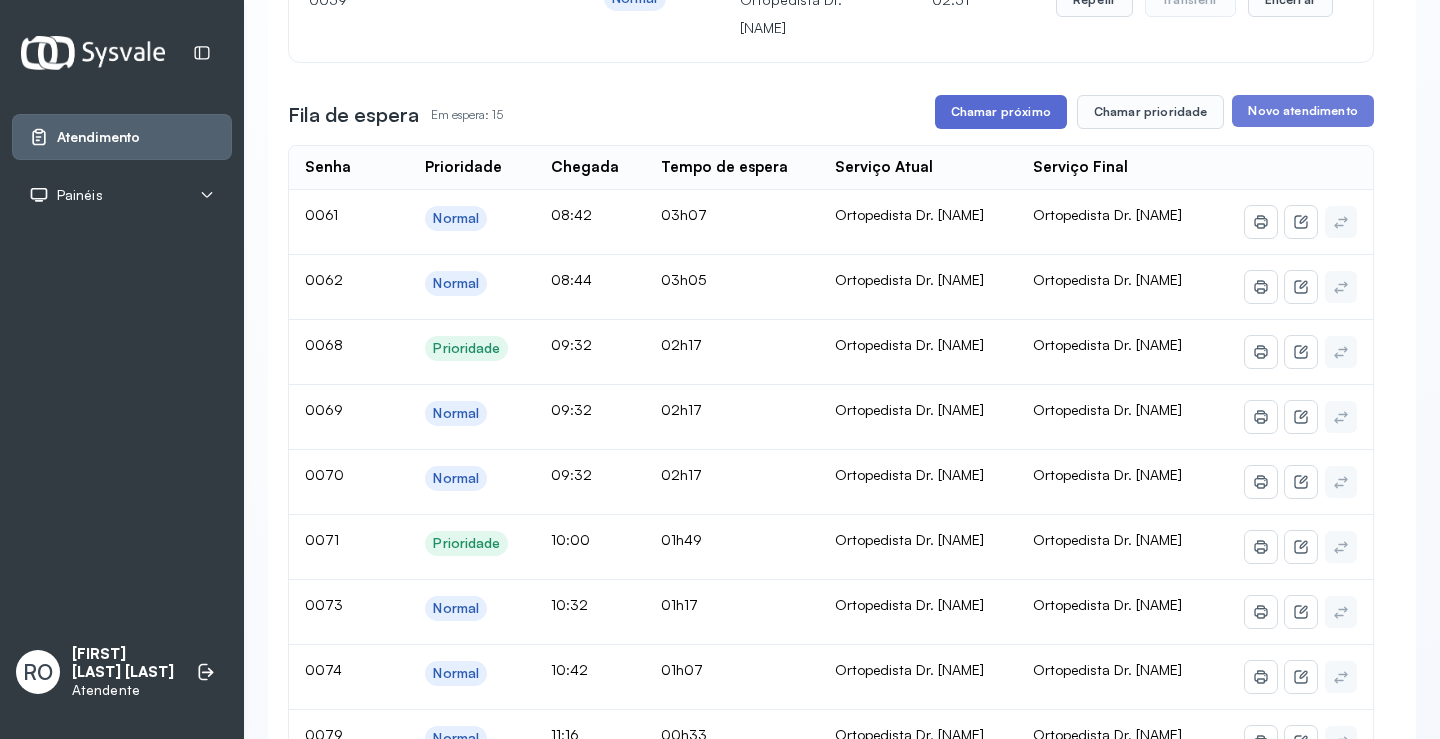 click on "Chamar próximo" at bounding box center [1001, 112] 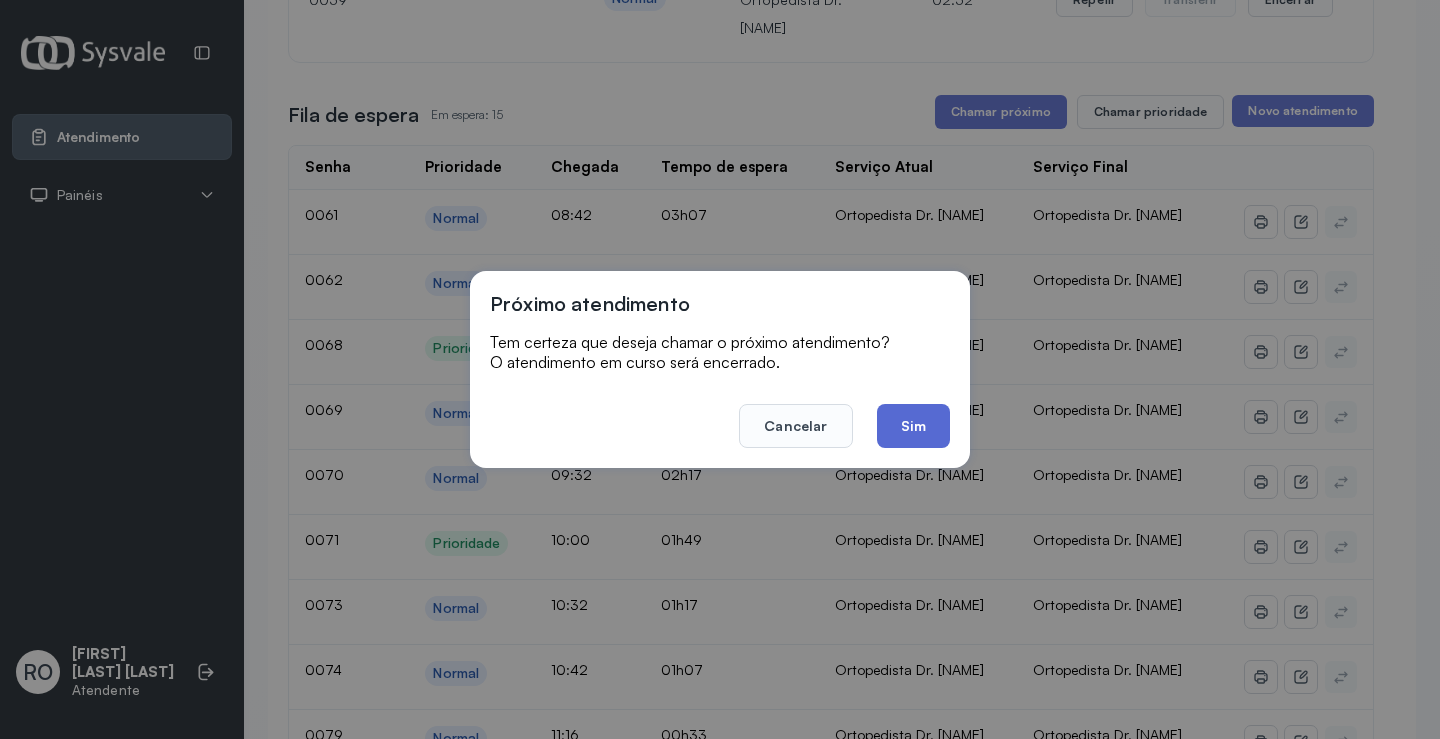 click on "Sim" 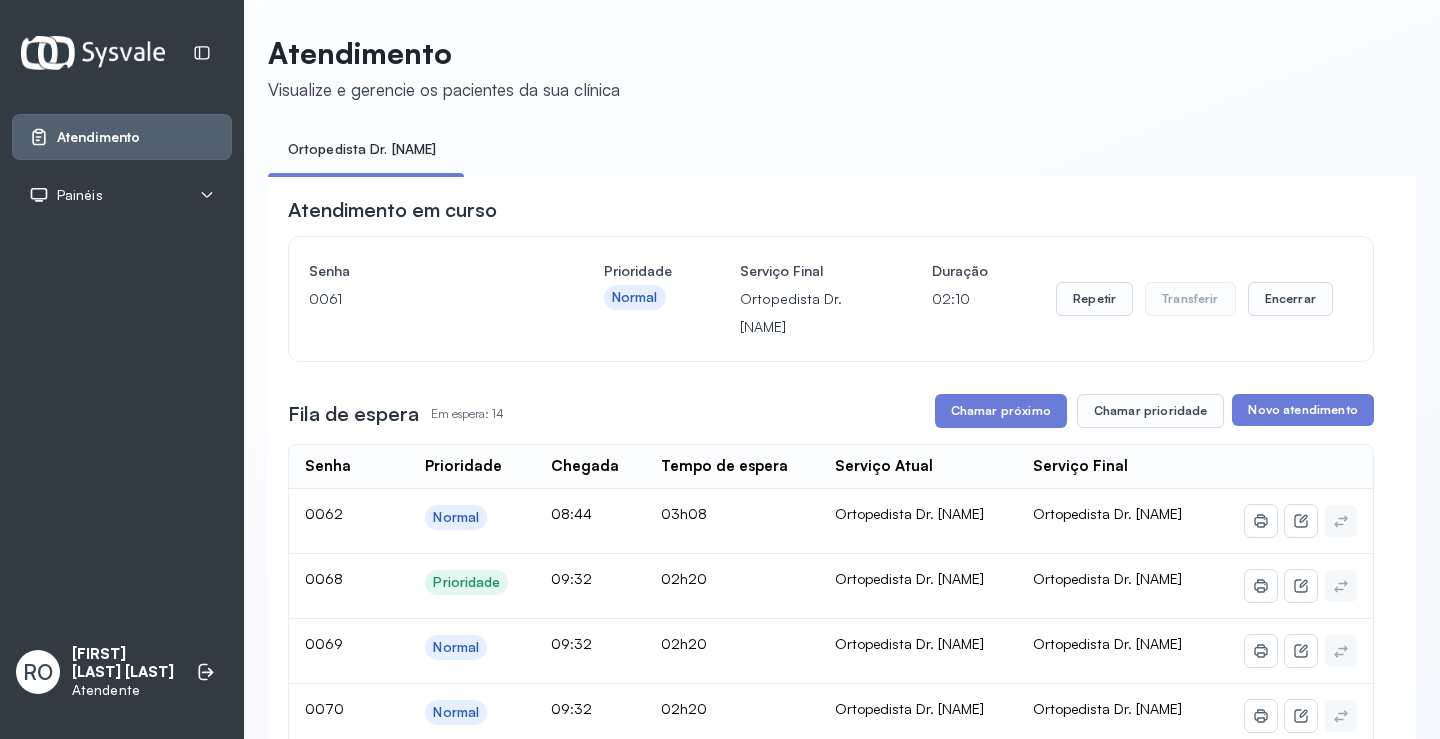 scroll, scrollTop: 300, scrollLeft: 0, axis: vertical 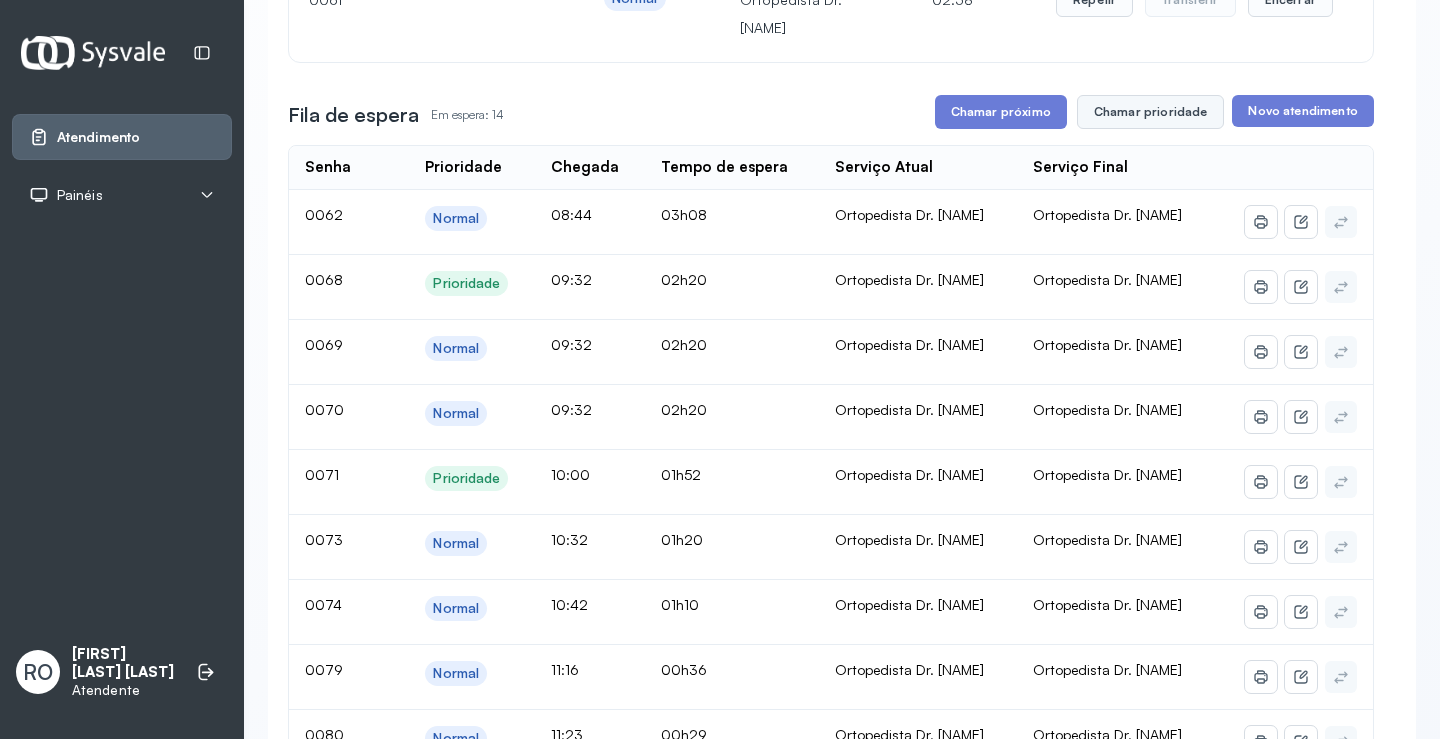 click on "Chamar prioridade" at bounding box center [1151, 112] 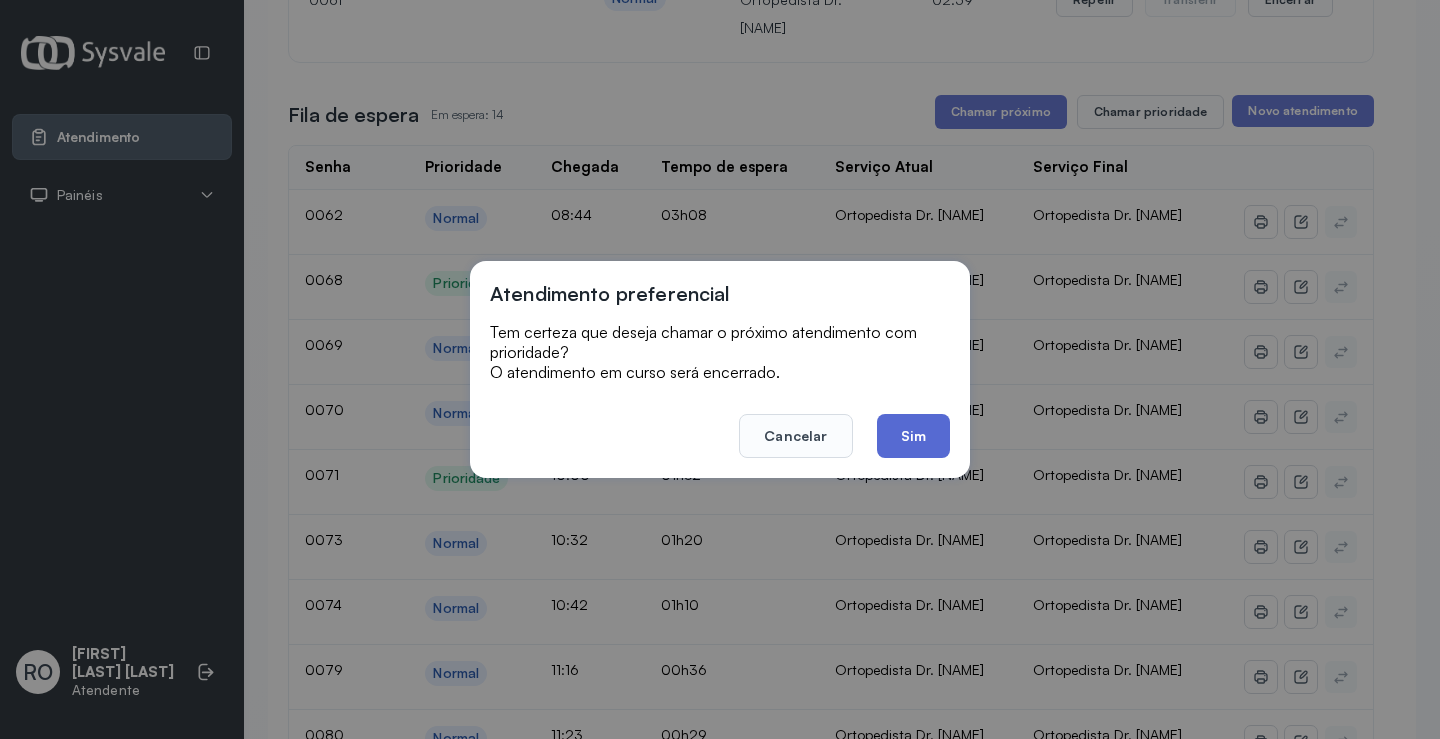click on "Sim" 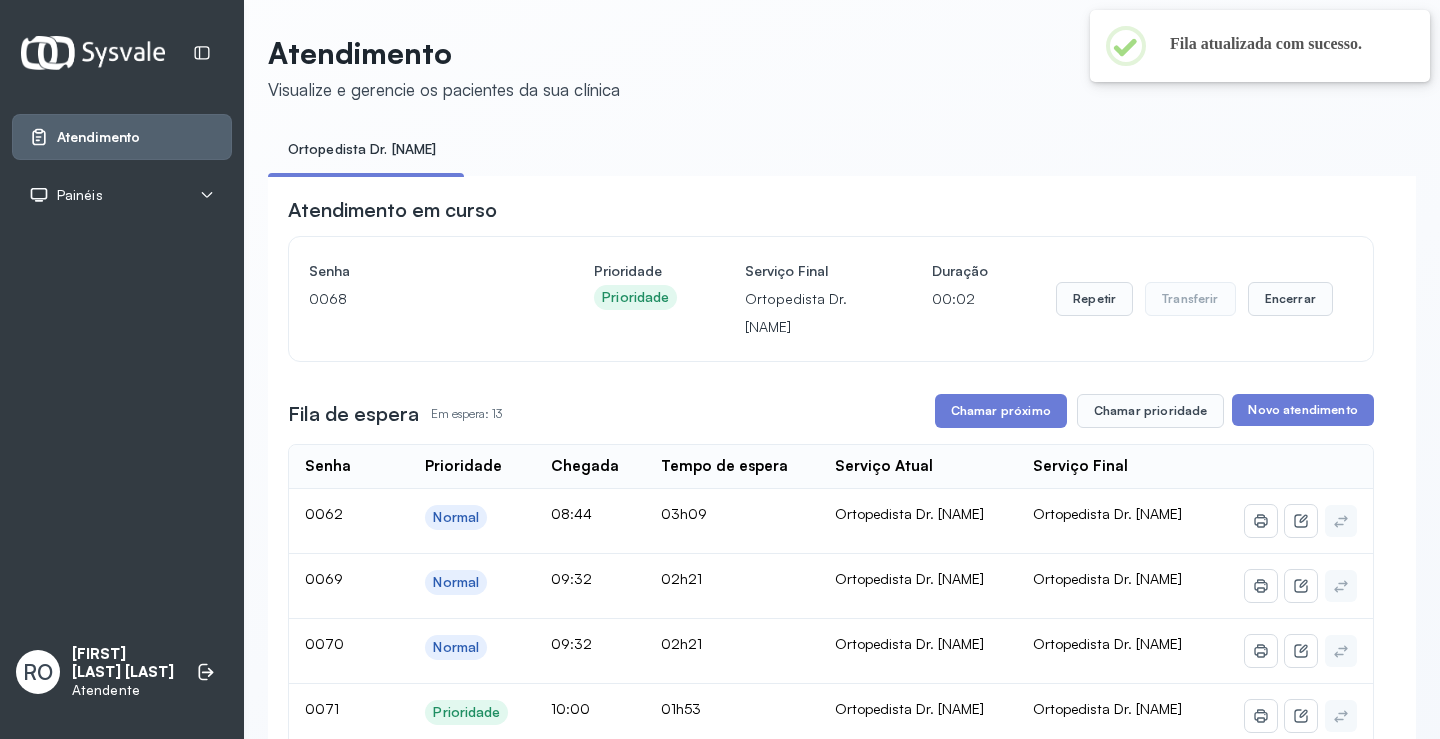 scroll, scrollTop: 300, scrollLeft: 0, axis: vertical 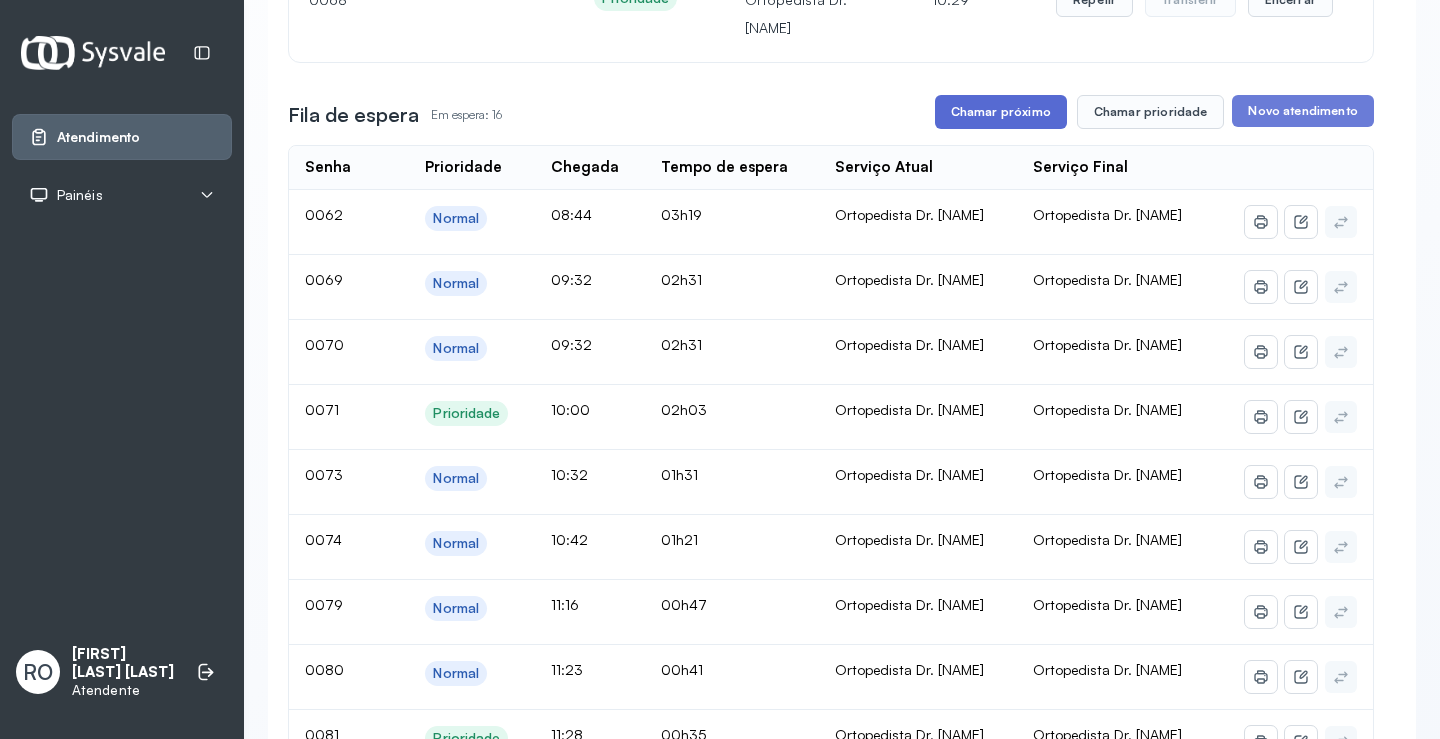 click on "Chamar próximo" at bounding box center [1001, 112] 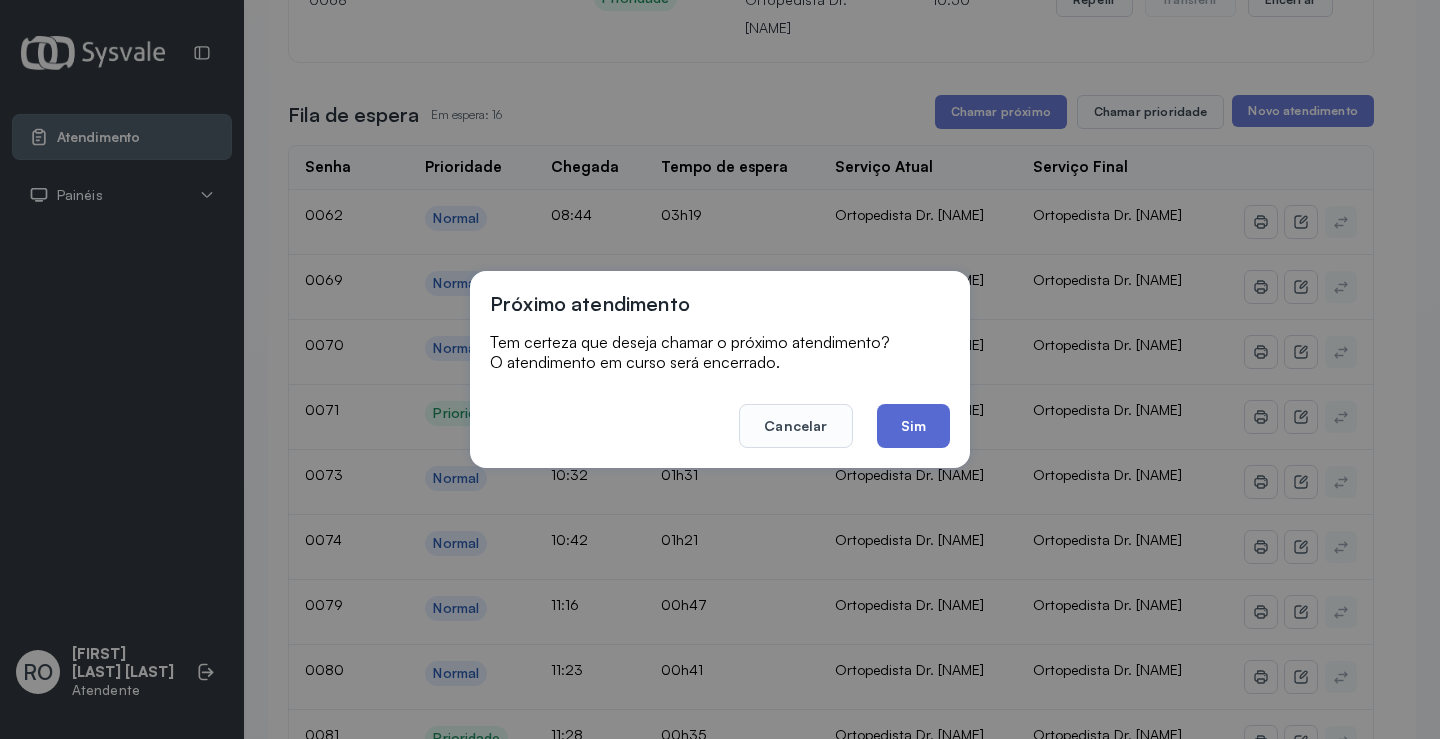click on "Sim" 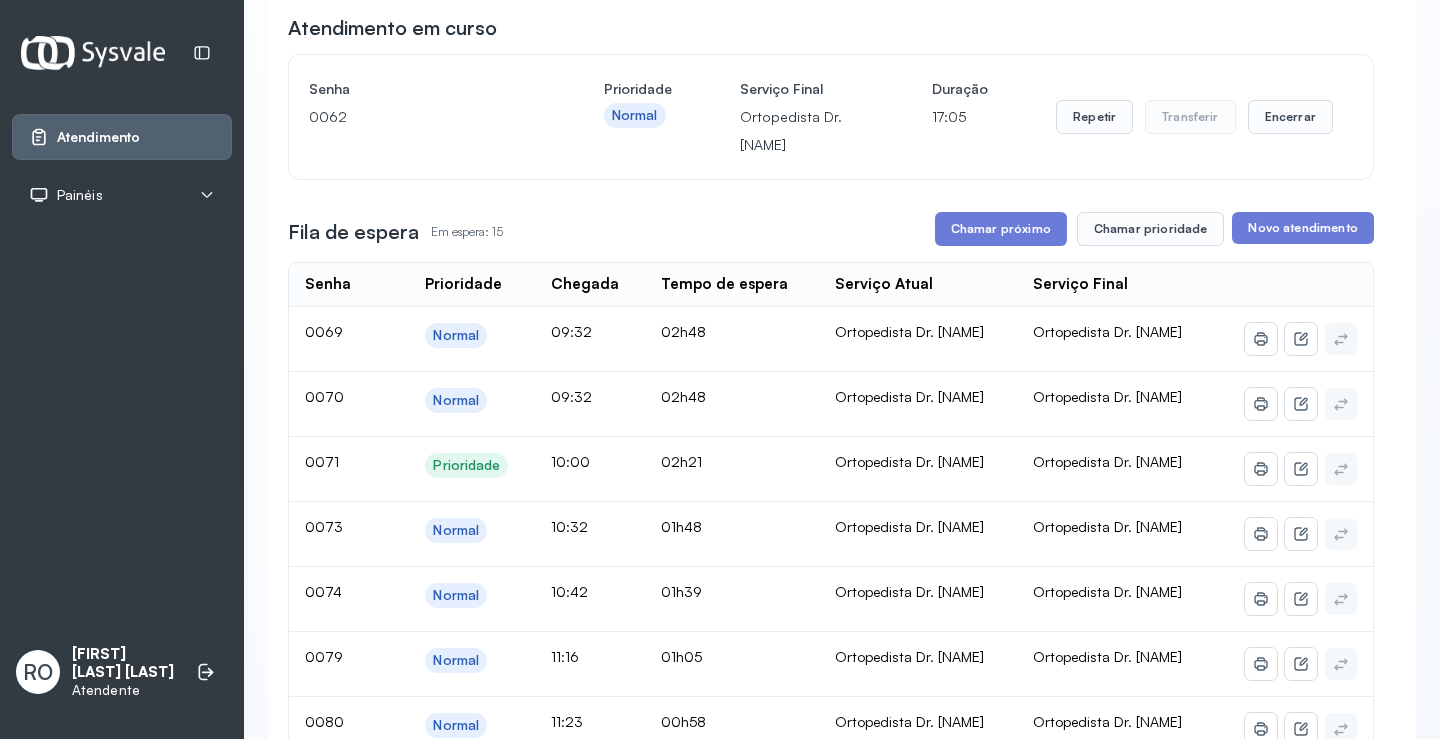 scroll, scrollTop: 100, scrollLeft: 0, axis: vertical 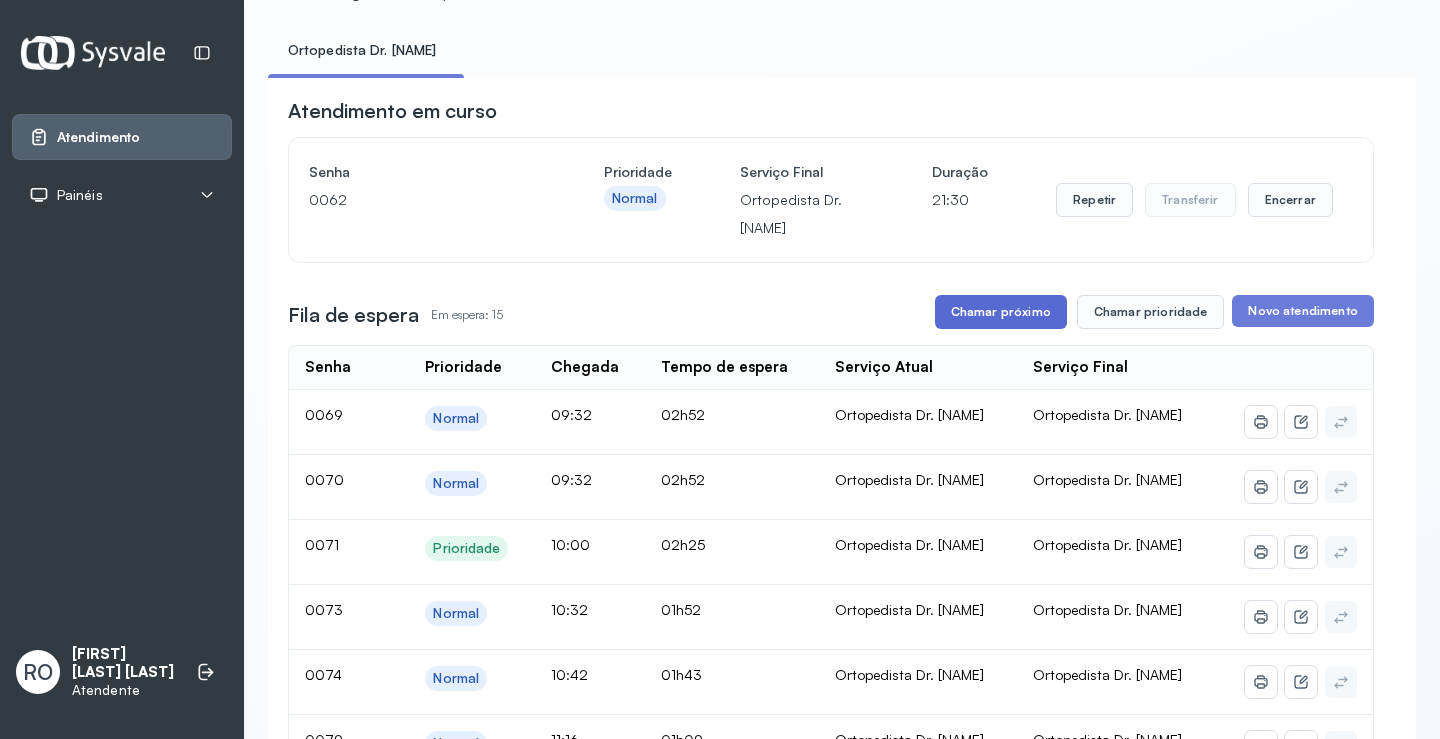 click on "Chamar próximo" at bounding box center [1001, 312] 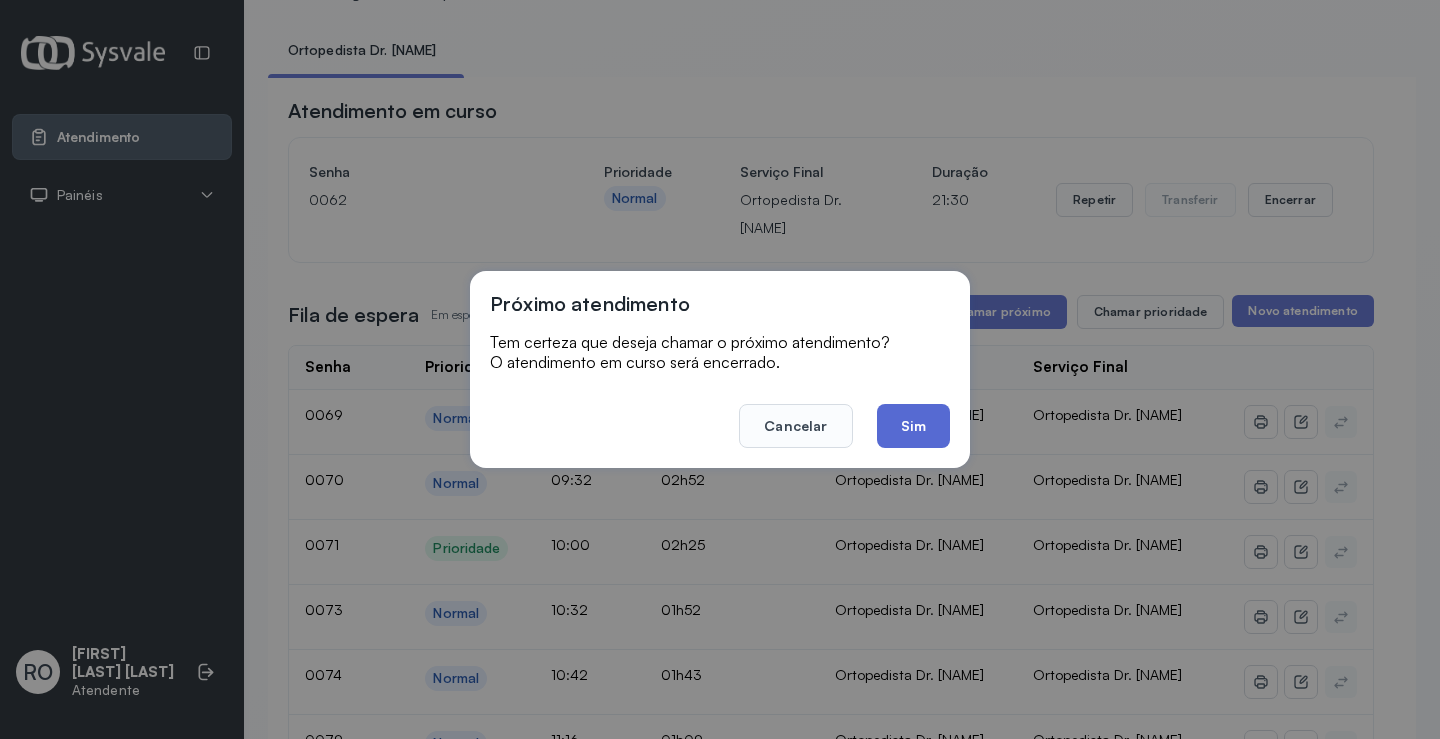 click on "Sim" 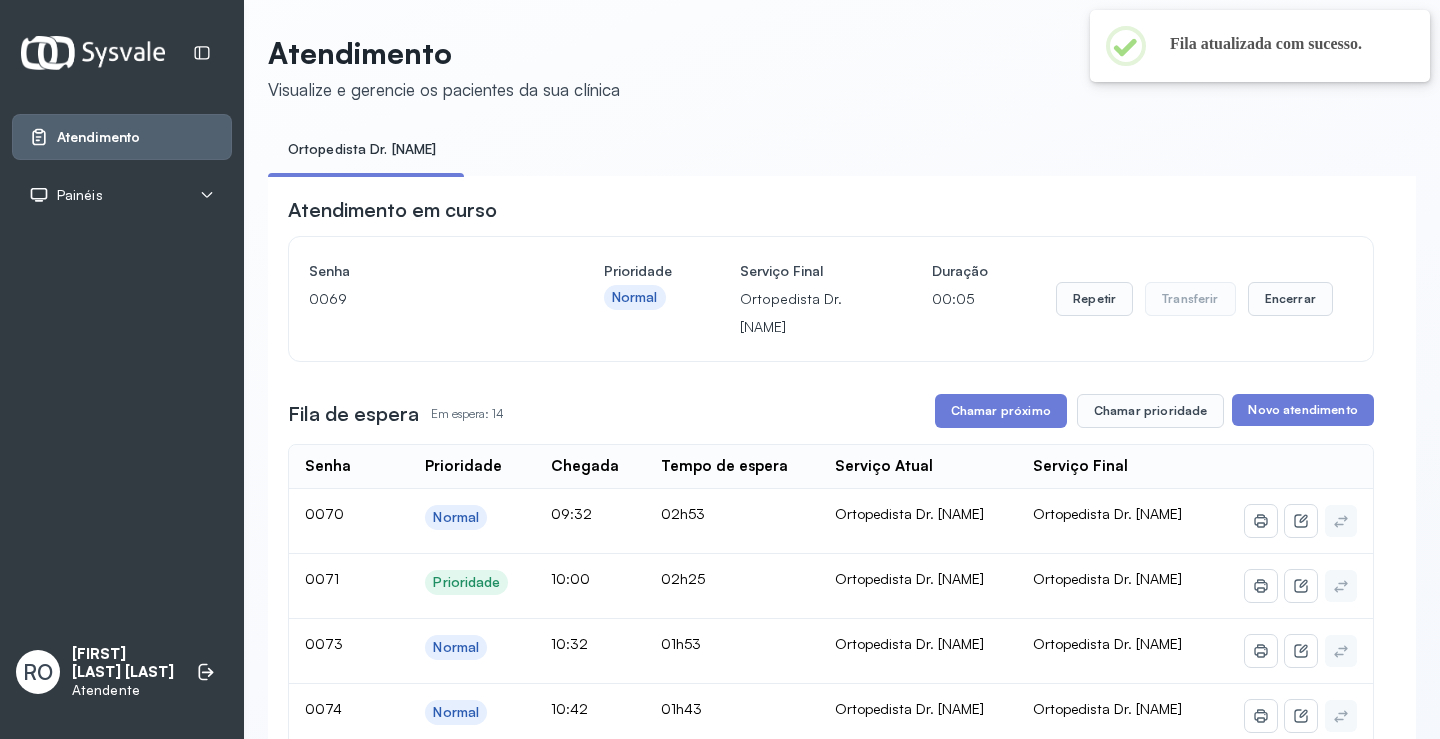 scroll, scrollTop: 100, scrollLeft: 0, axis: vertical 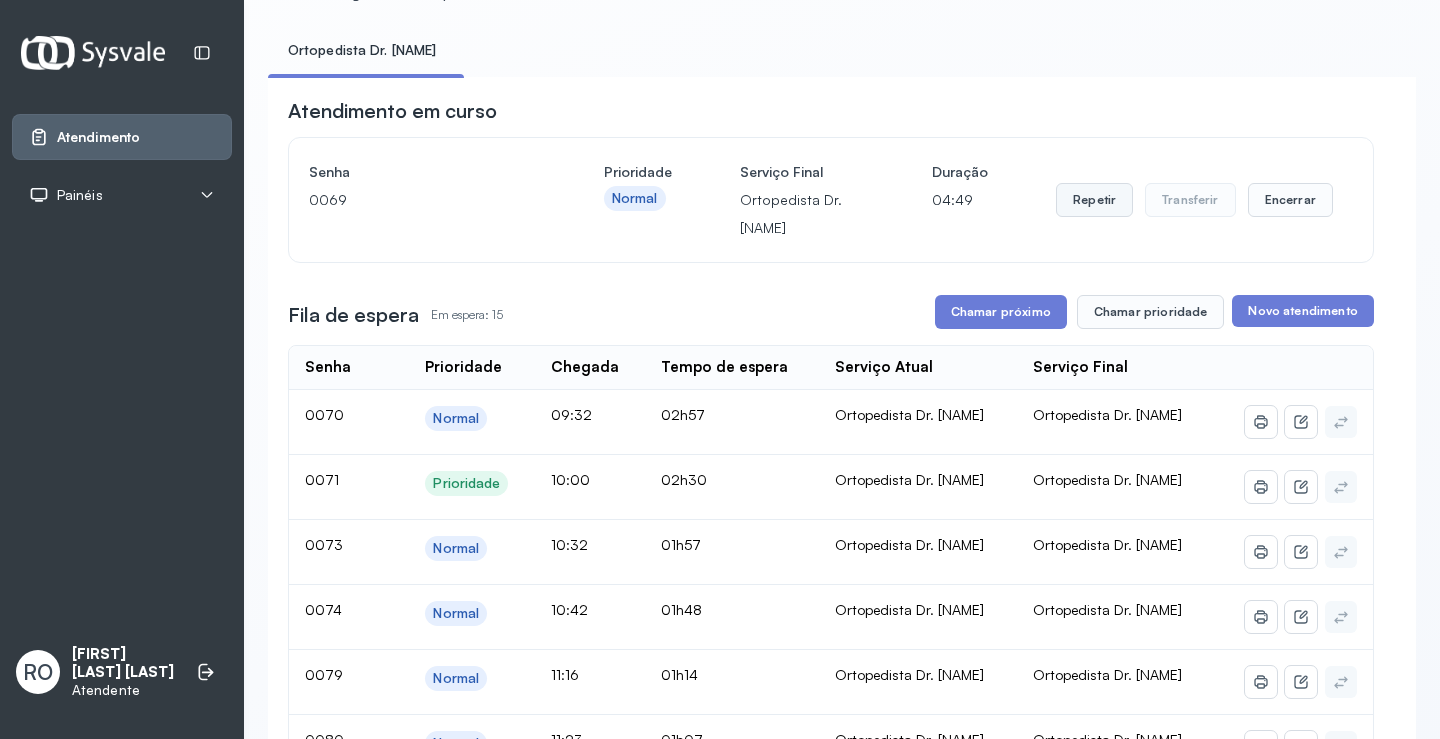 click on "Repetir" at bounding box center (1094, 200) 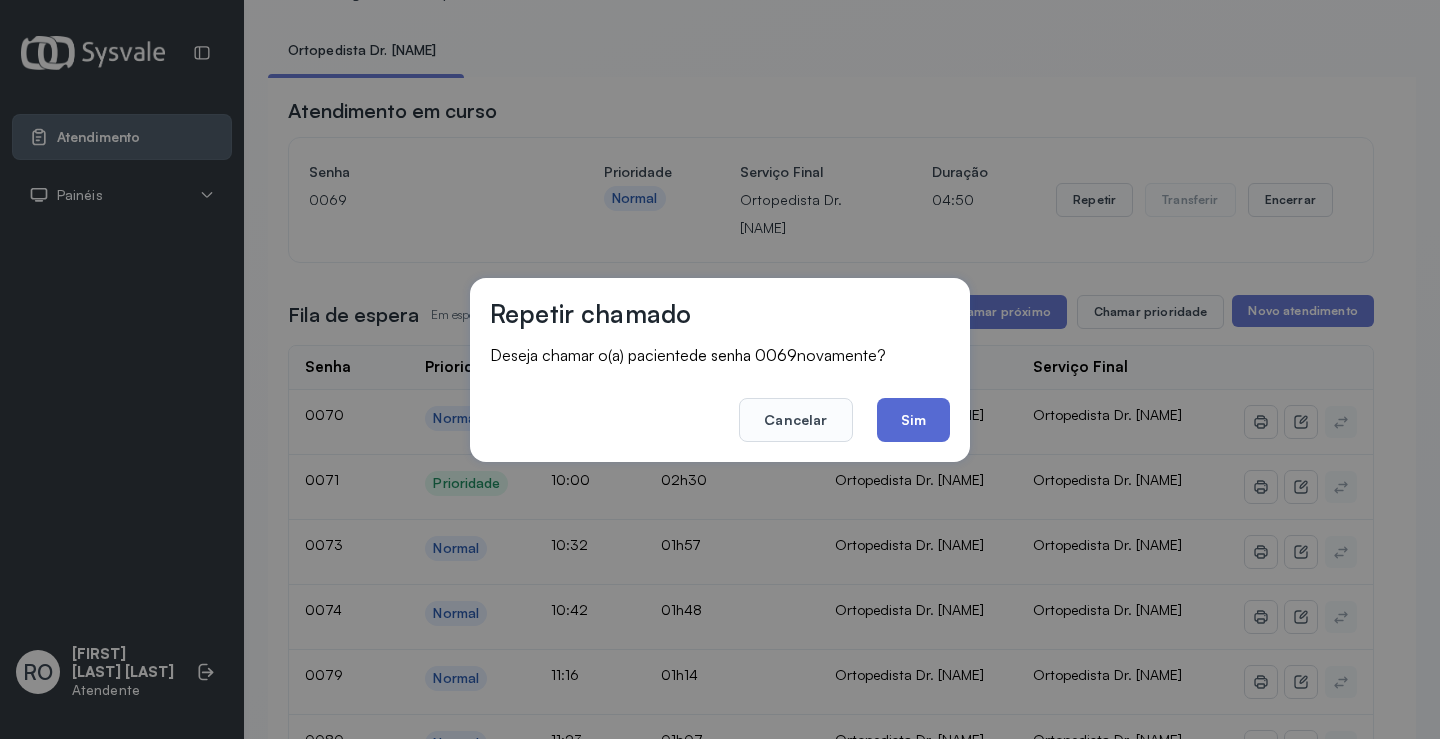 click on "Sim" 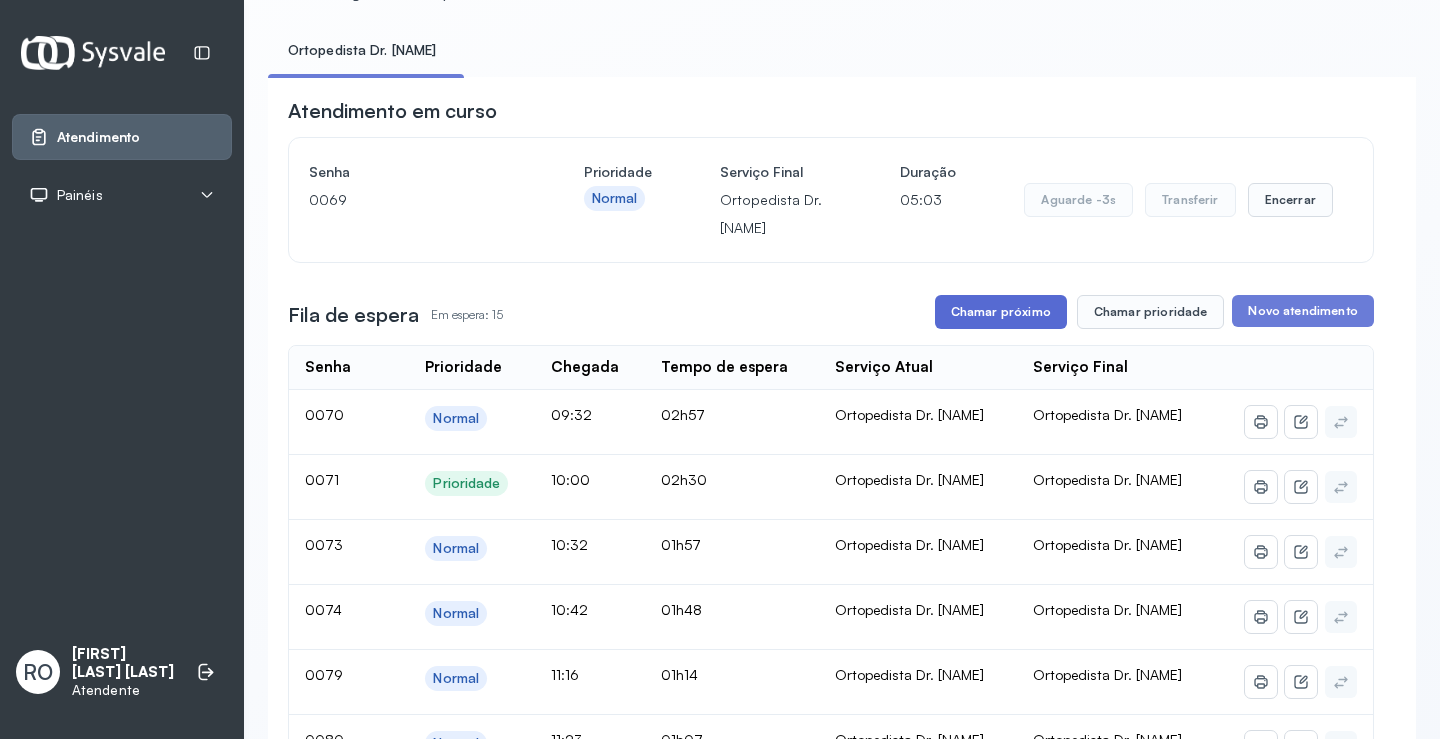 click on "Chamar próximo" at bounding box center [1001, 312] 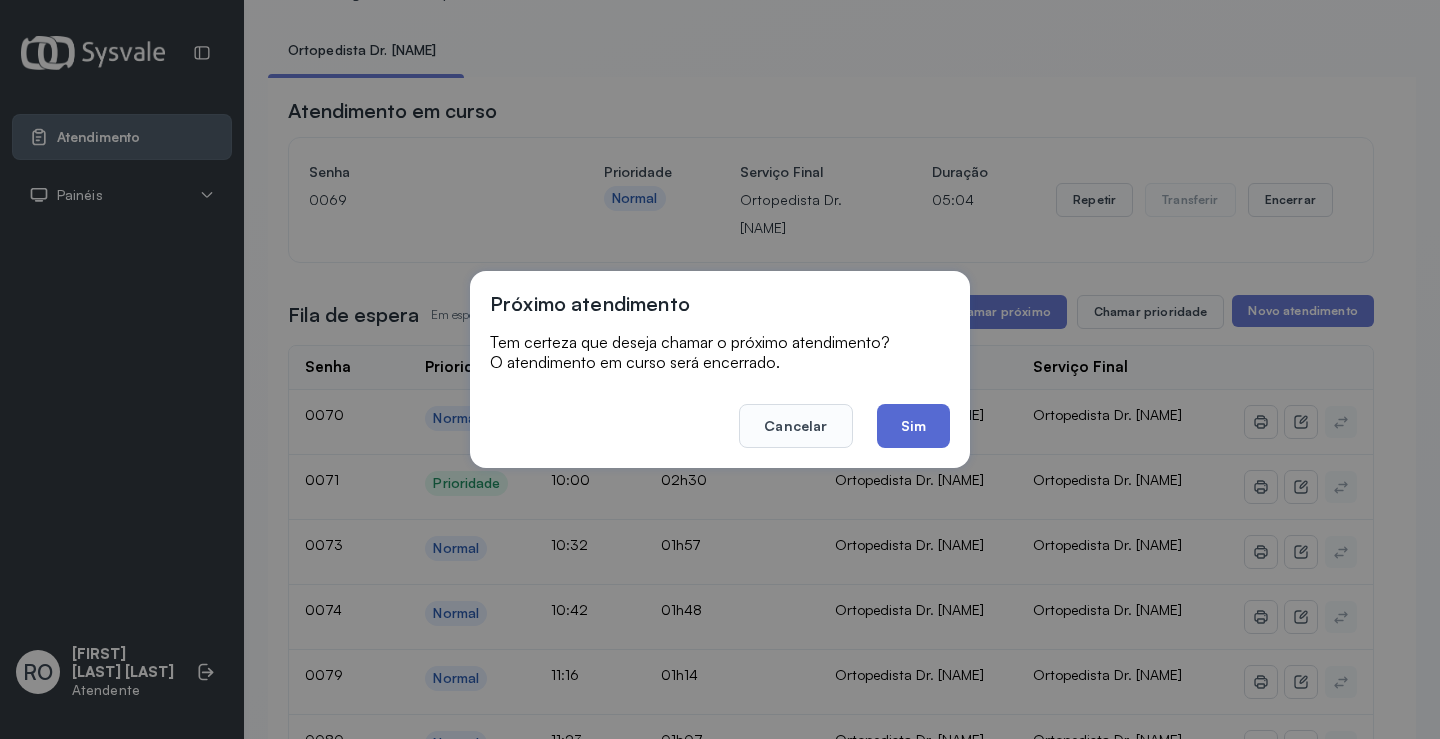 click on "Sim" 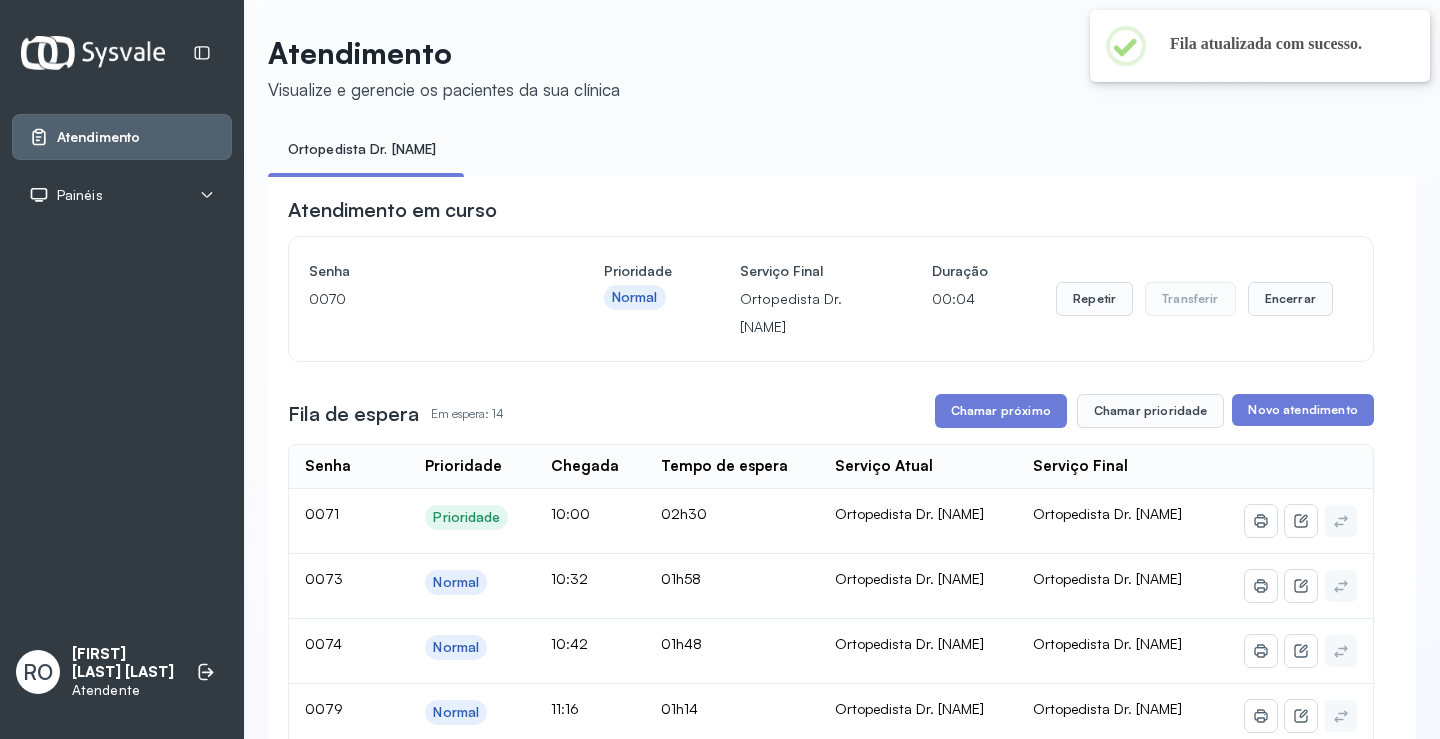 scroll, scrollTop: 100, scrollLeft: 0, axis: vertical 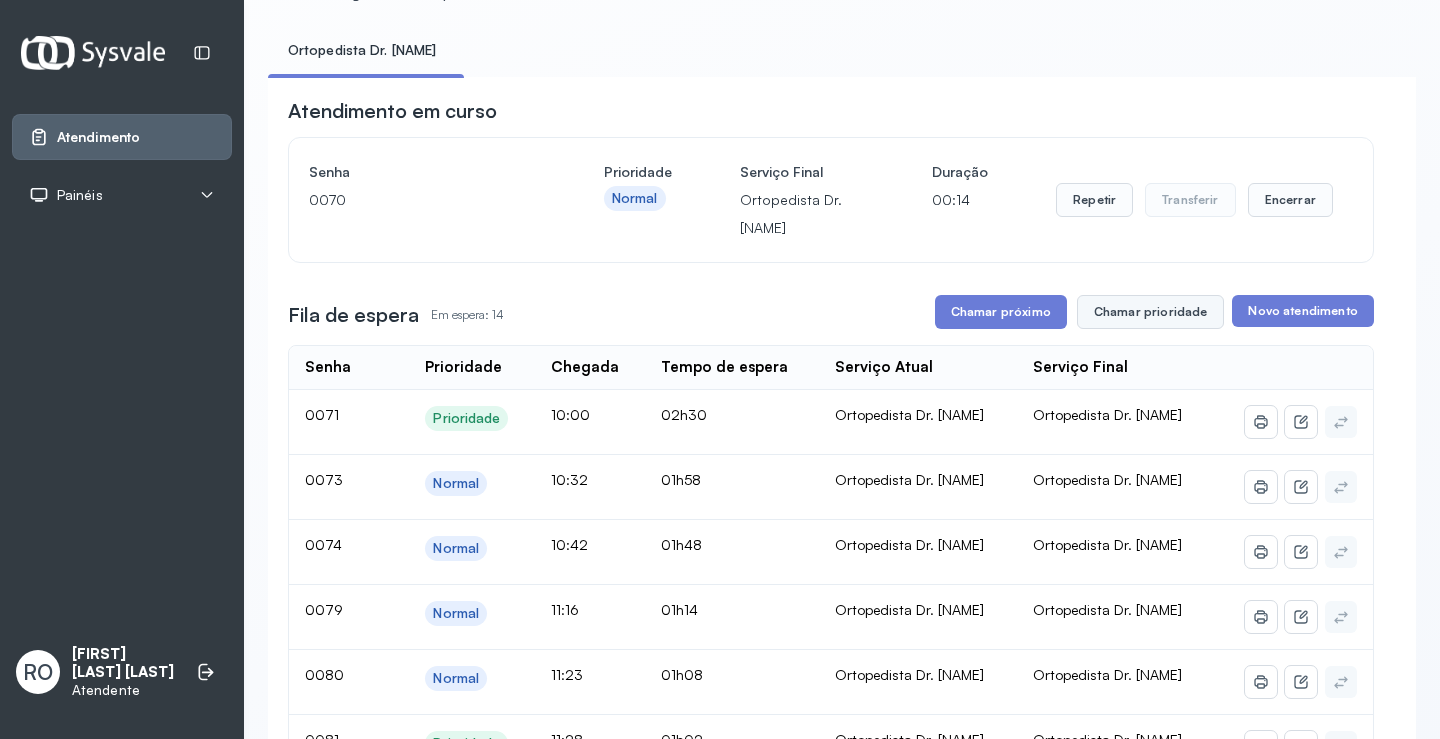 click on "Chamar prioridade" at bounding box center [1151, 312] 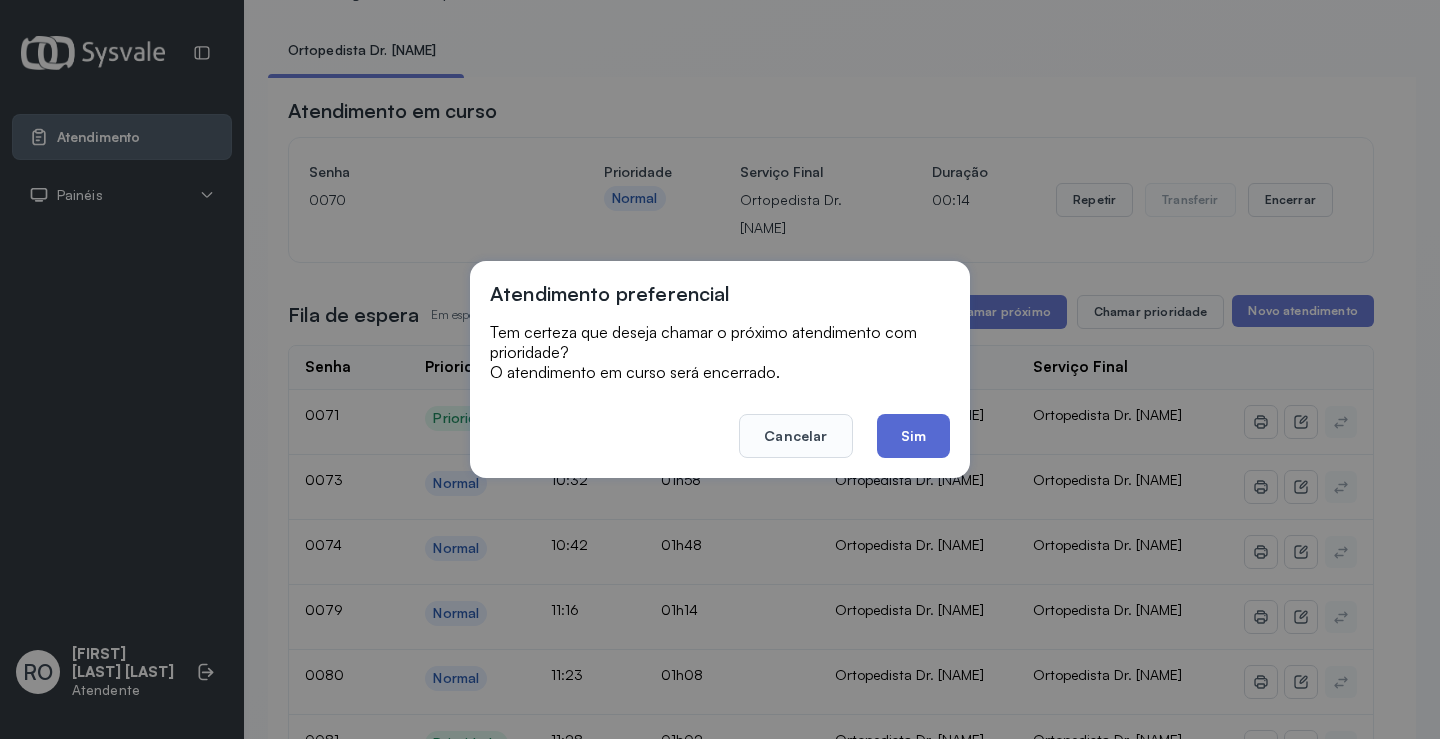 click on "Sim" 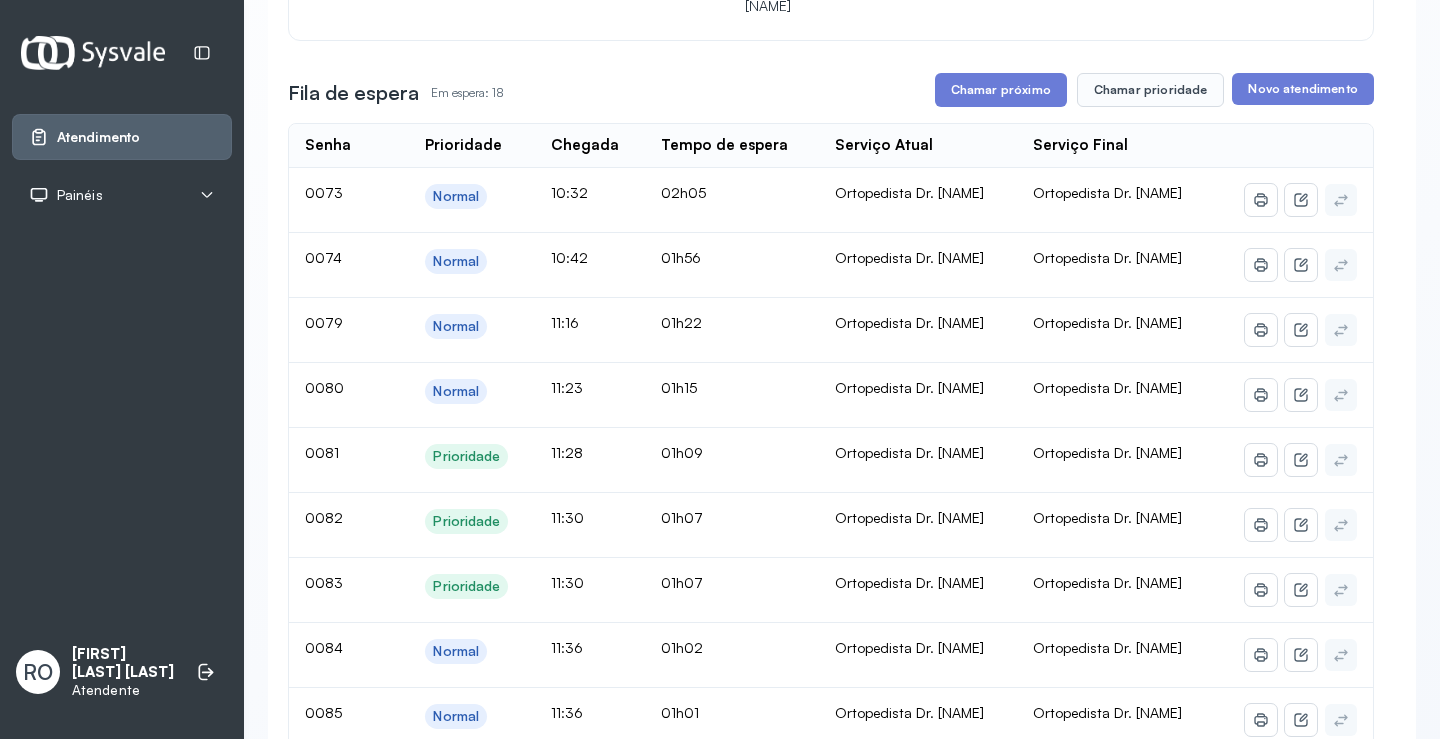 scroll, scrollTop: 0, scrollLeft: 0, axis: both 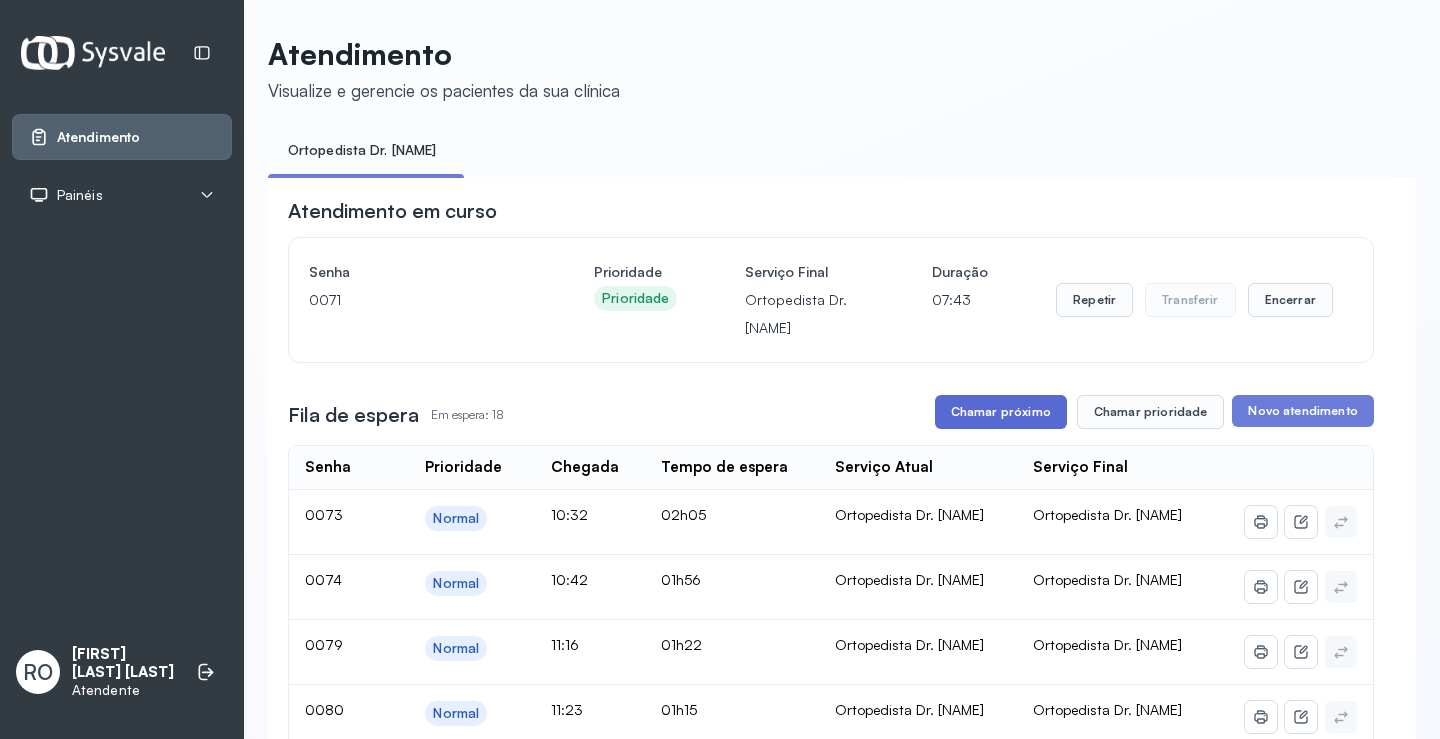 click on "Chamar próximo" at bounding box center (1001, 412) 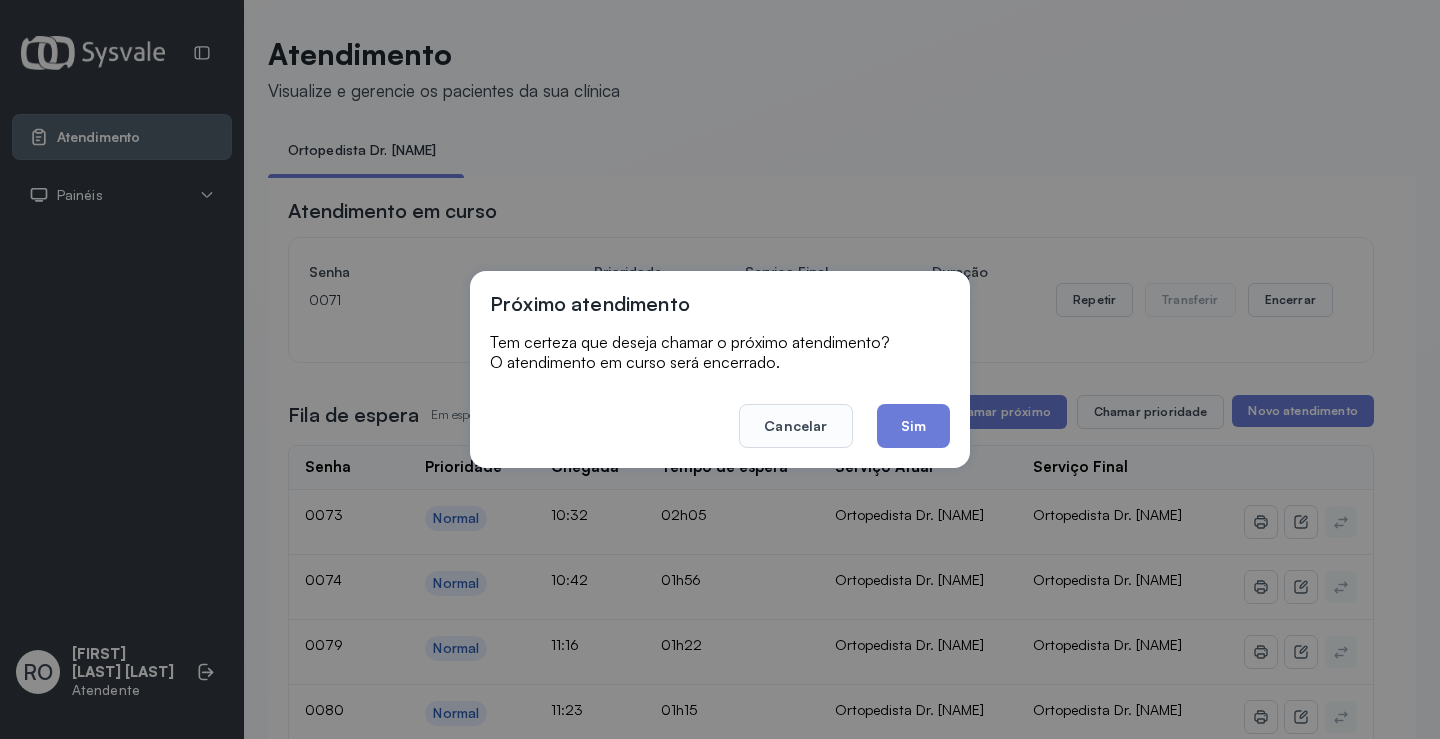 click on "Próximo atendimento Tem certeza que deseja chamar o próximo atendimento?  O atendimento em curso será encerrado.  Cancelar Sim" at bounding box center [720, 369] 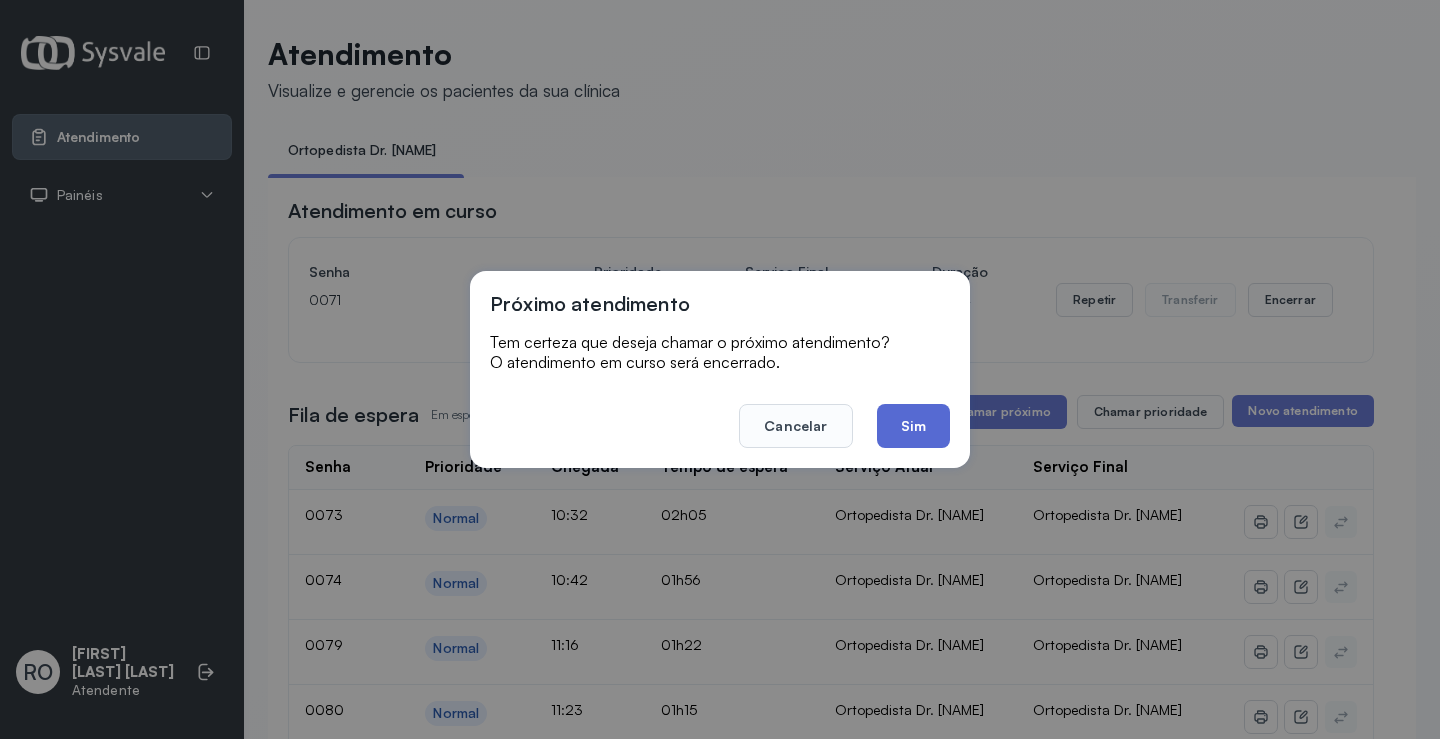 click on "Sim" 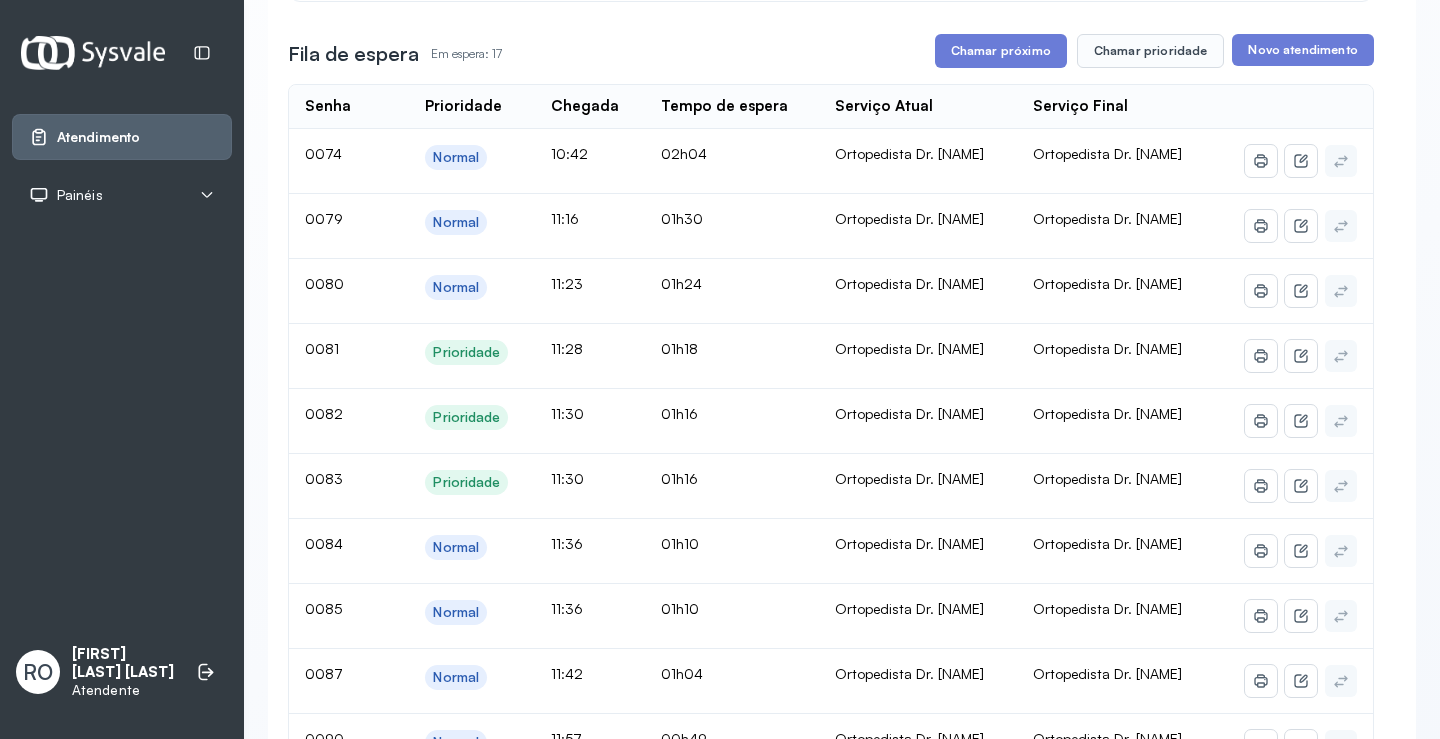 scroll, scrollTop: 100, scrollLeft: 0, axis: vertical 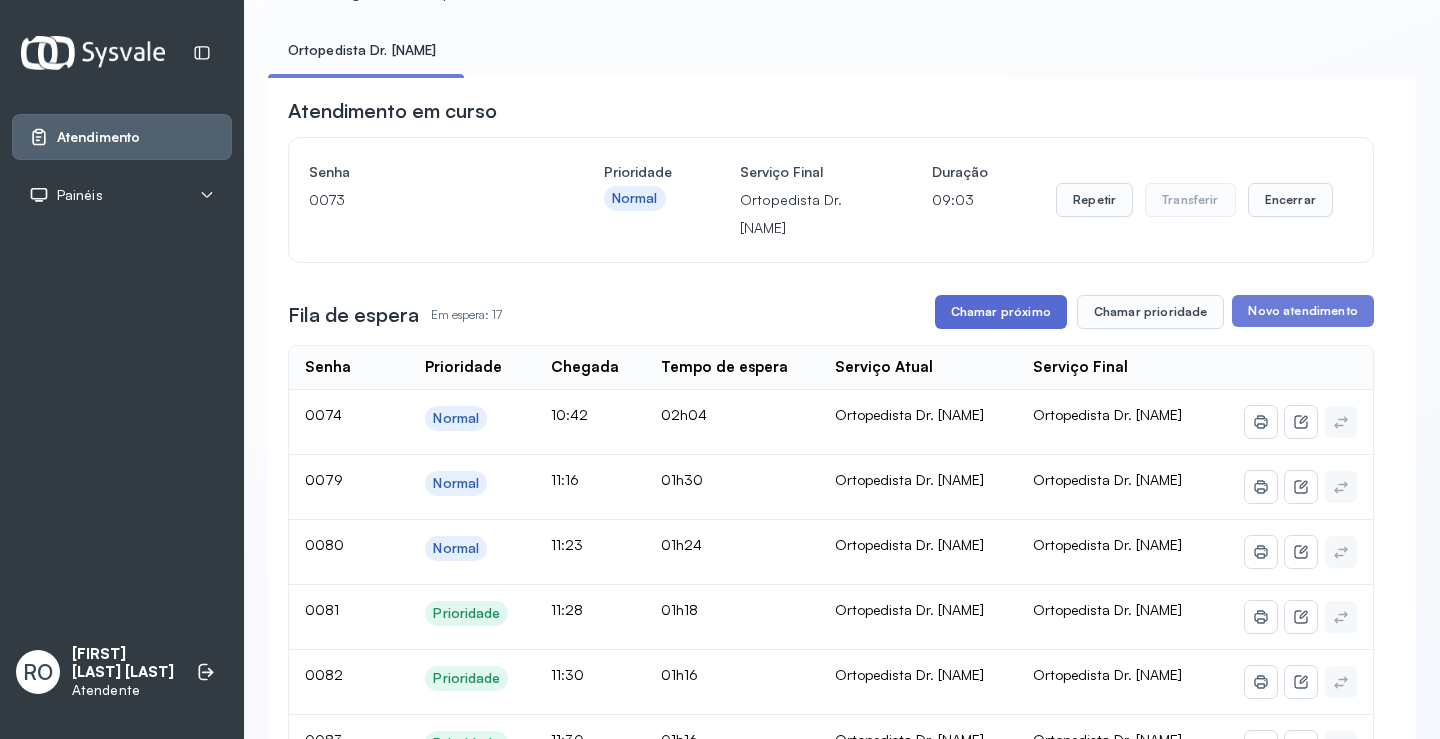 click on "Chamar próximo" at bounding box center [1001, 312] 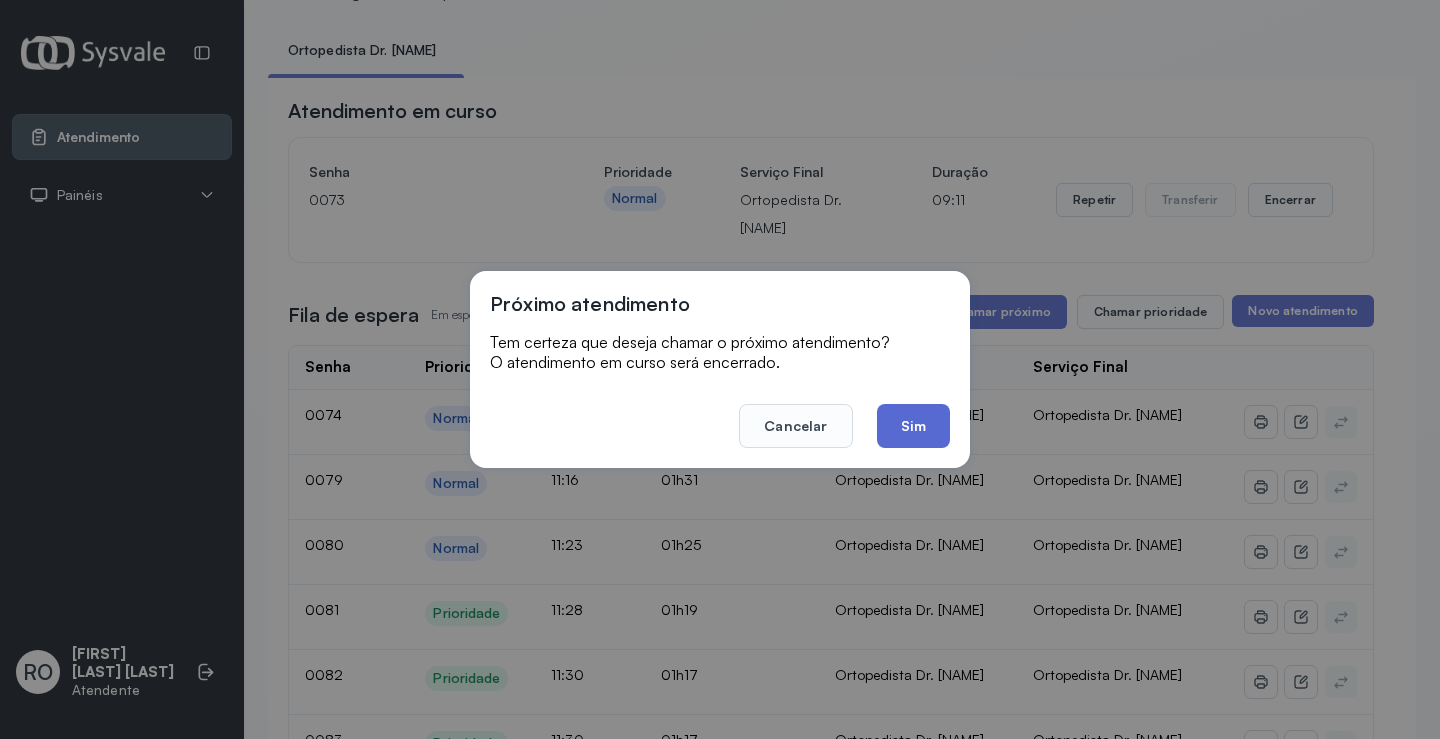 click on "Sim" 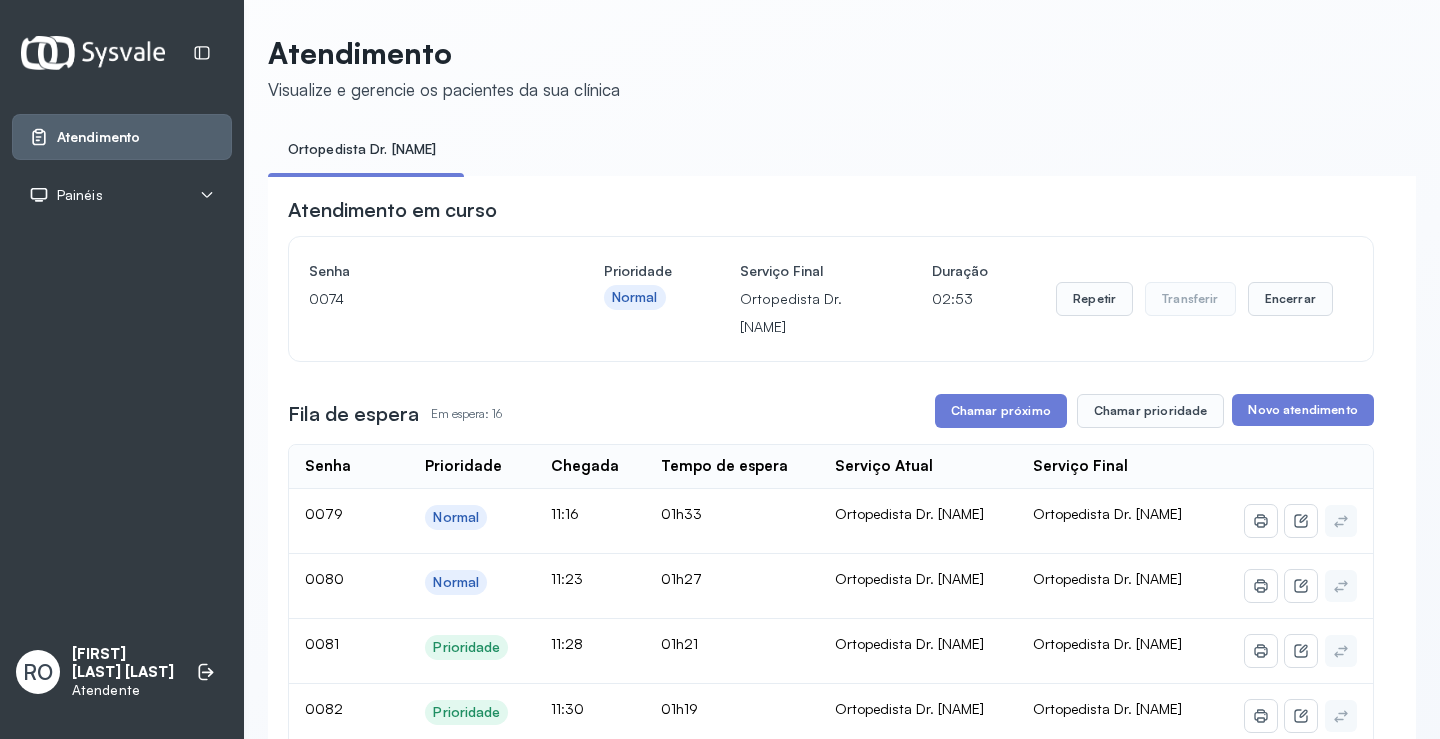 scroll, scrollTop: 100, scrollLeft: 0, axis: vertical 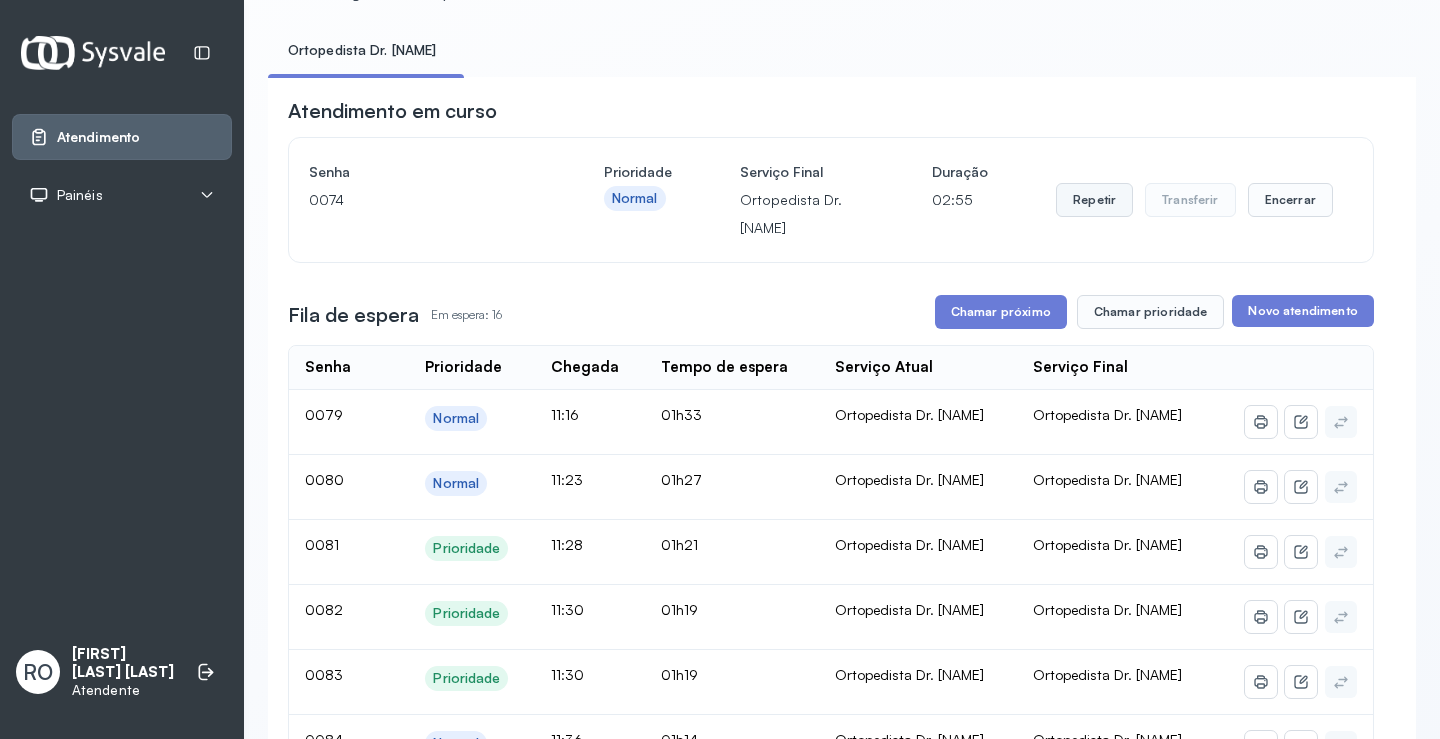 click on "Repetir" at bounding box center [1094, 200] 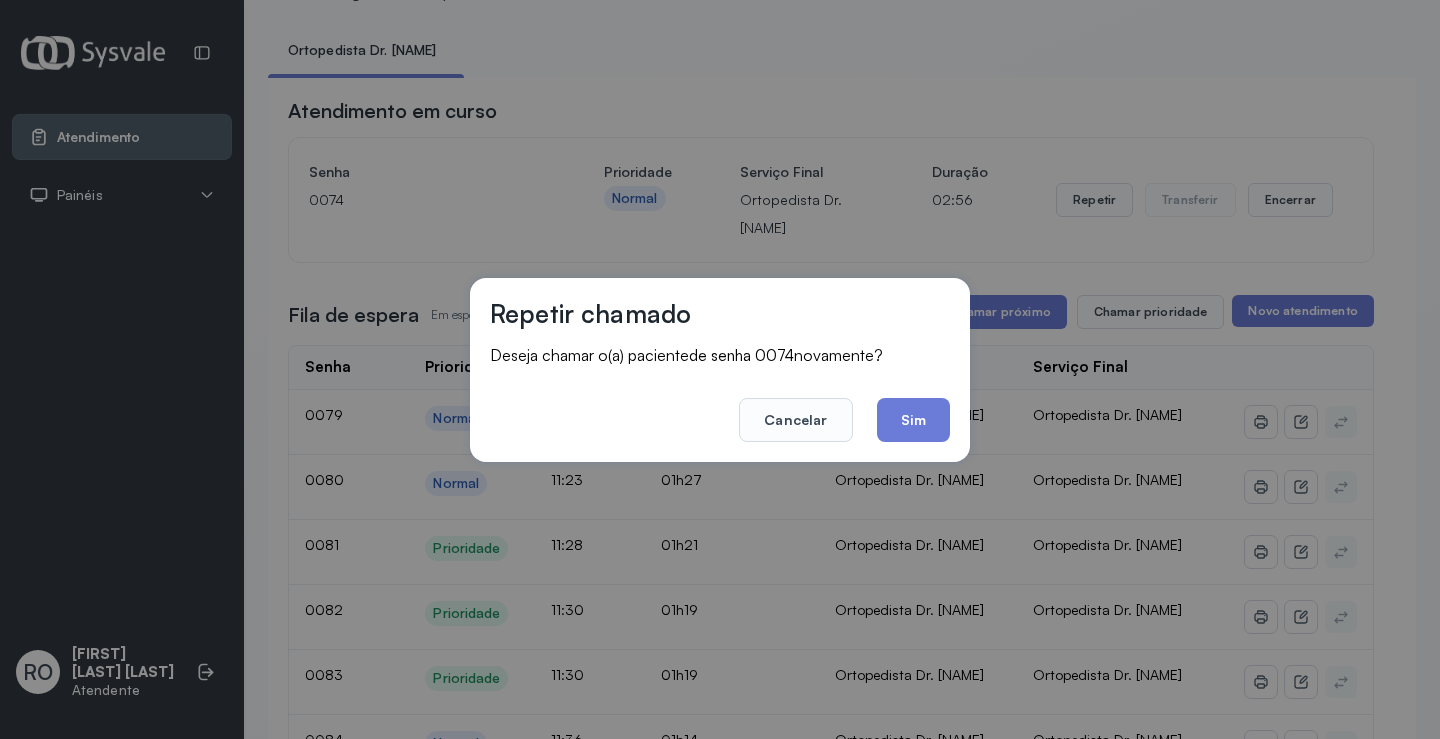 click on "Repetir chamado  Deseja chamar o(a) paciente  de senha 0074  novamente?  Cancelar Sim" at bounding box center [720, 370] 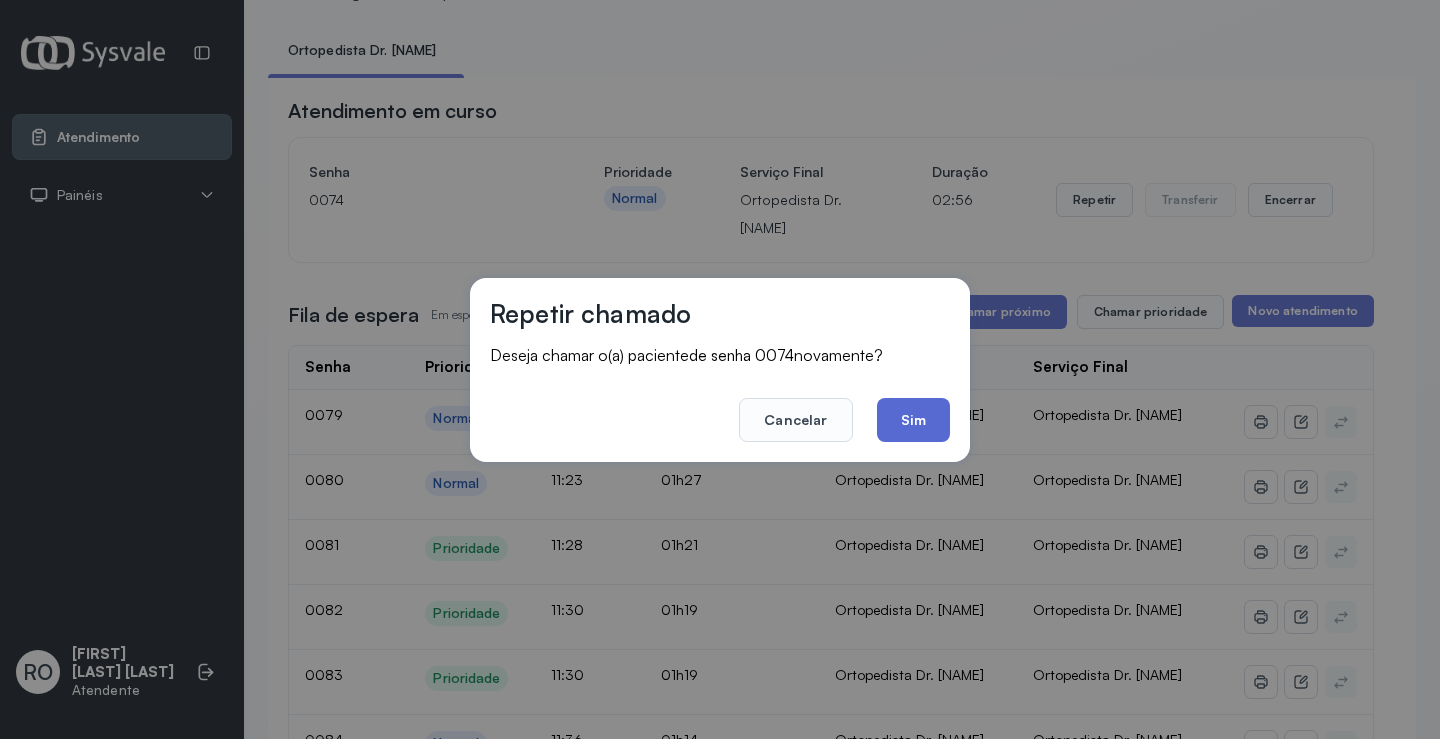 click on "Sim" 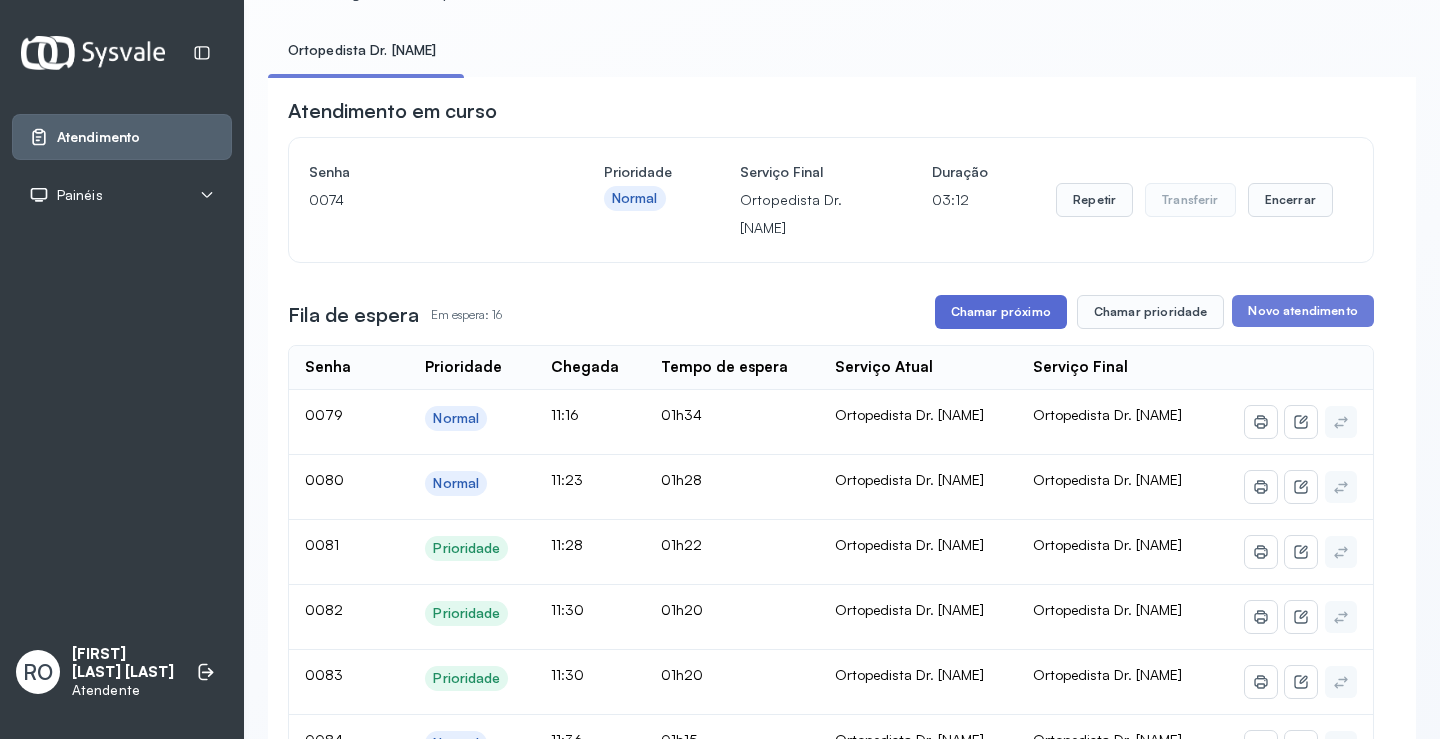 click on "Chamar próximo" at bounding box center [1001, 312] 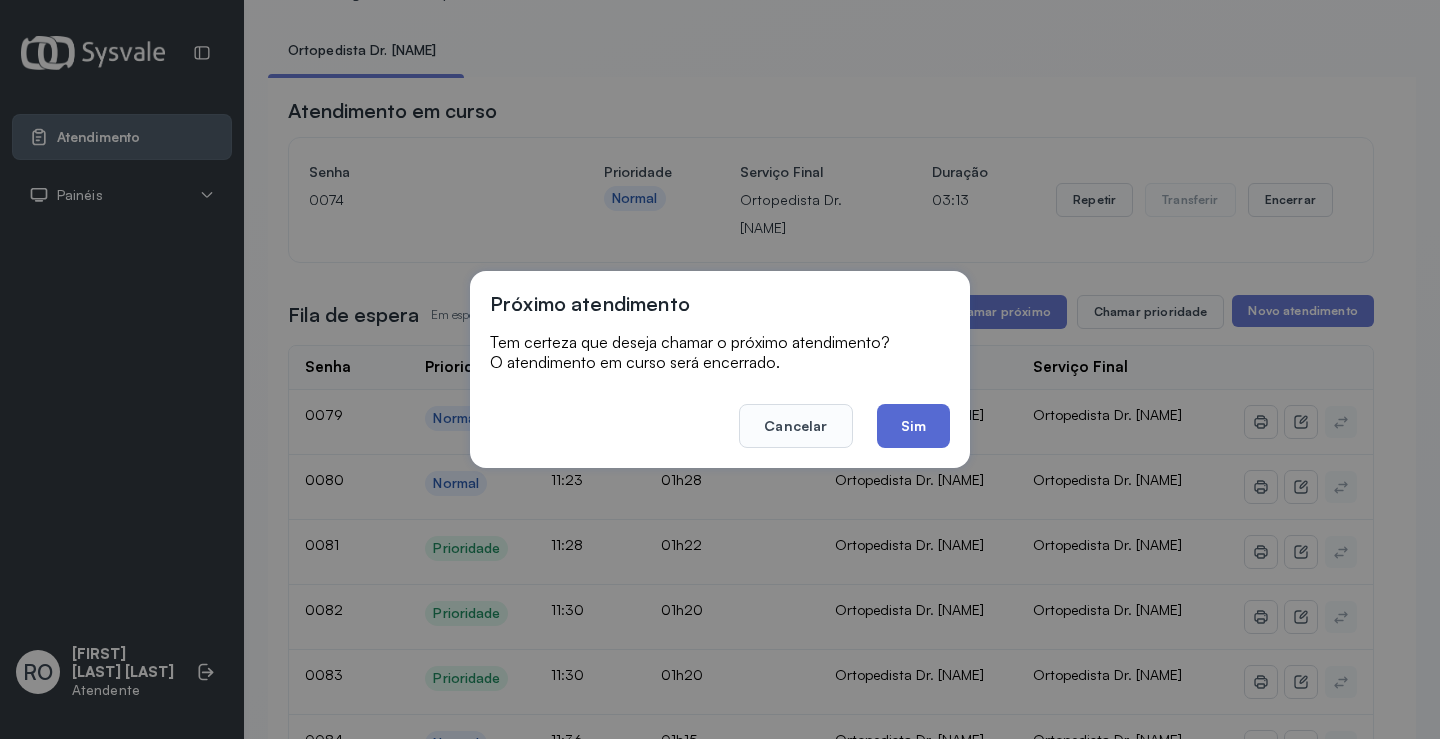 click on "Sim" 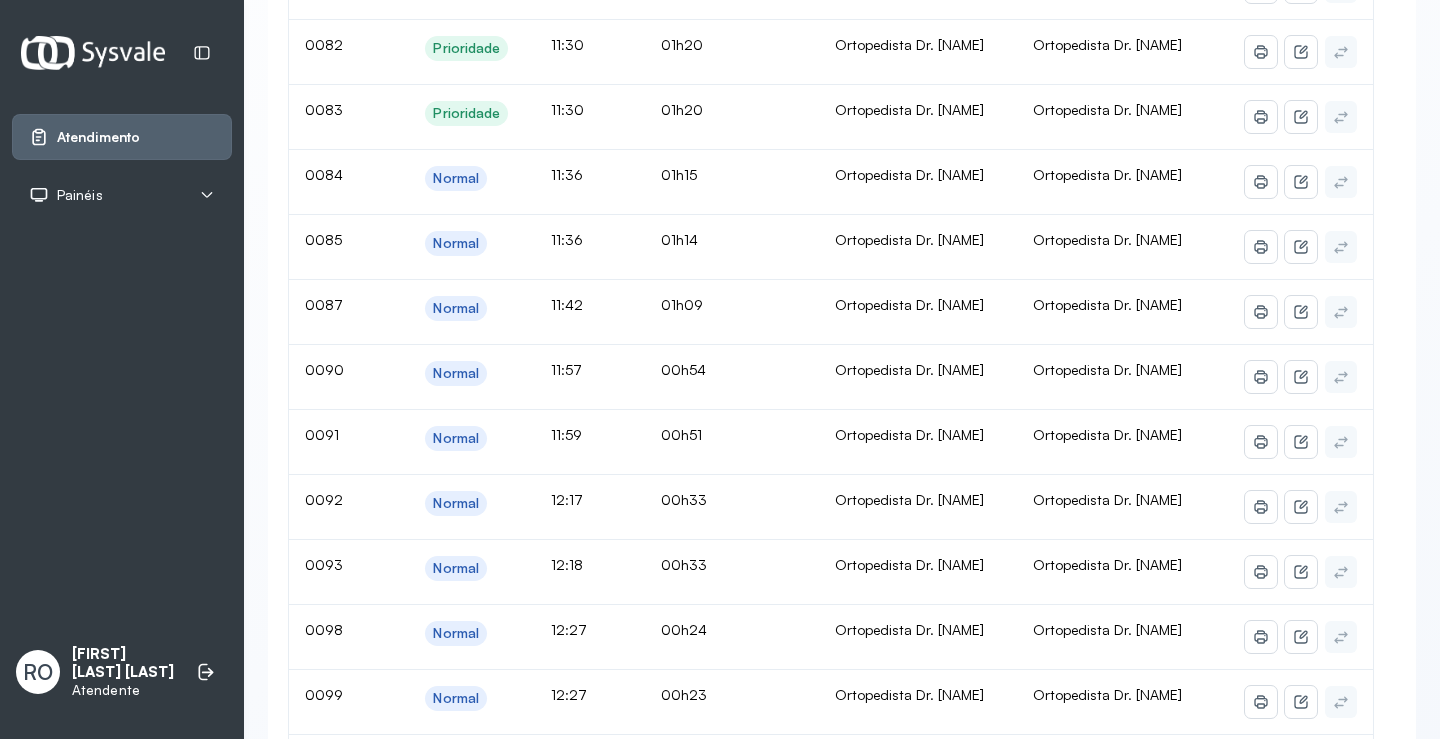 scroll, scrollTop: 100, scrollLeft: 0, axis: vertical 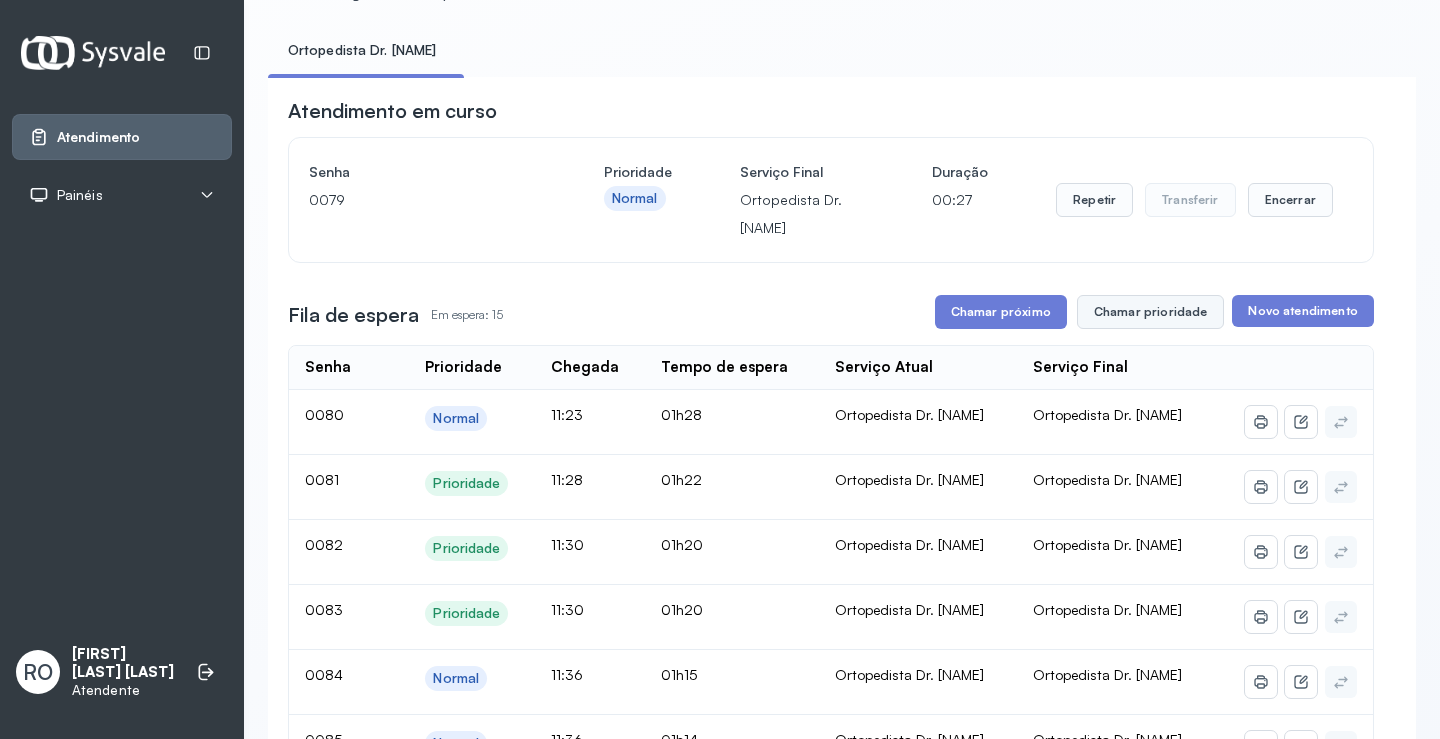 click on "Chamar prioridade" at bounding box center (1151, 312) 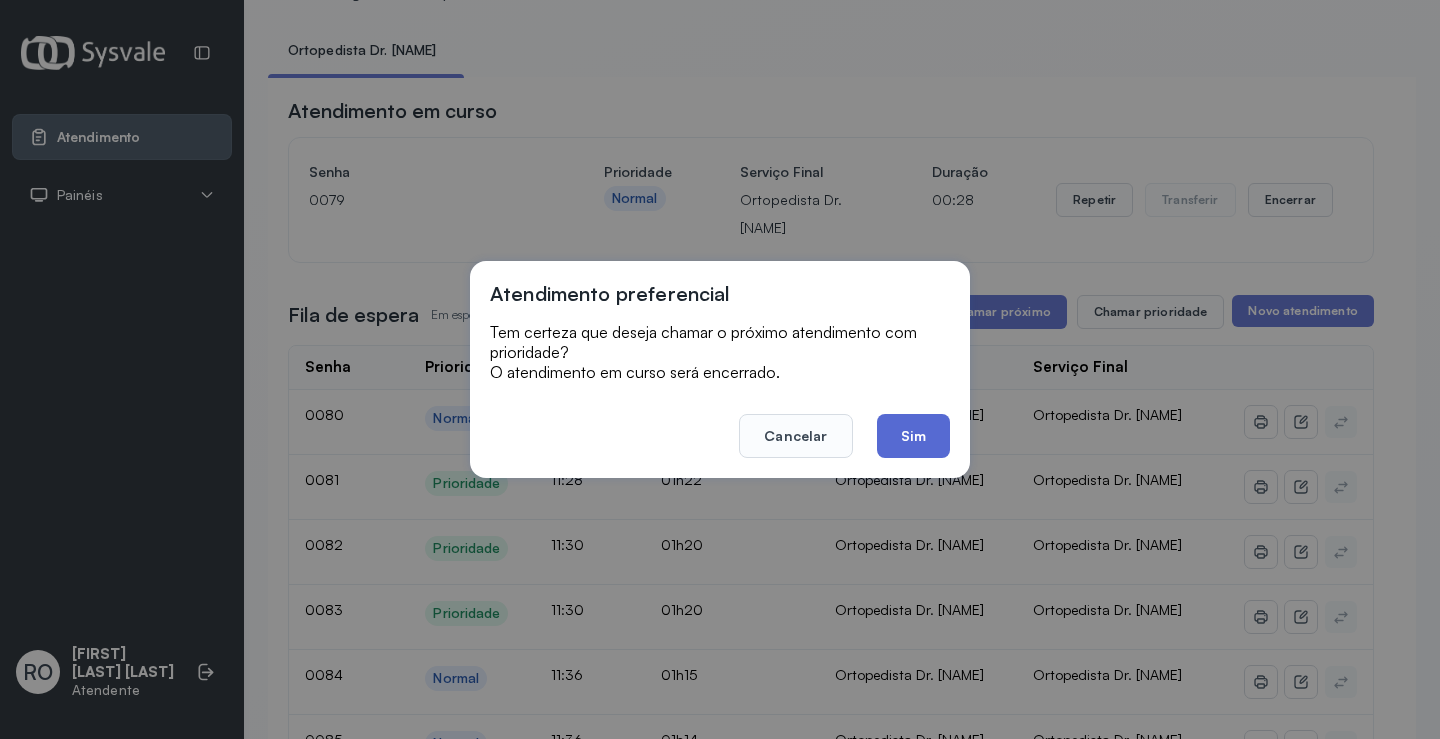 click on "Sim" 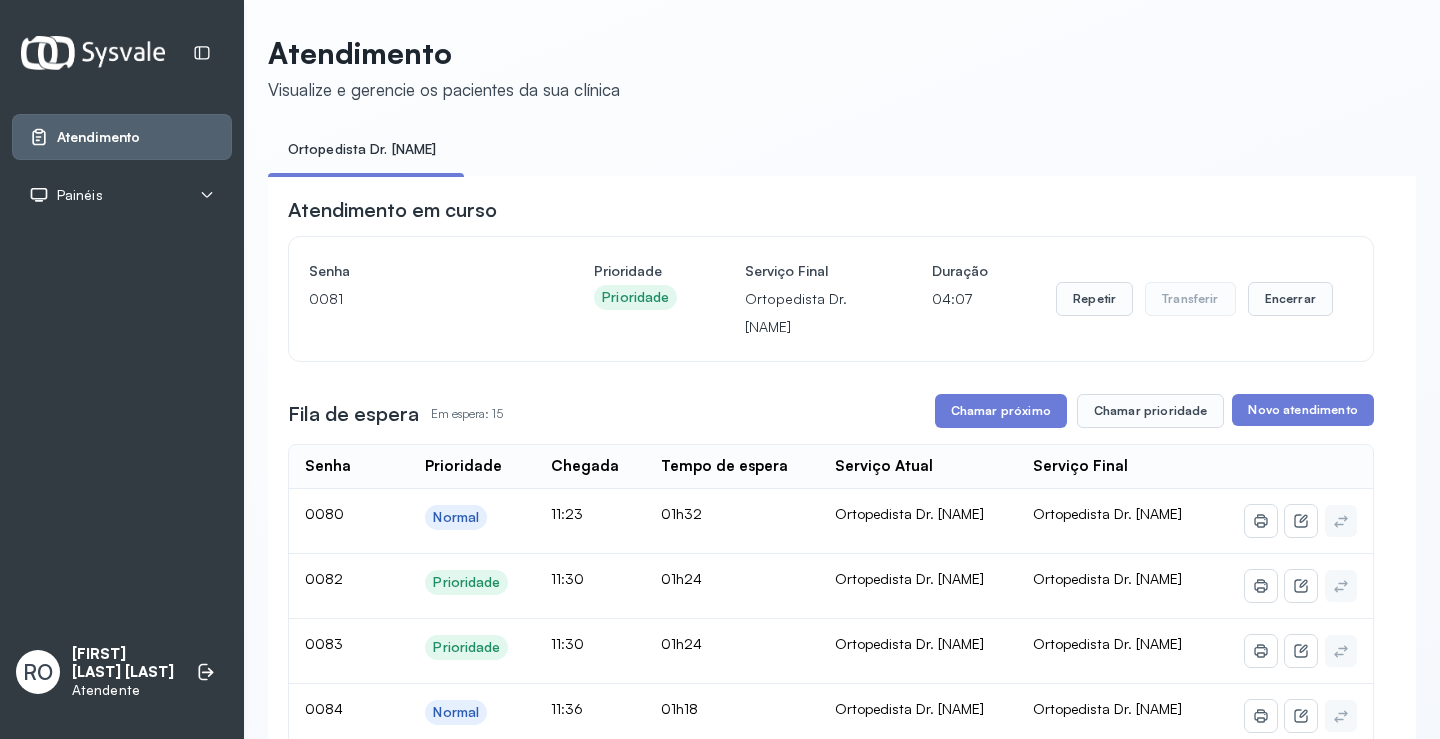 scroll, scrollTop: 100, scrollLeft: 0, axis: vertical 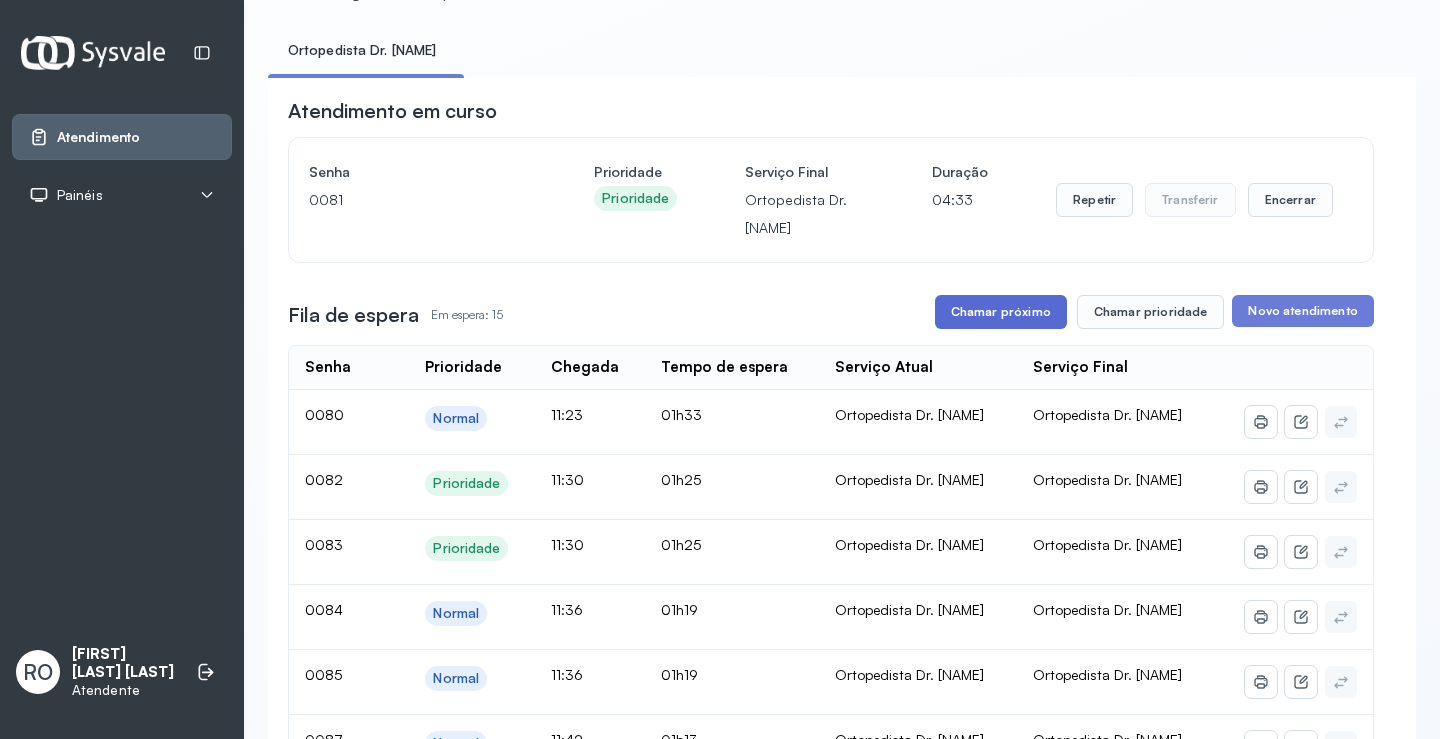 click on "Chamar próximo" at bounding box center [1001, 312] 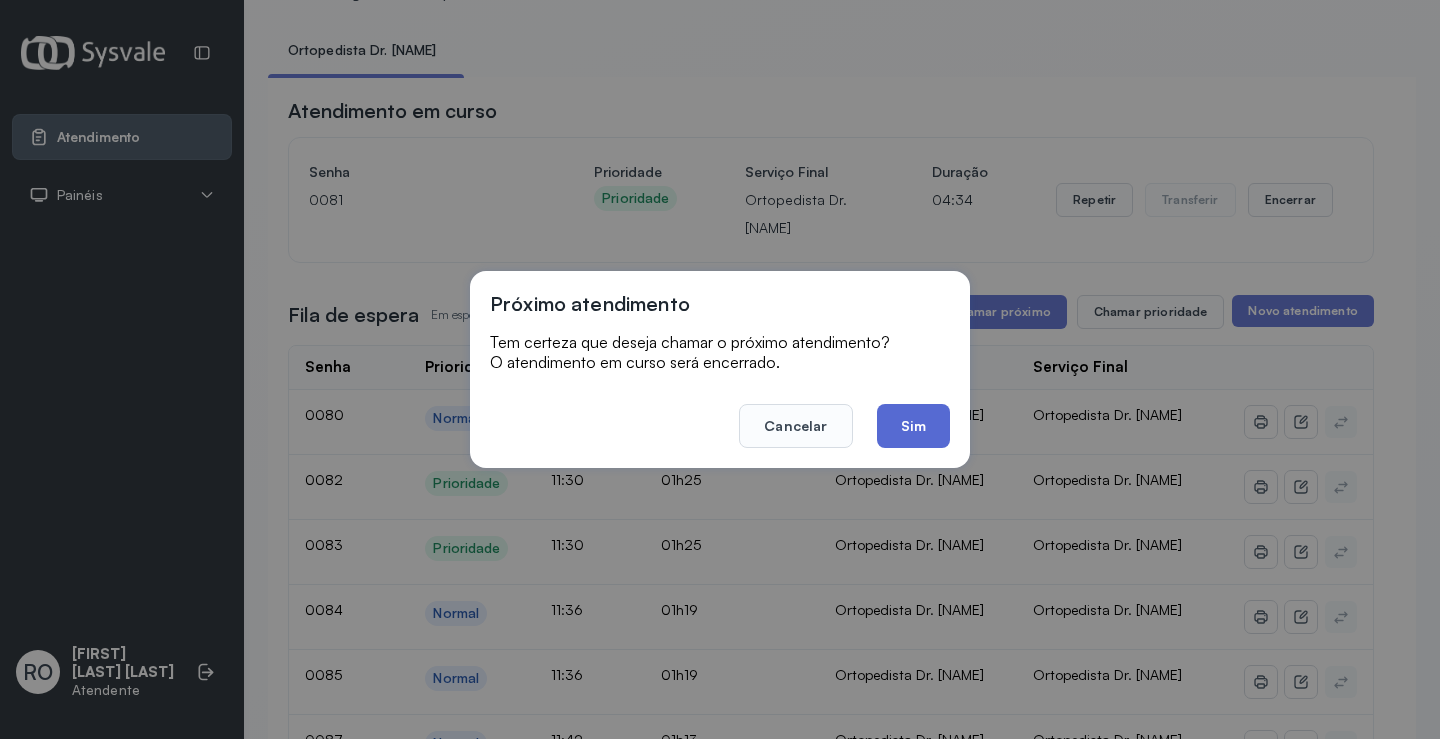 click on "Sim" 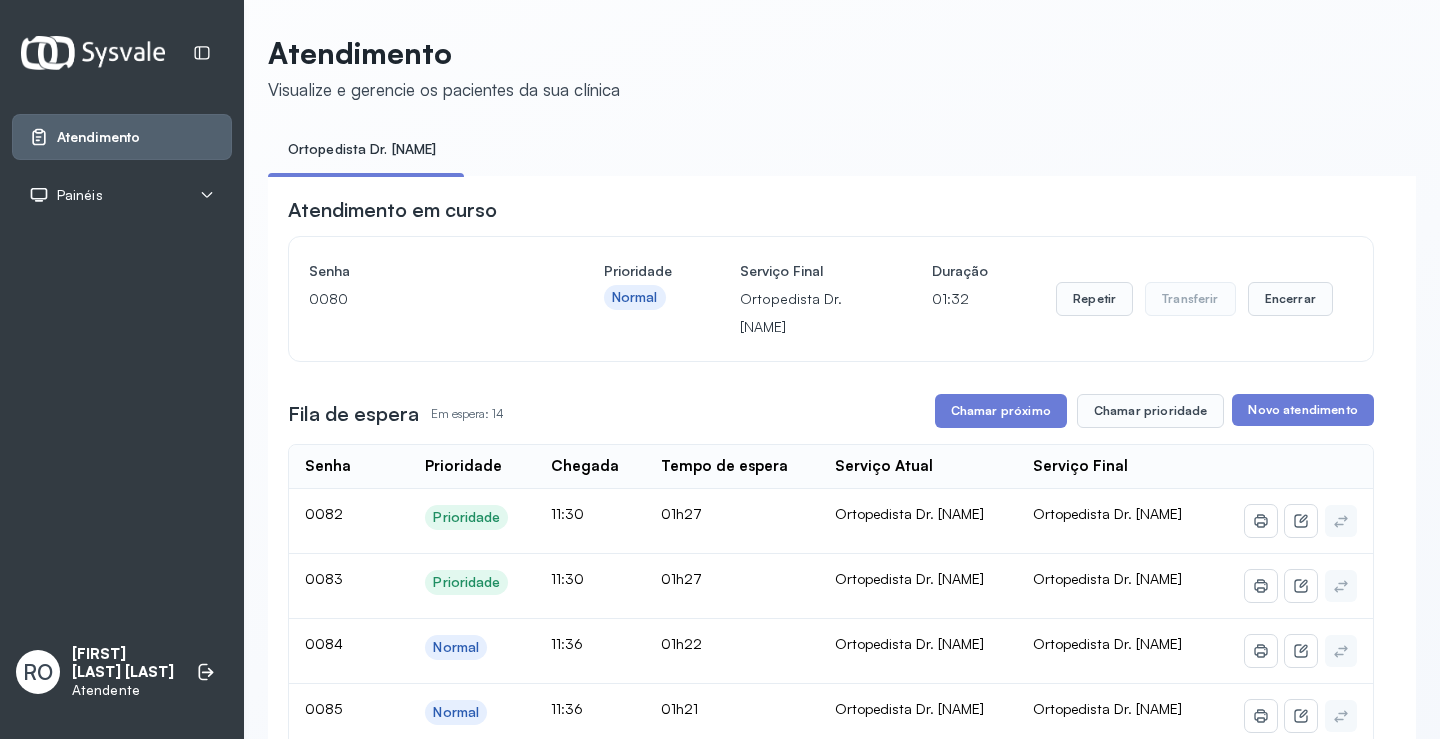 scroll, scrollTop: 100, scrollLeft: 0, axis: vertical 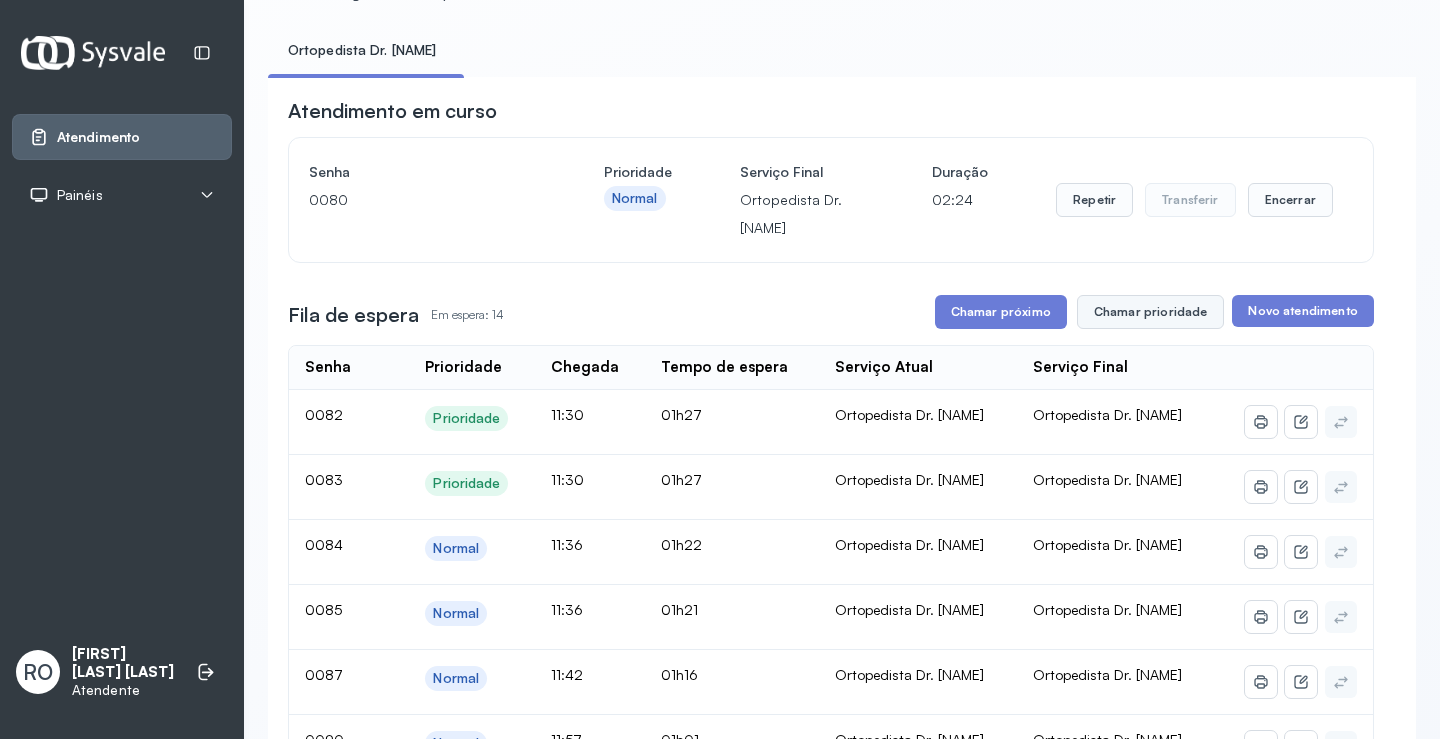click on "Chamar prioridade" at bounding box center (1151, 312) 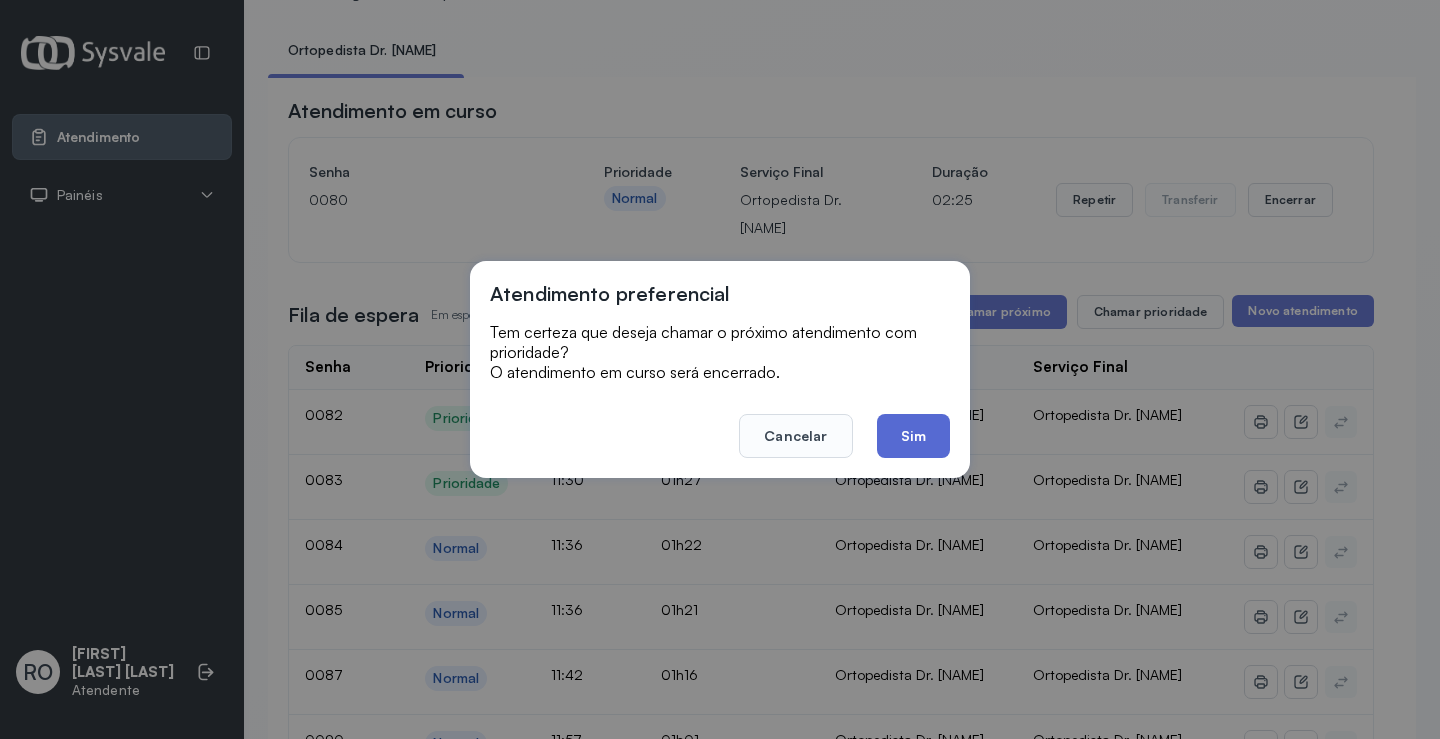 click on "Sim" 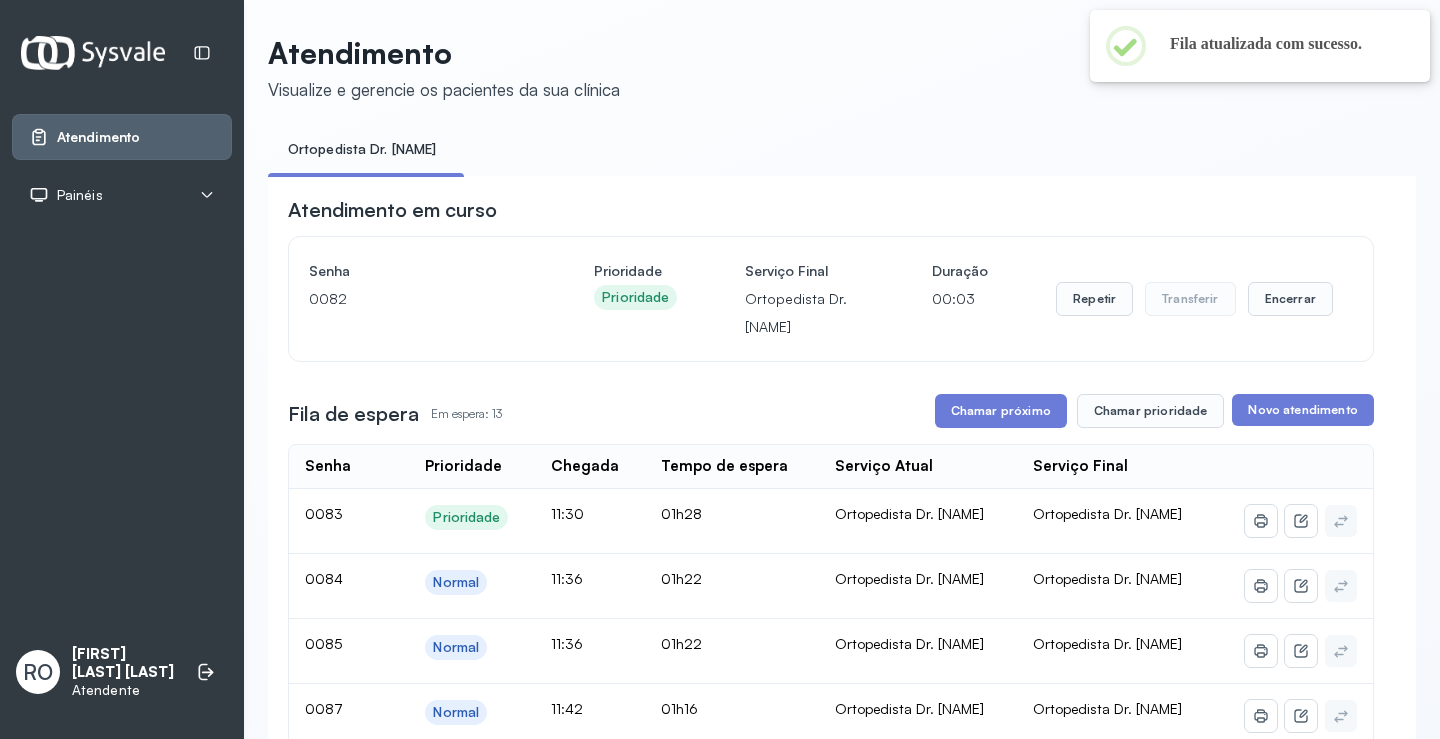 scroll, scrollTop: 100, scrollLeft: 0, axis: vertical 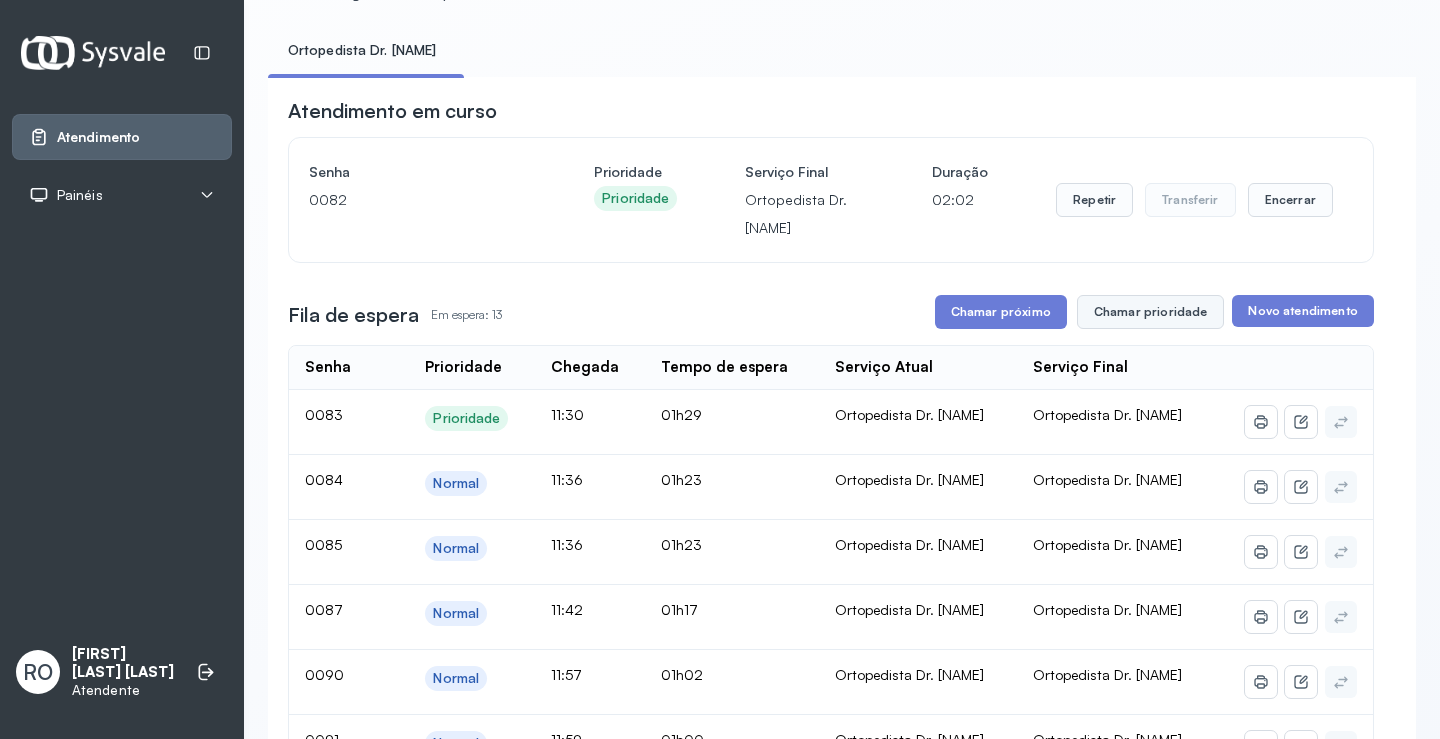 click on "Chamar prioridade" at bounding box center (1151, 312) 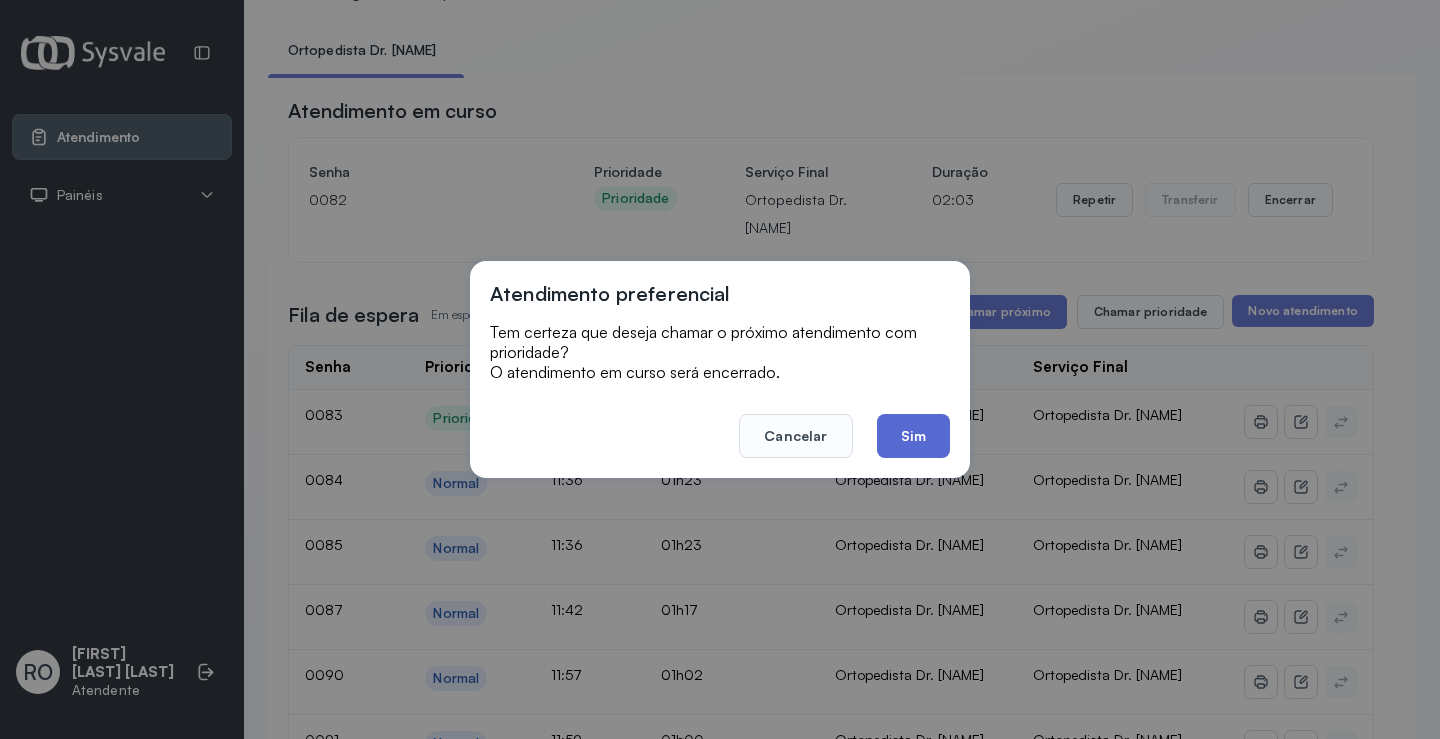 click on "Sim" 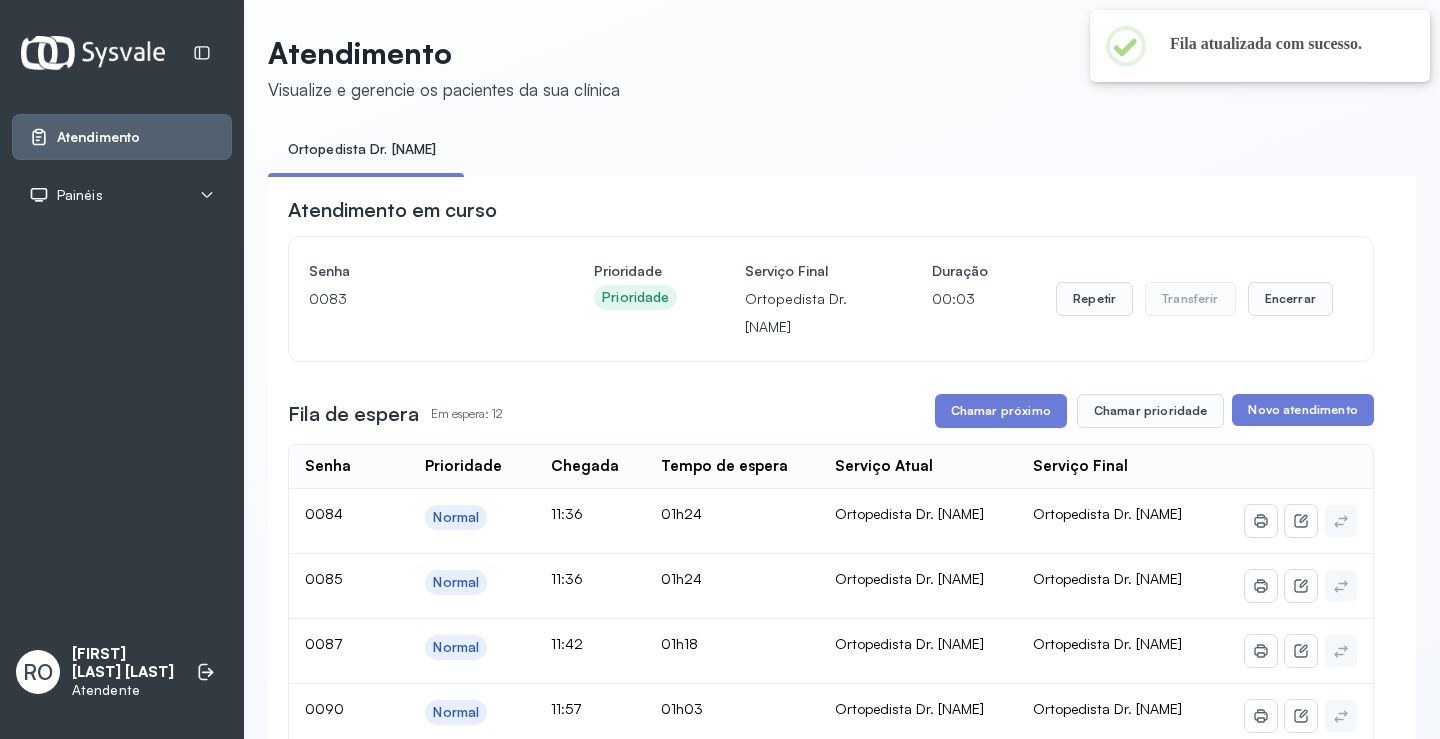 scroll, scrollTop: 100, scrollLeft: 0, axis: vertical 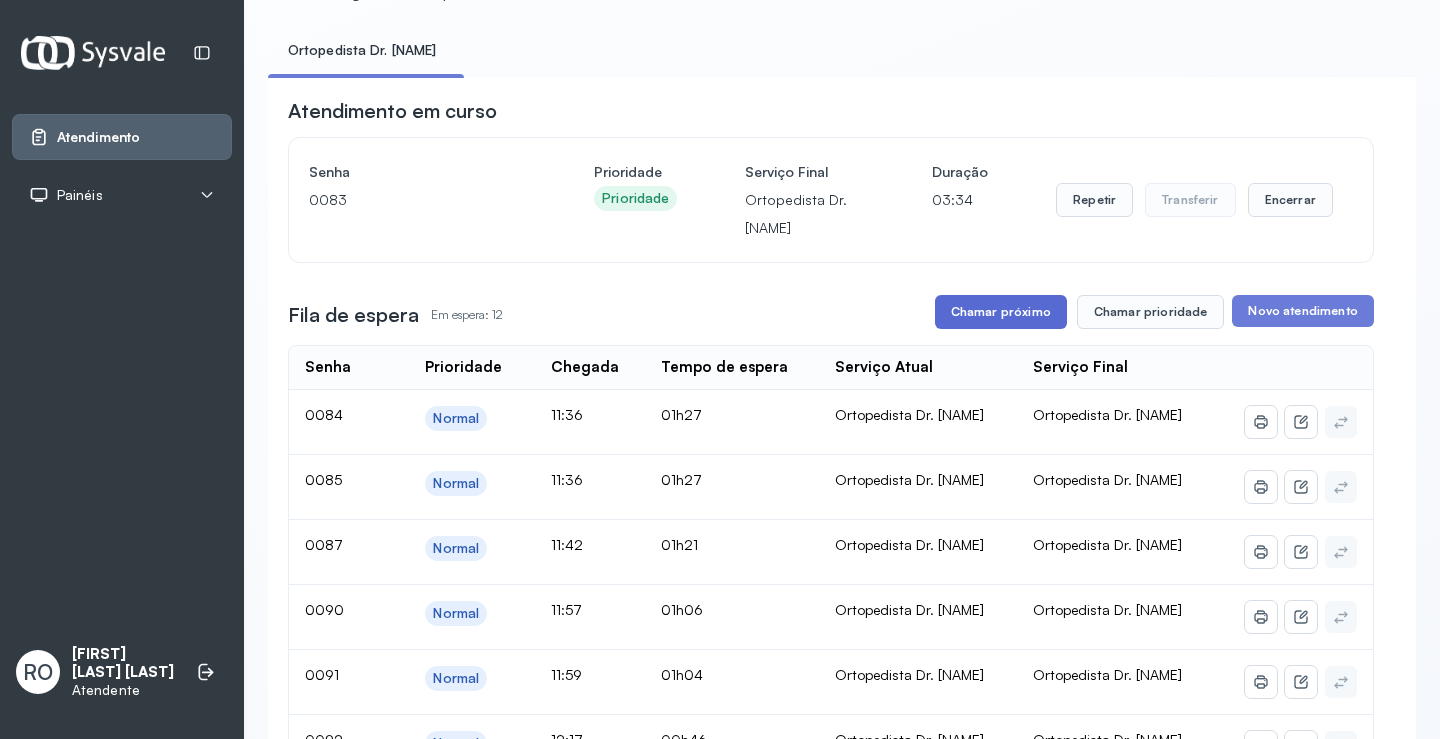 click on "Chamar próximo" at bounding box center [1001, 312] 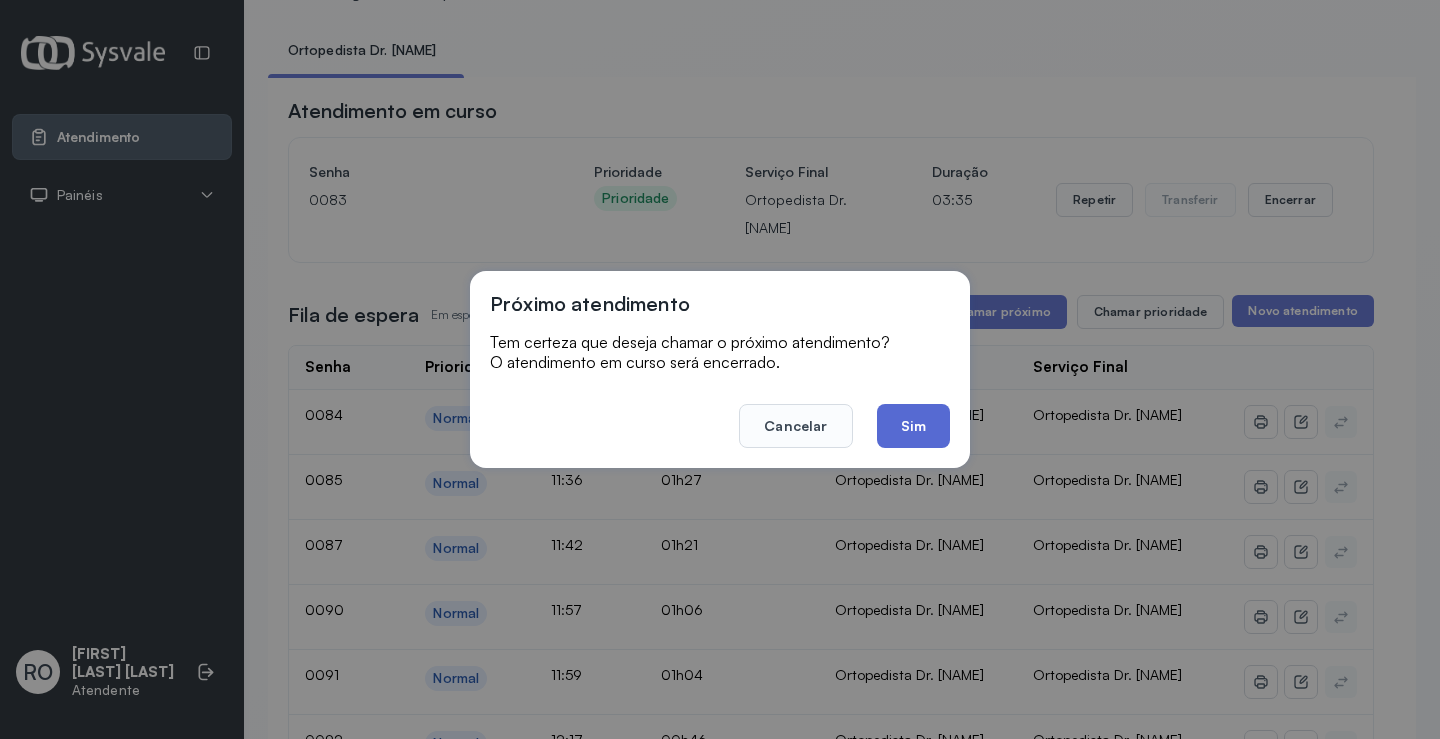 click on "Sim" 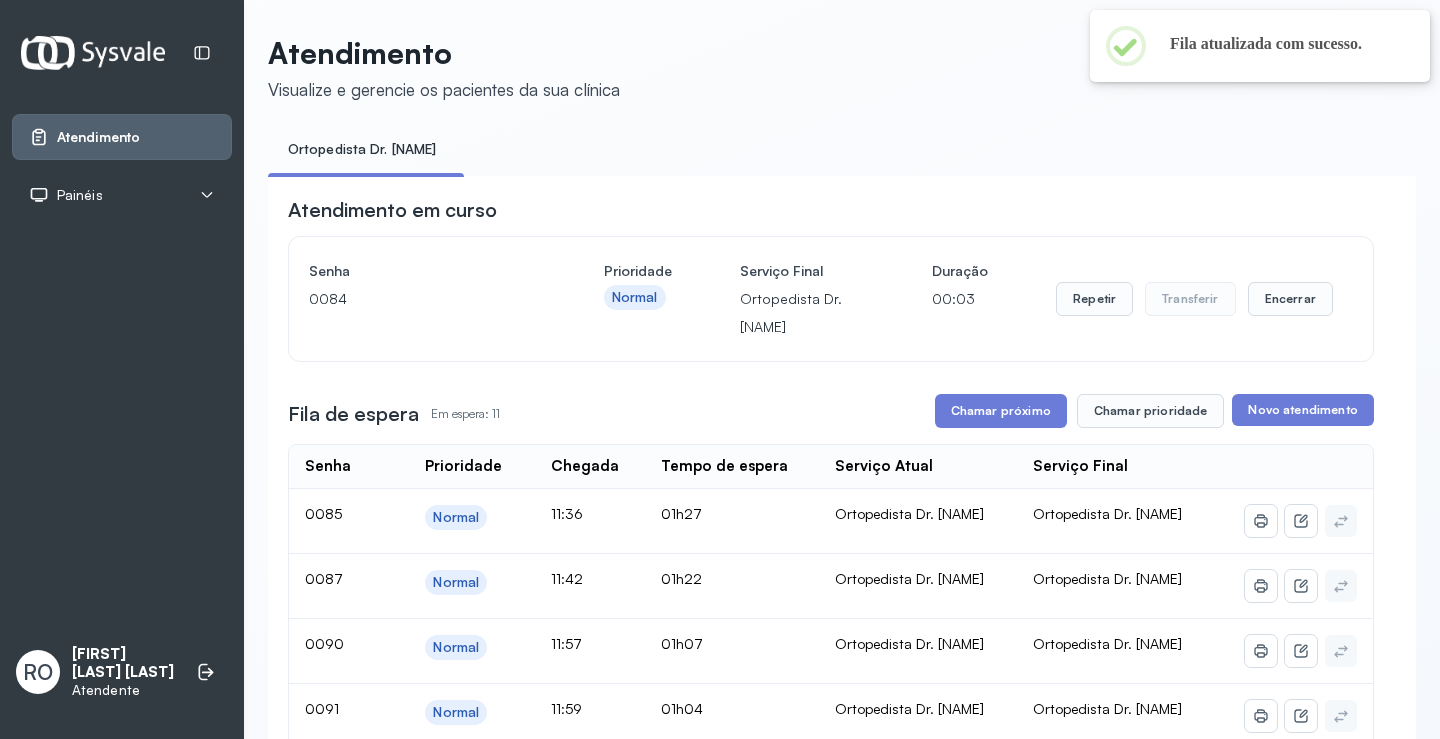 scroll, scrollTop: 100, scrollLeft: 0, axis: vertical 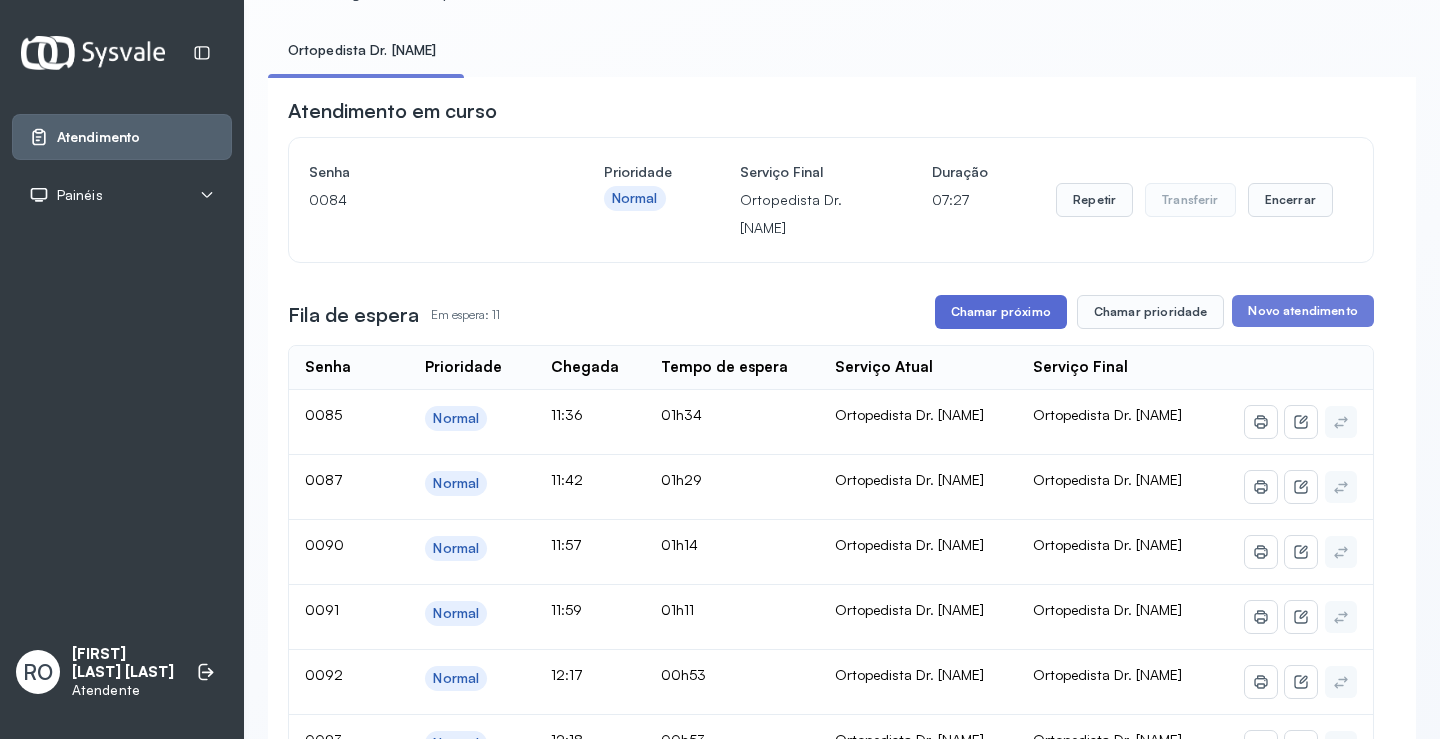 click on "Chamar próximo" at bounding box center [1001, 312] 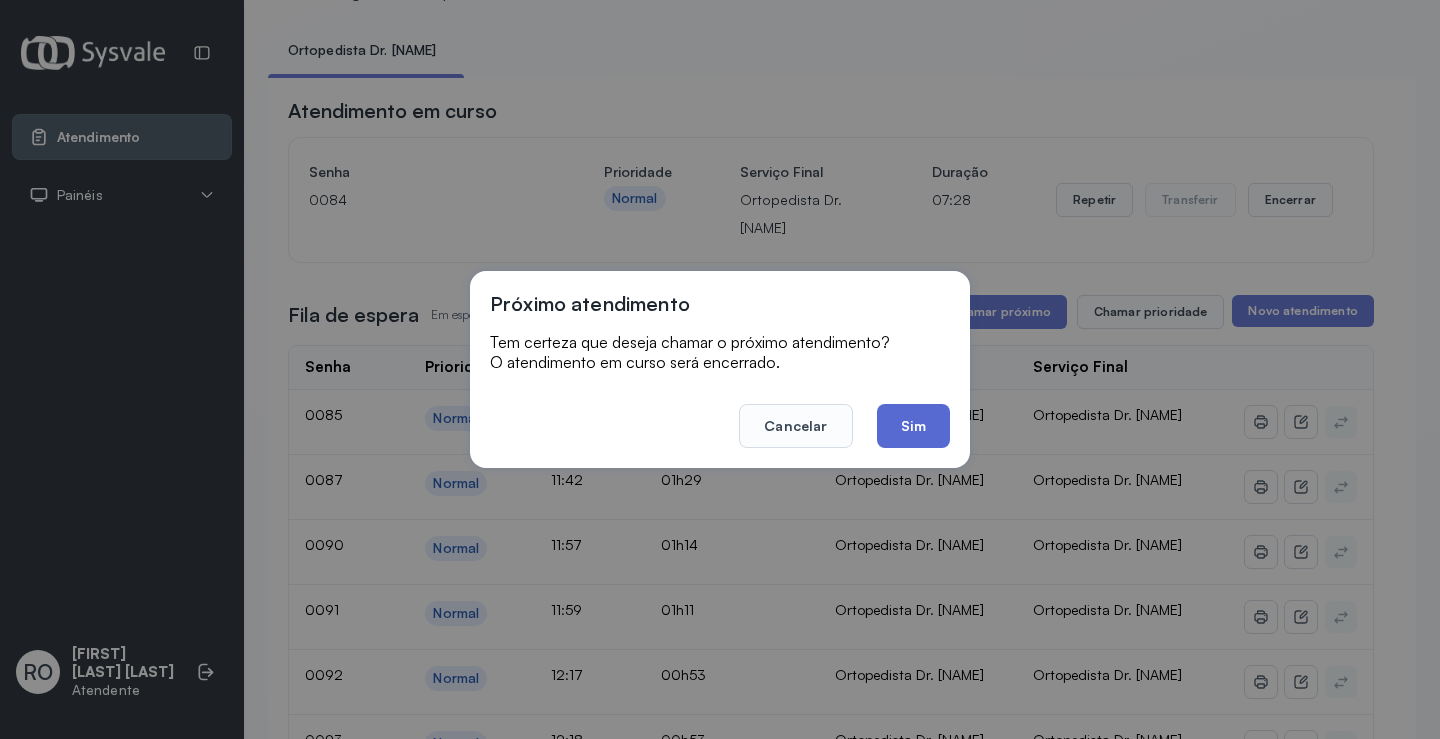 click on "Sim" 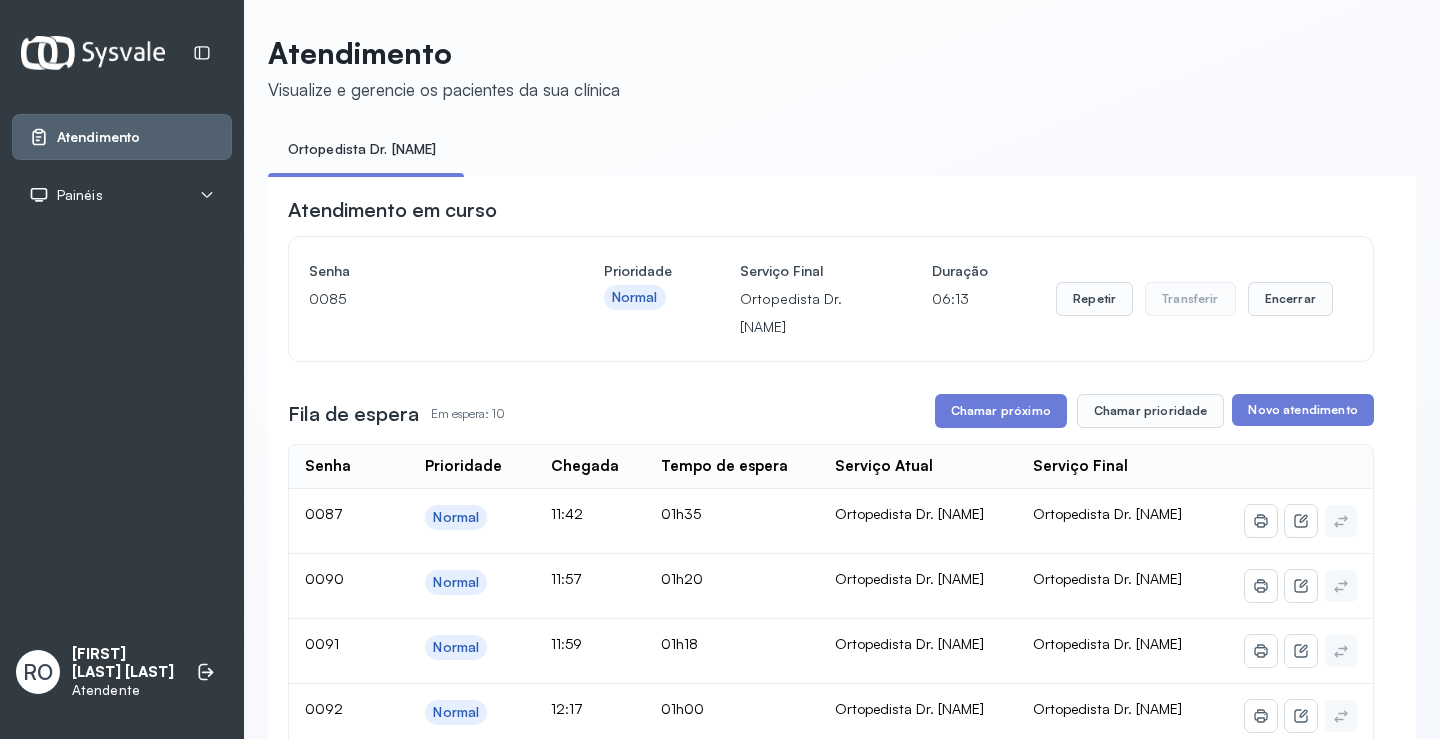 scroll, scrollTop: 100, scrollLeft: 0, axis: vertical 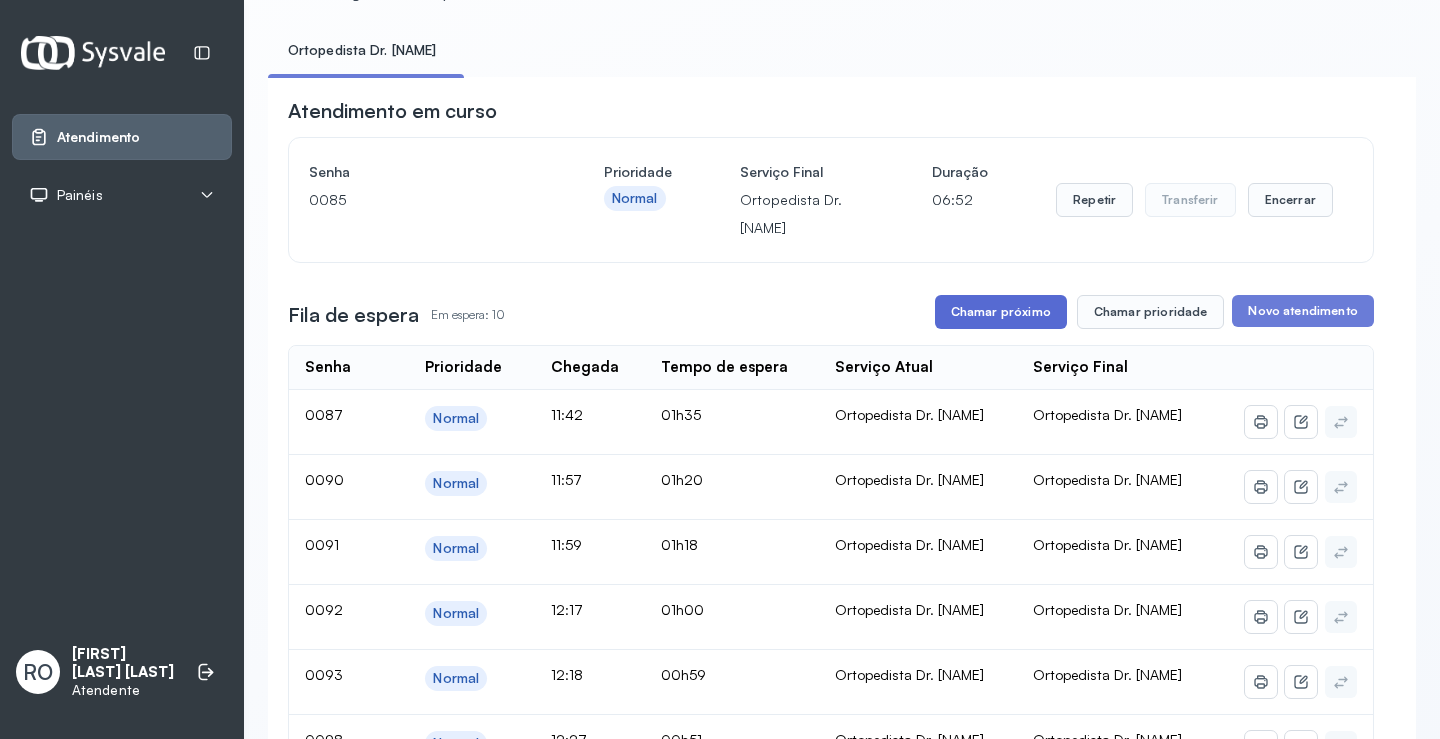 click on "Chamar próximo" at bounding box center [1001, 312] 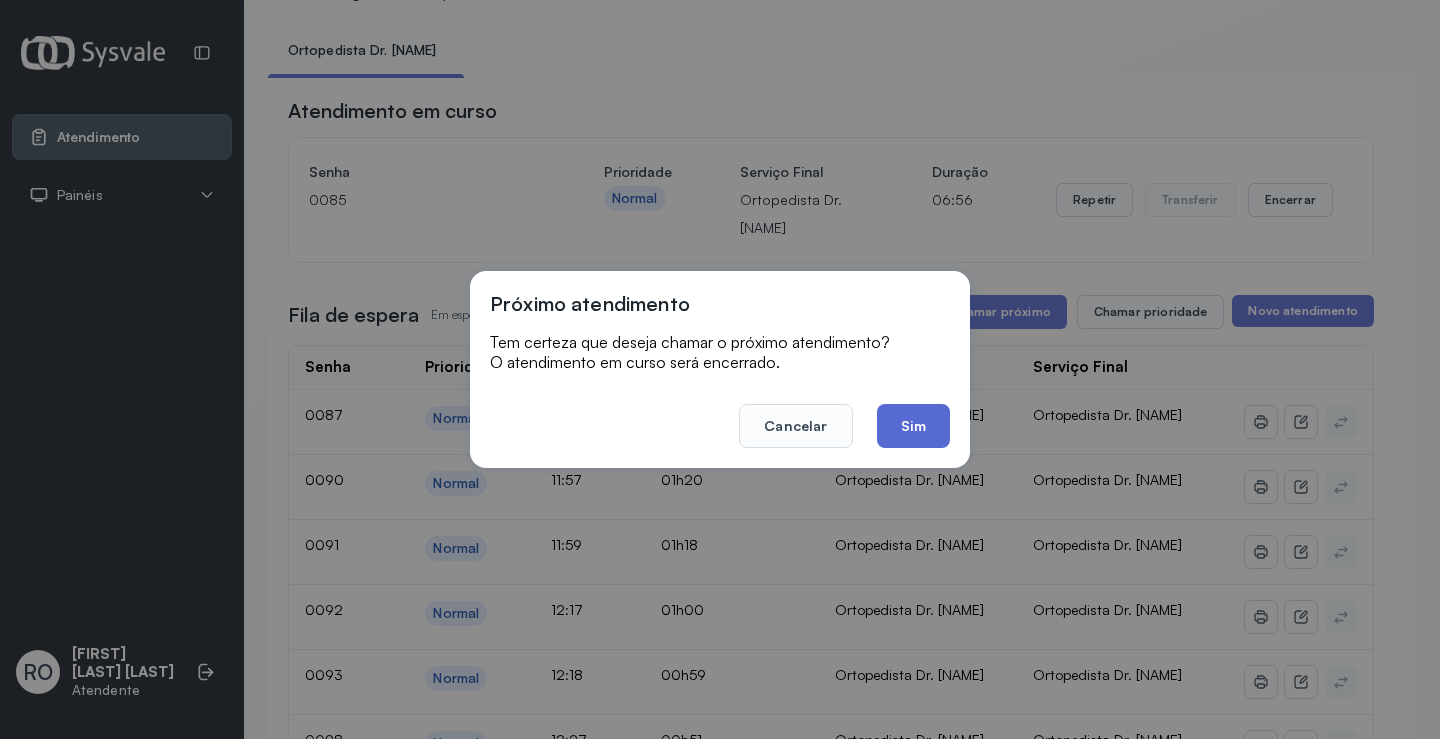 click on "Sim" 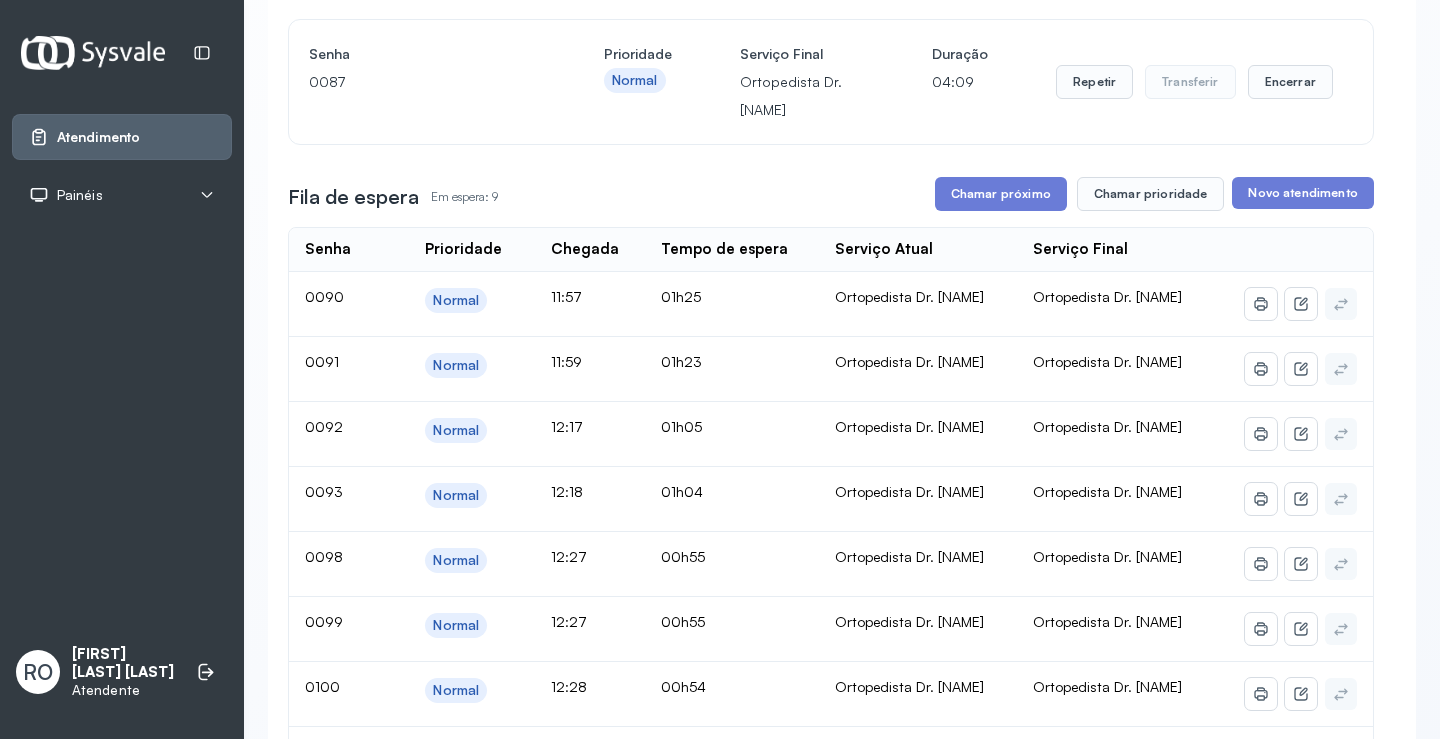 scroll, scrollTop: 0, scrollLeft: 0, axis: both 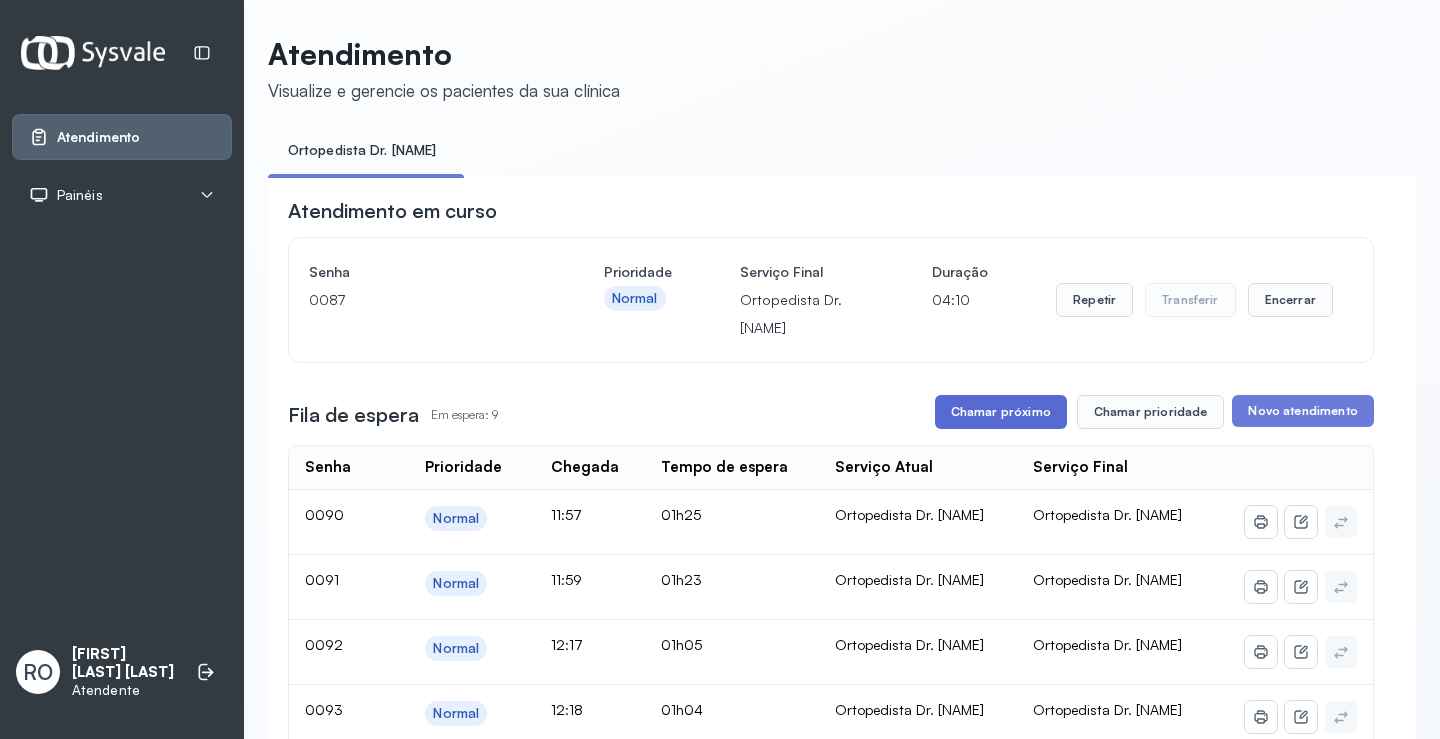 click on "Chamar próximo" at bounding box center [1001, 412] 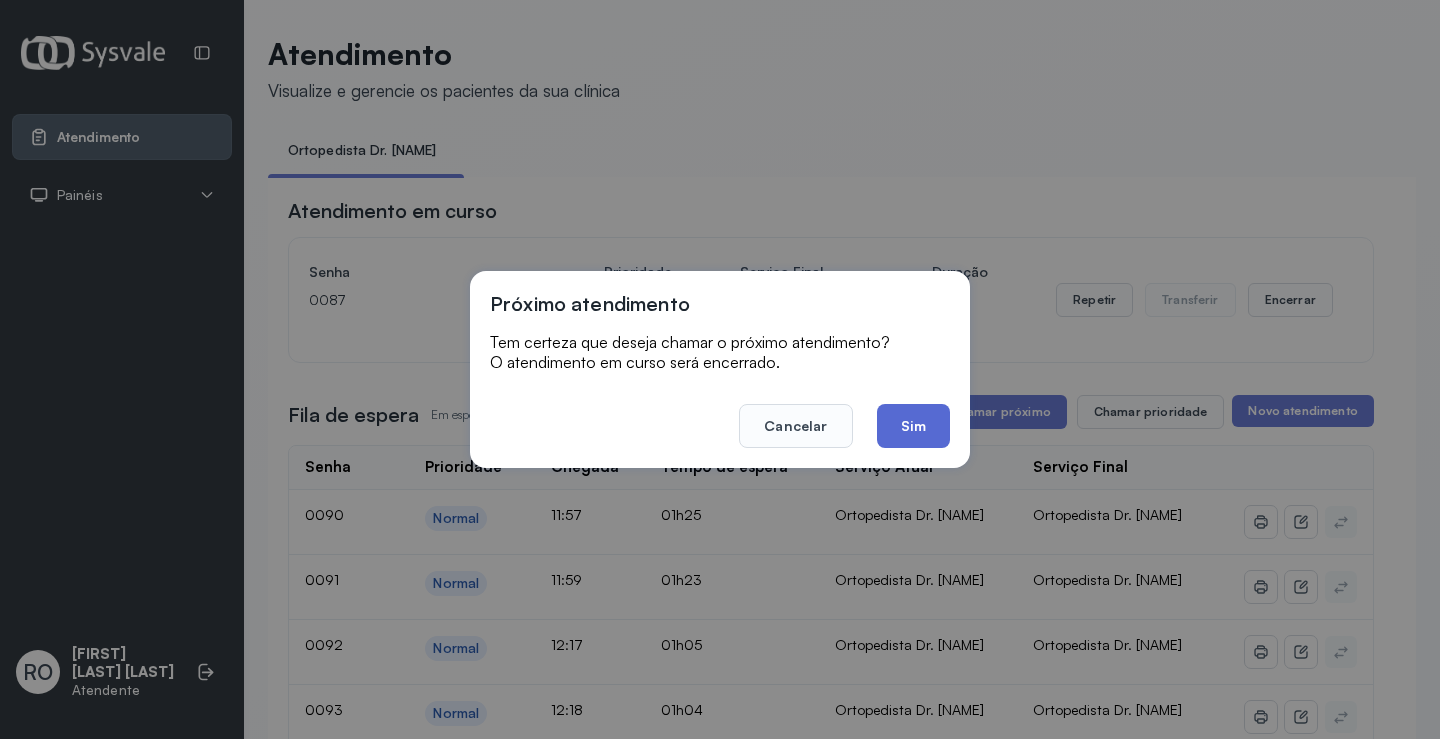 click on "Sim" 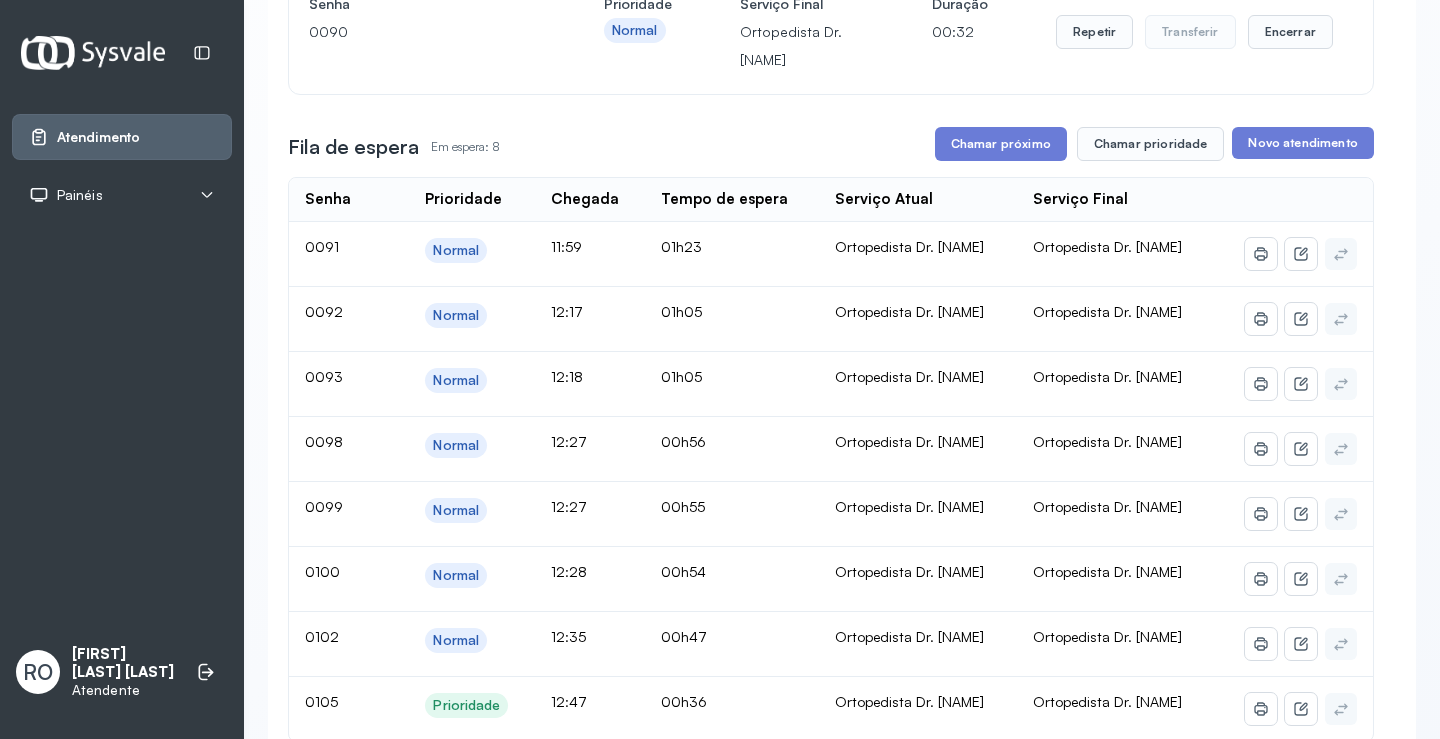 scroll, scrollTop: 0, scrollLeft: 0, axis: both 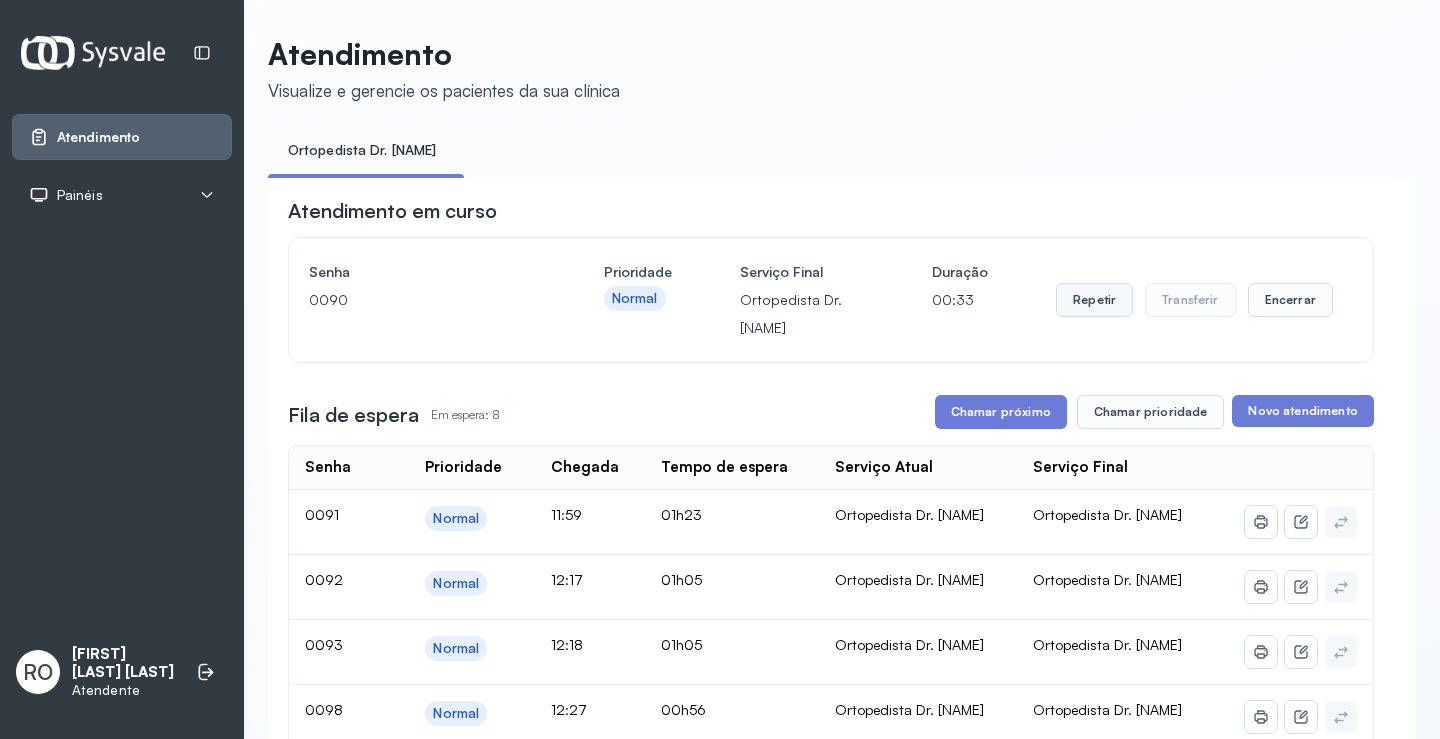 click on "Repetir" at bounding box center (1094, 300) 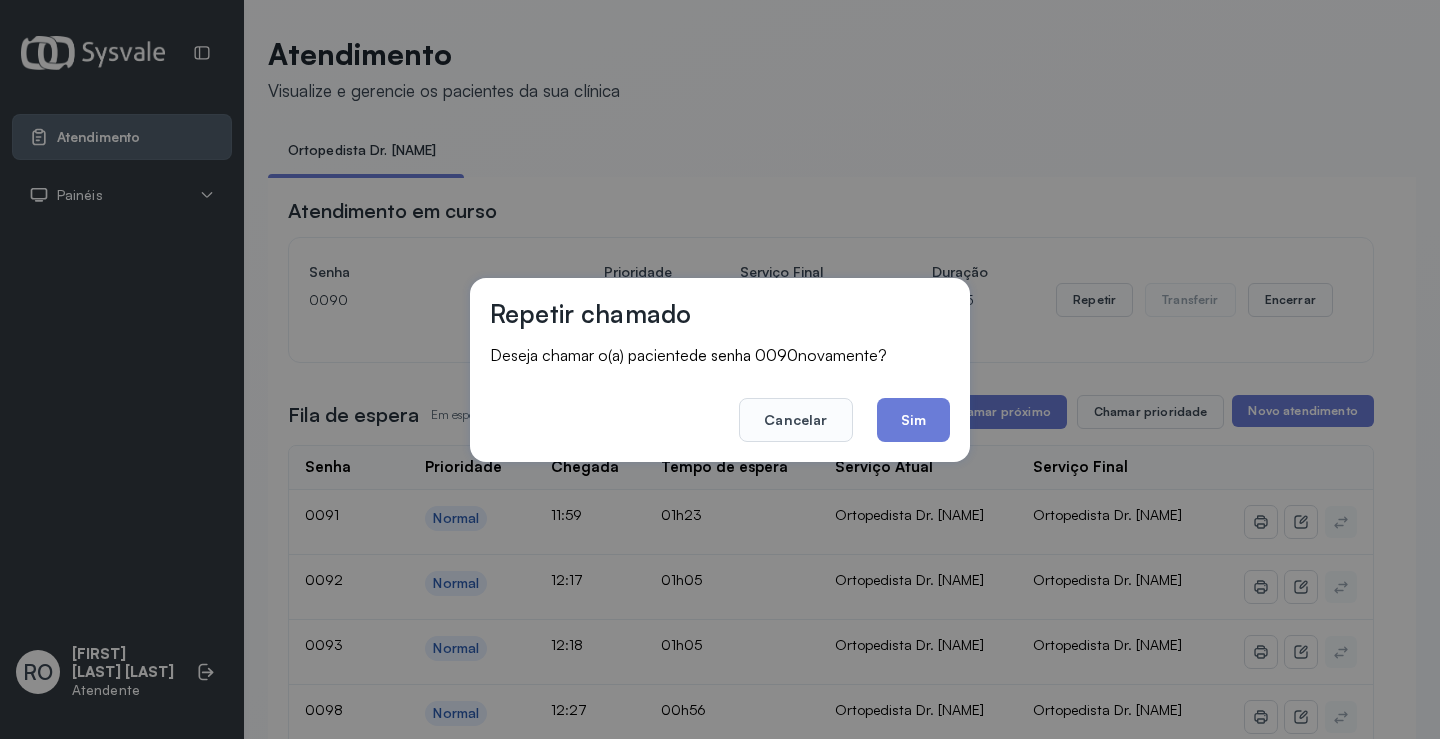 click on "Repetir chamado  Deseja chamar o(a) paciente  de senha 0090  novamente?  Cancelar Sim" at bounding box center (720, 370) 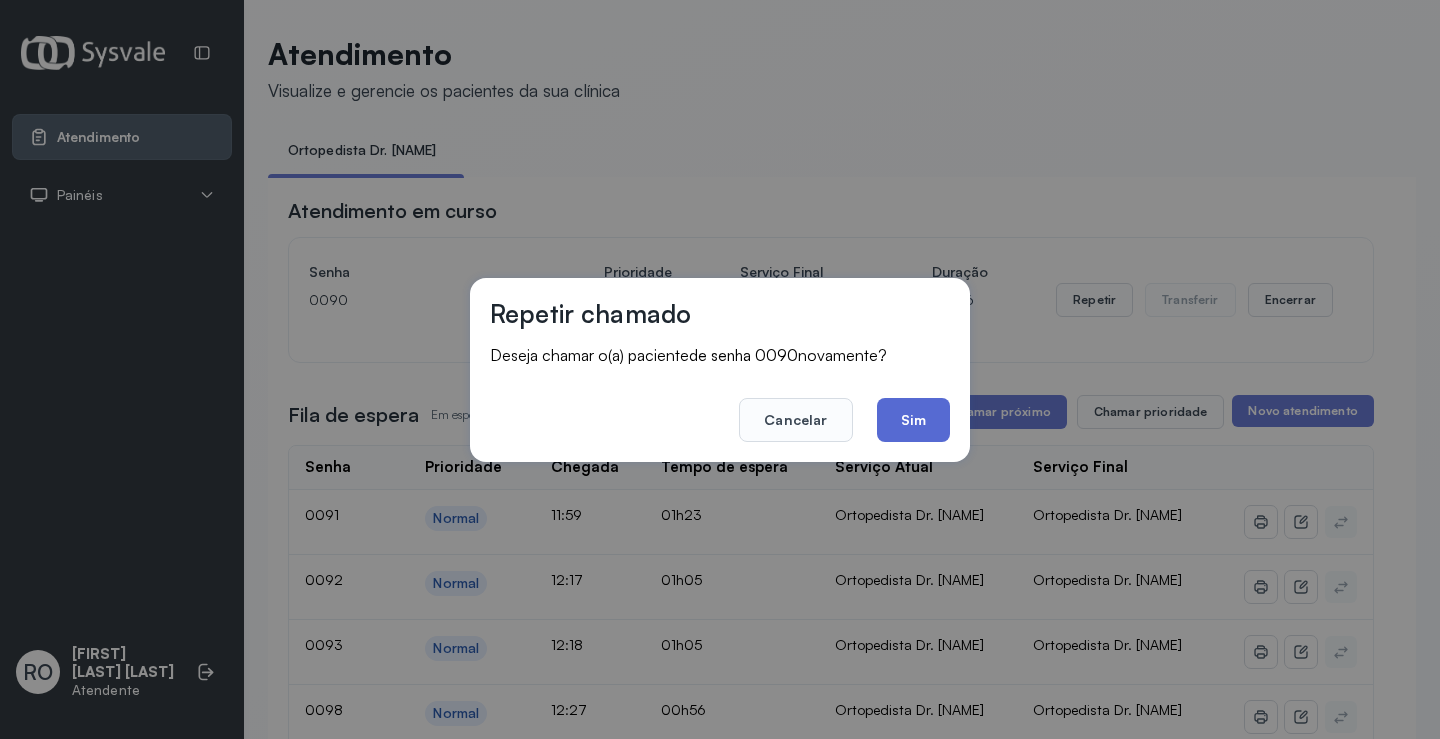 click on "Sim" 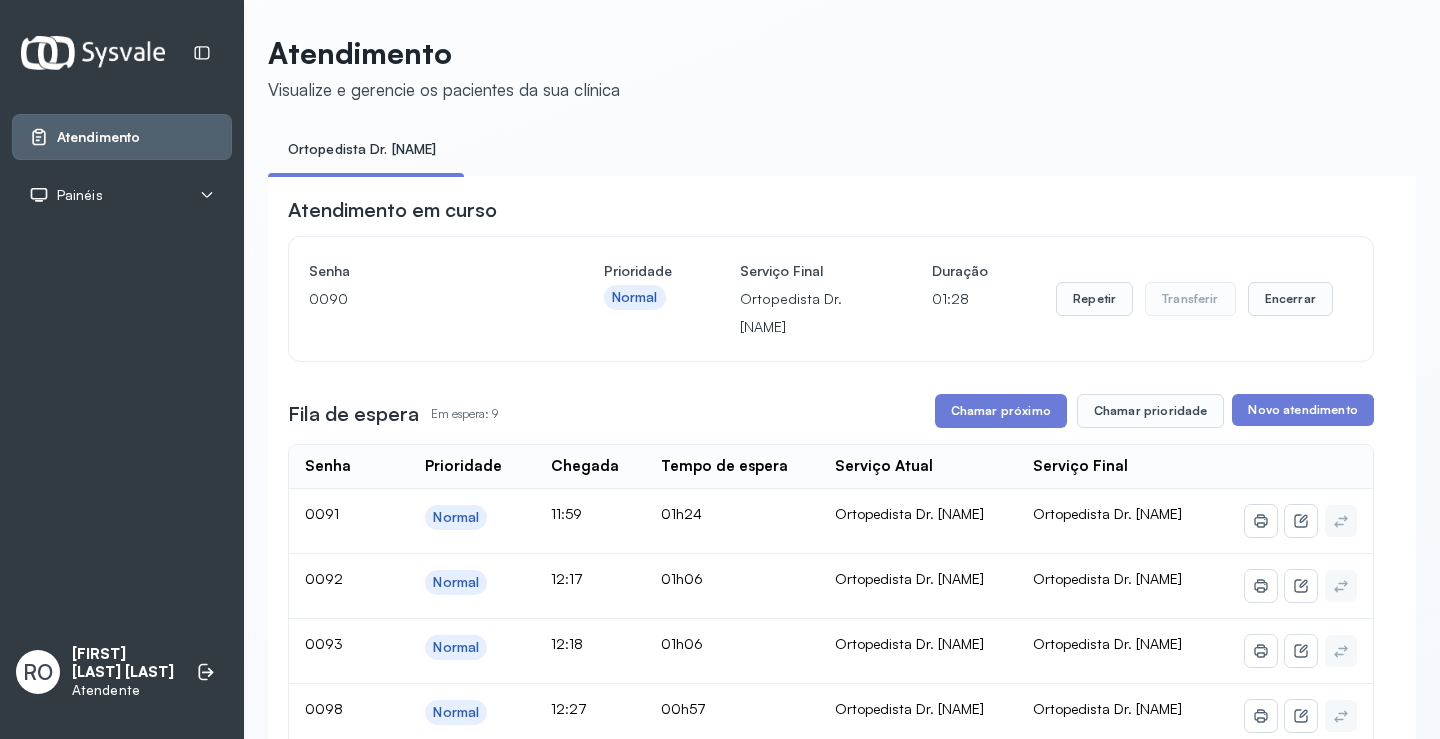 scroll, scrollTop: 400, scrollLeft: 0, axis: vertical 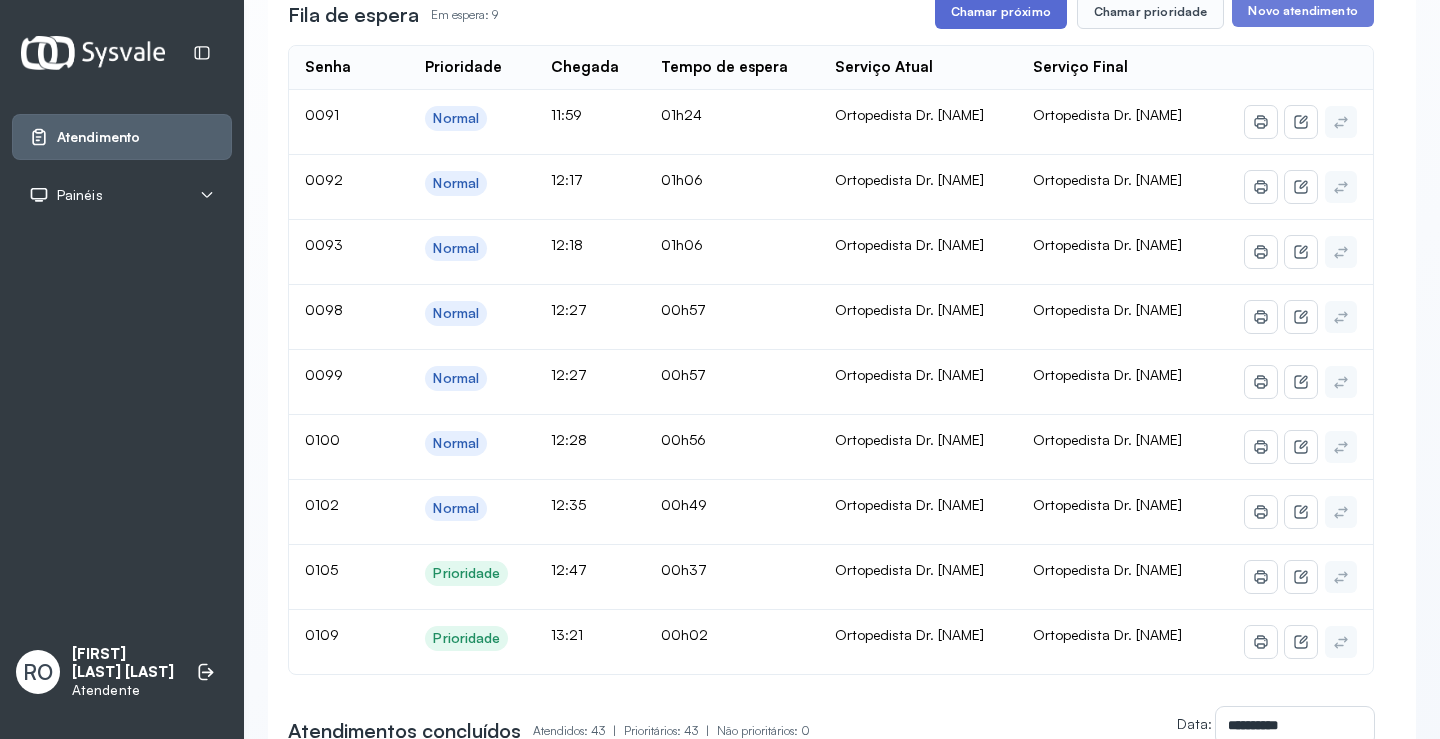 click on "Chamar próximo" at bounding box center (1001, 12) 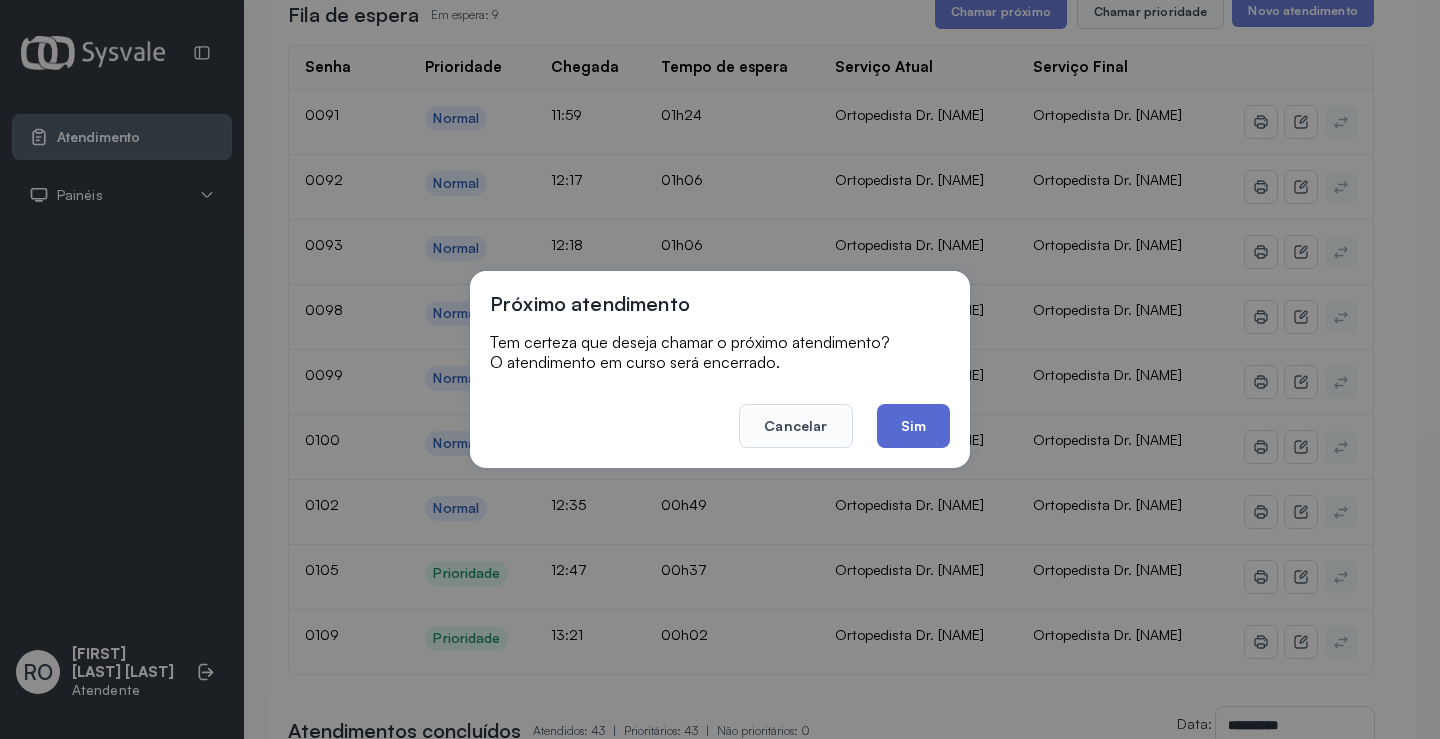 click on "Sim" 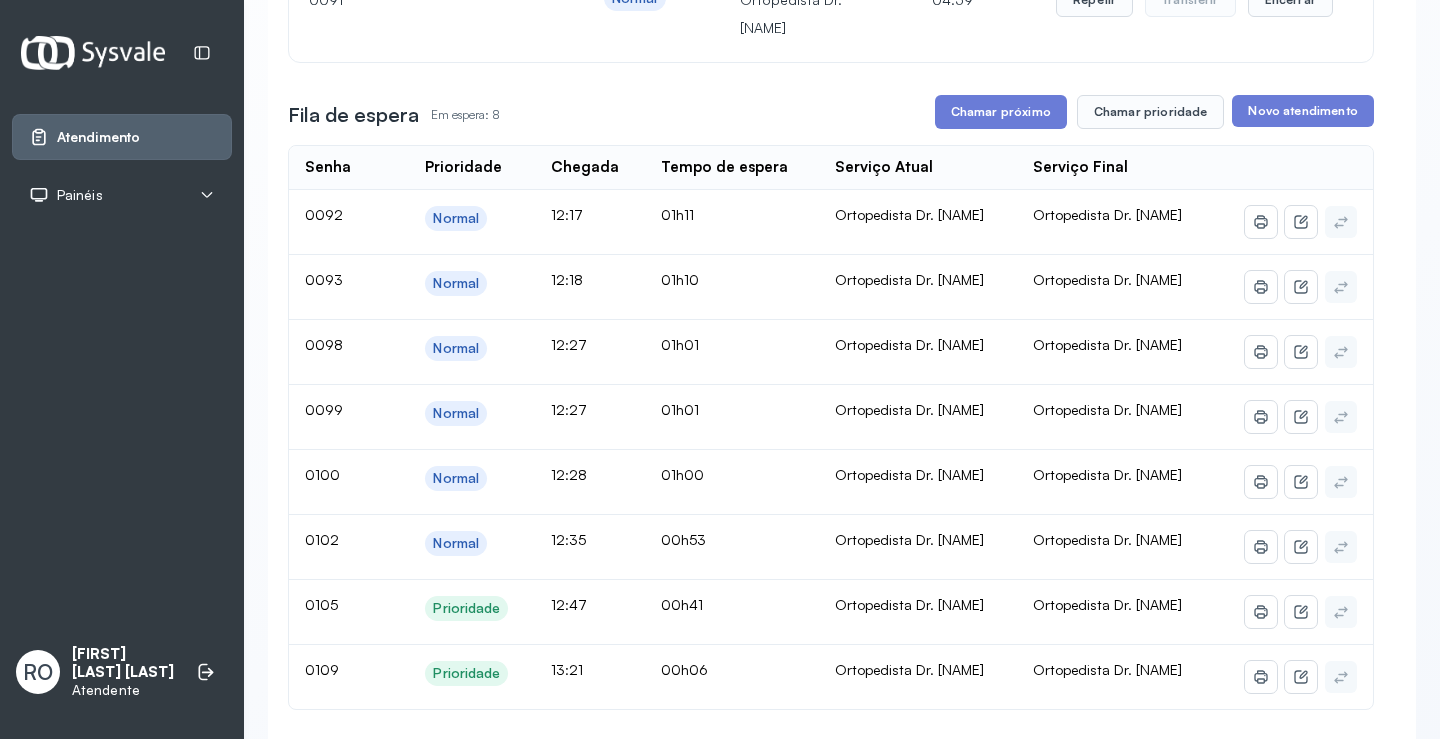 scroll, scrollTop: 100, scrollLeft: 0, axis: vertical 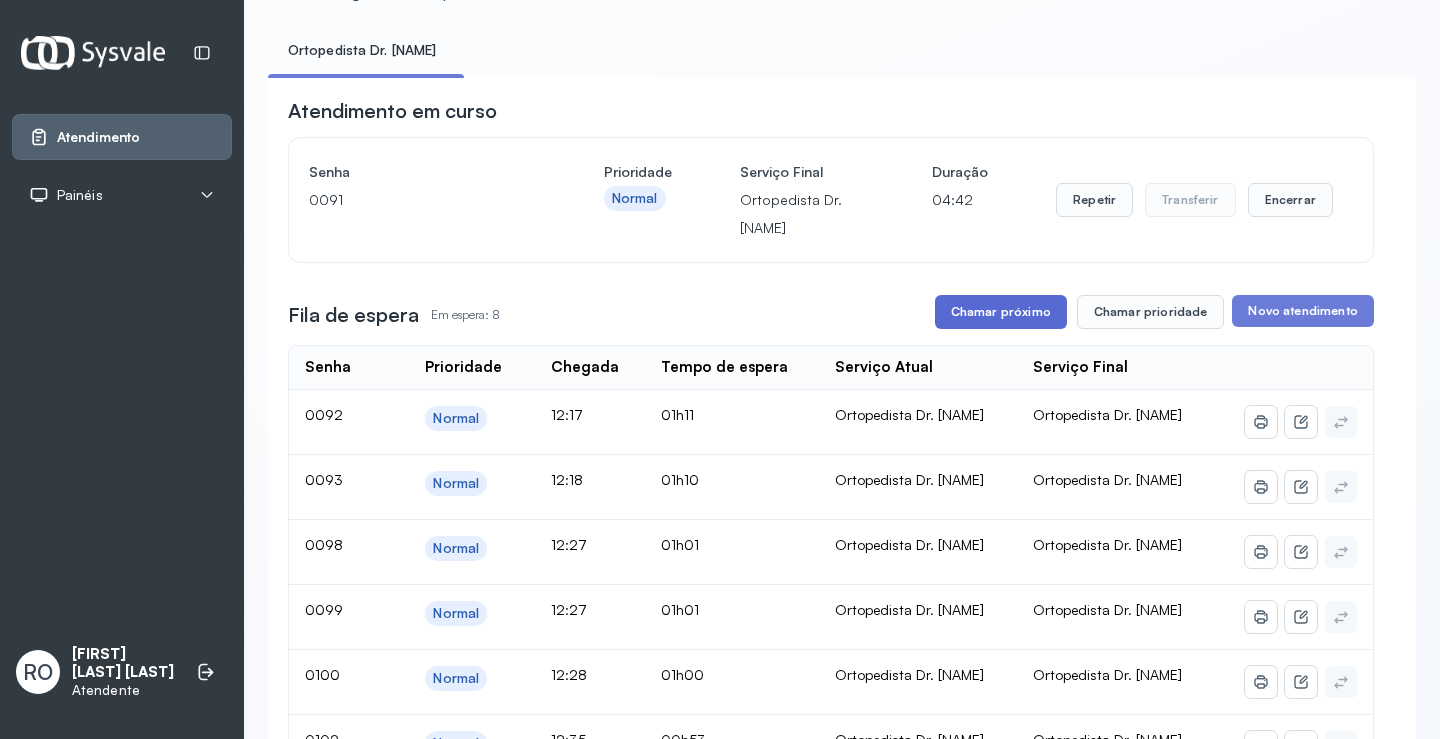click on "Chamar próximo" at bounding box center [1001, 312] 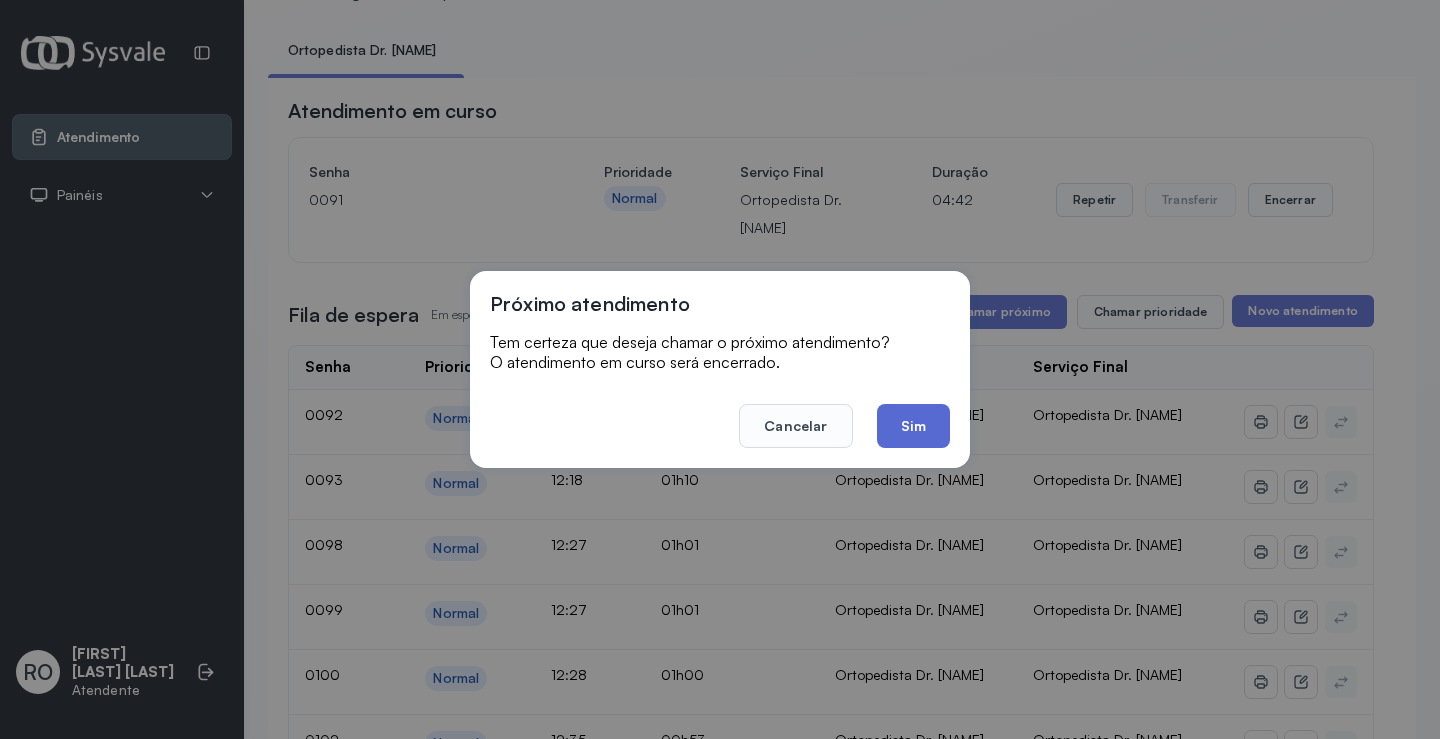 click on "Sim" 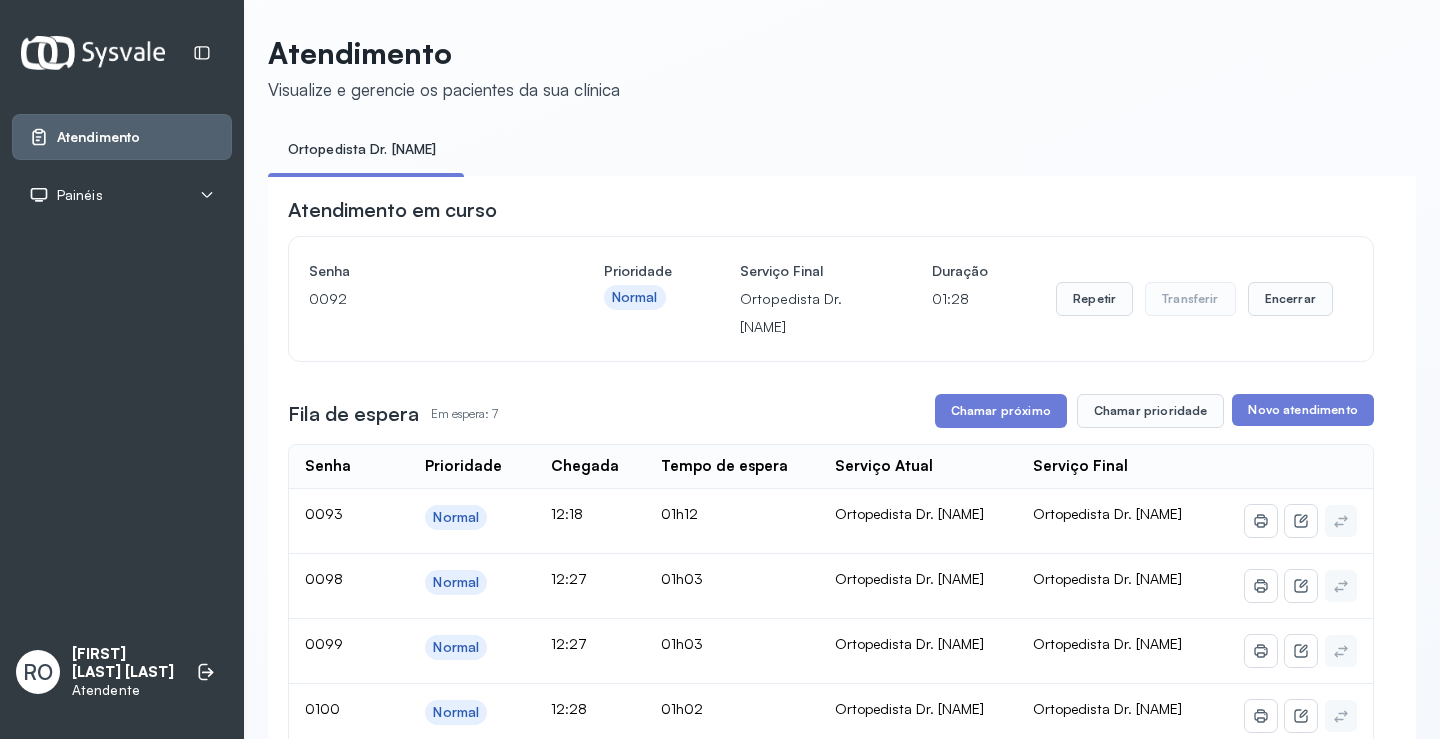 scroll, scrollTop: 100, scrollLeft: 0, axis: vertical 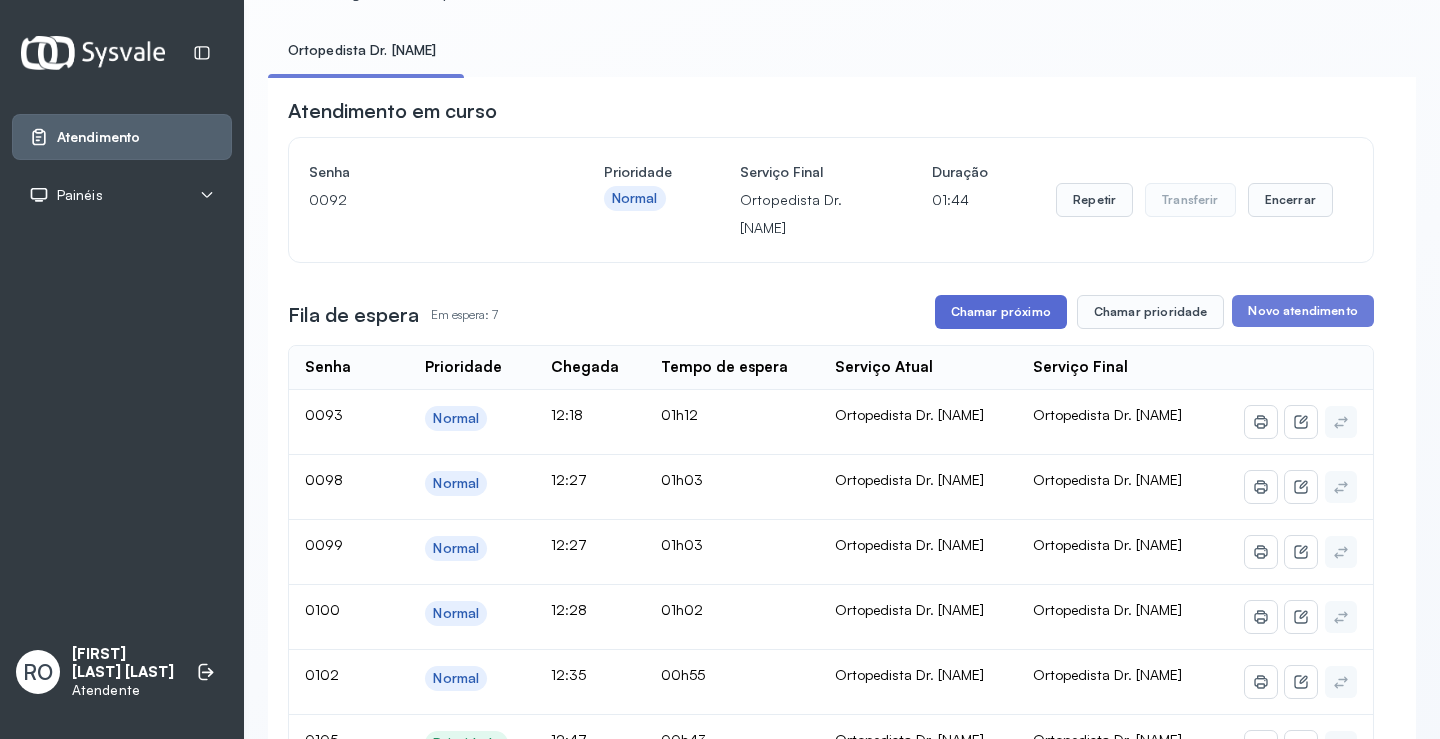 click on "Chamar próximo" at bounding box center [1001, 312] 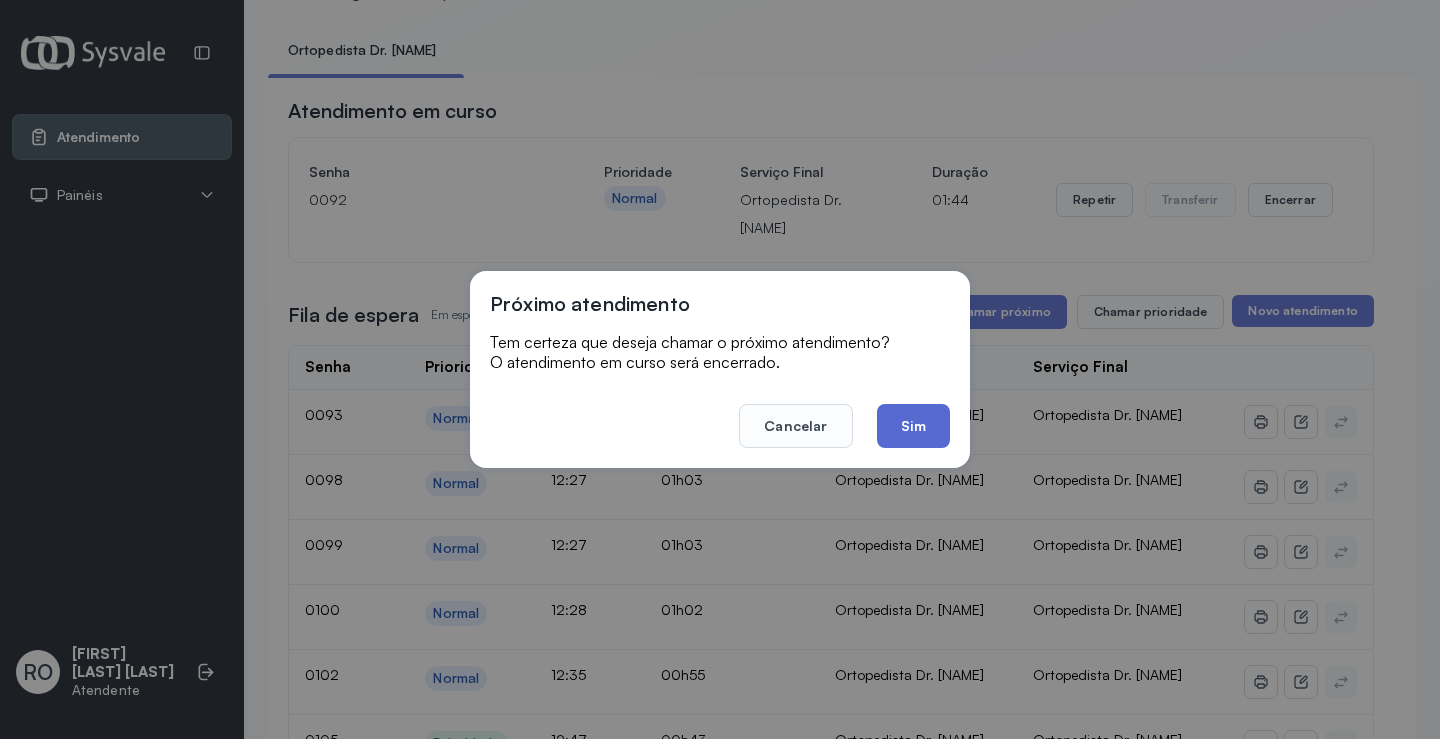 click on "Sim" 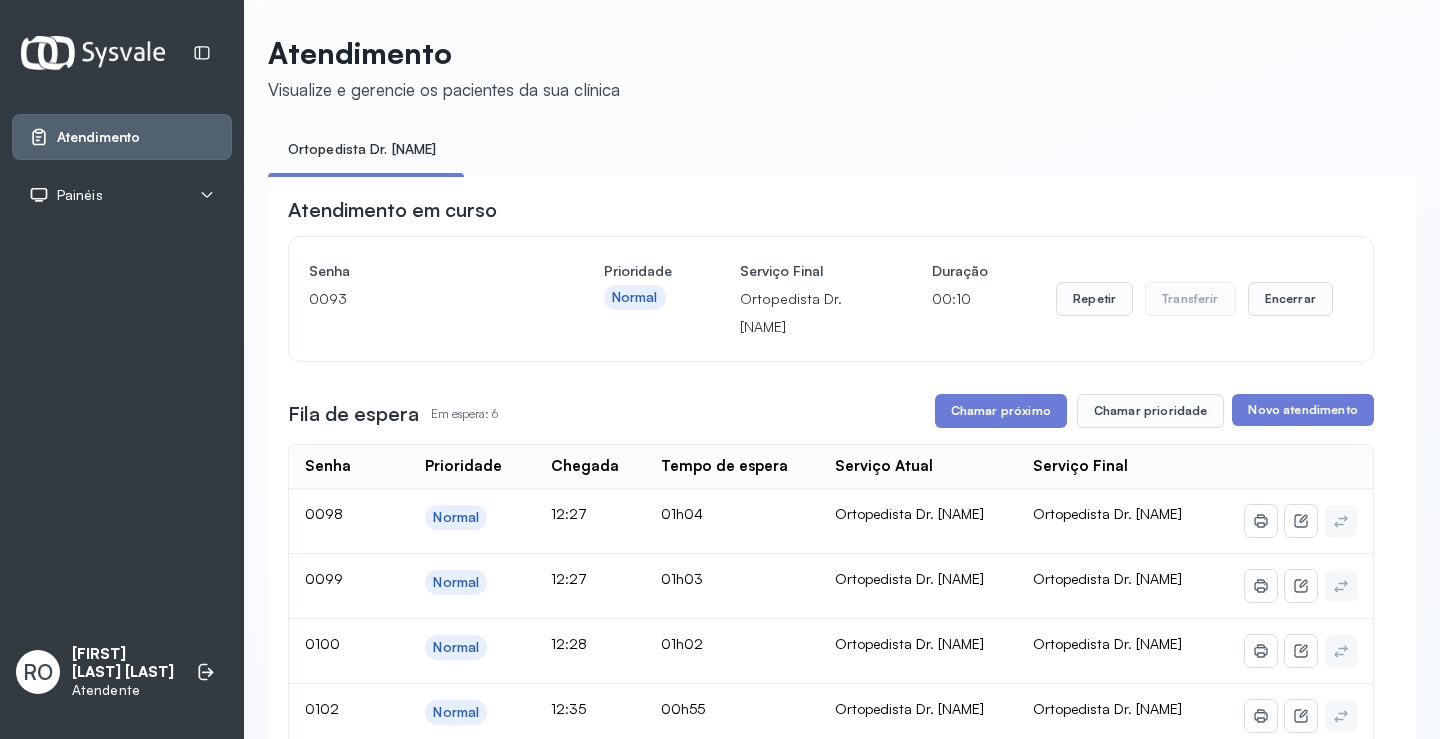 scroll, scrollTop: 100, scrollLeft: 0, axis: vertical 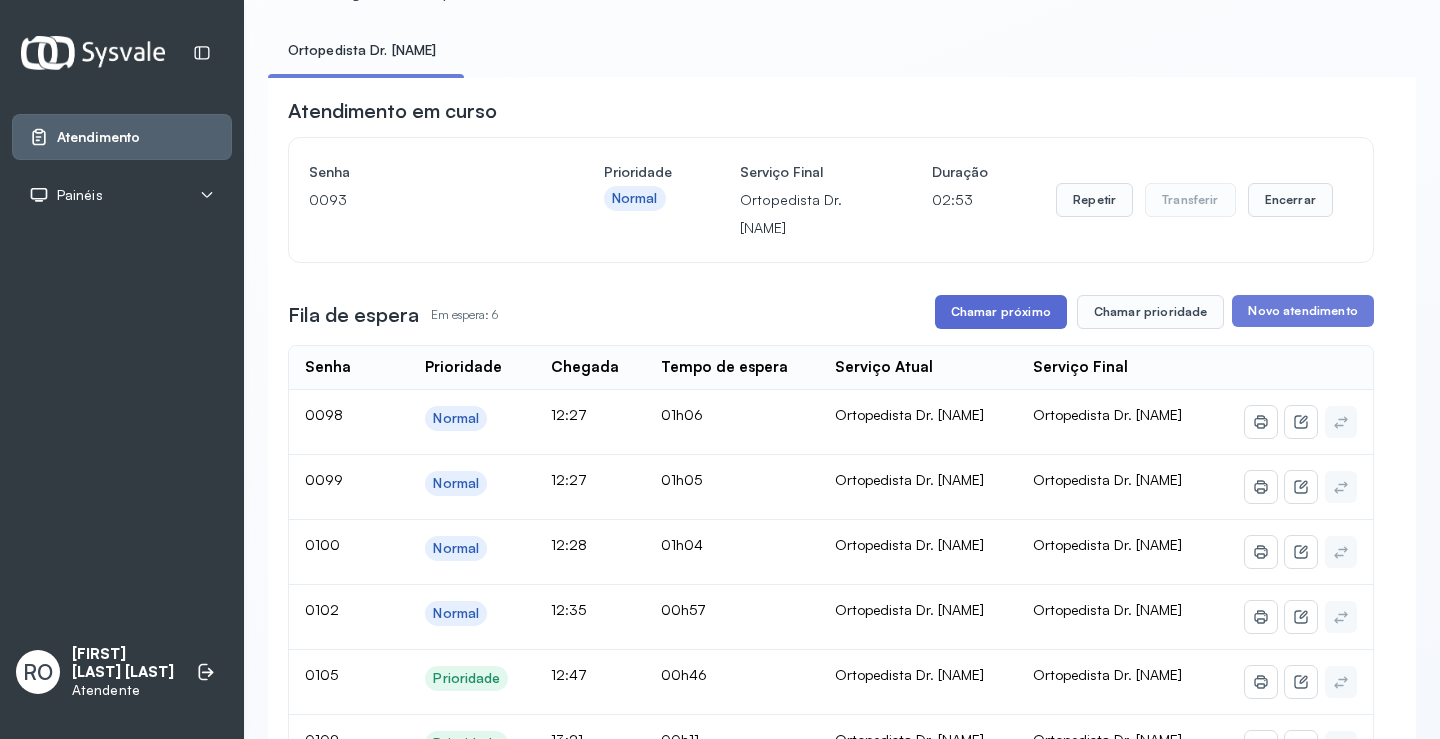 click on "Chamar próximo" at bounding box center [1001, 312] 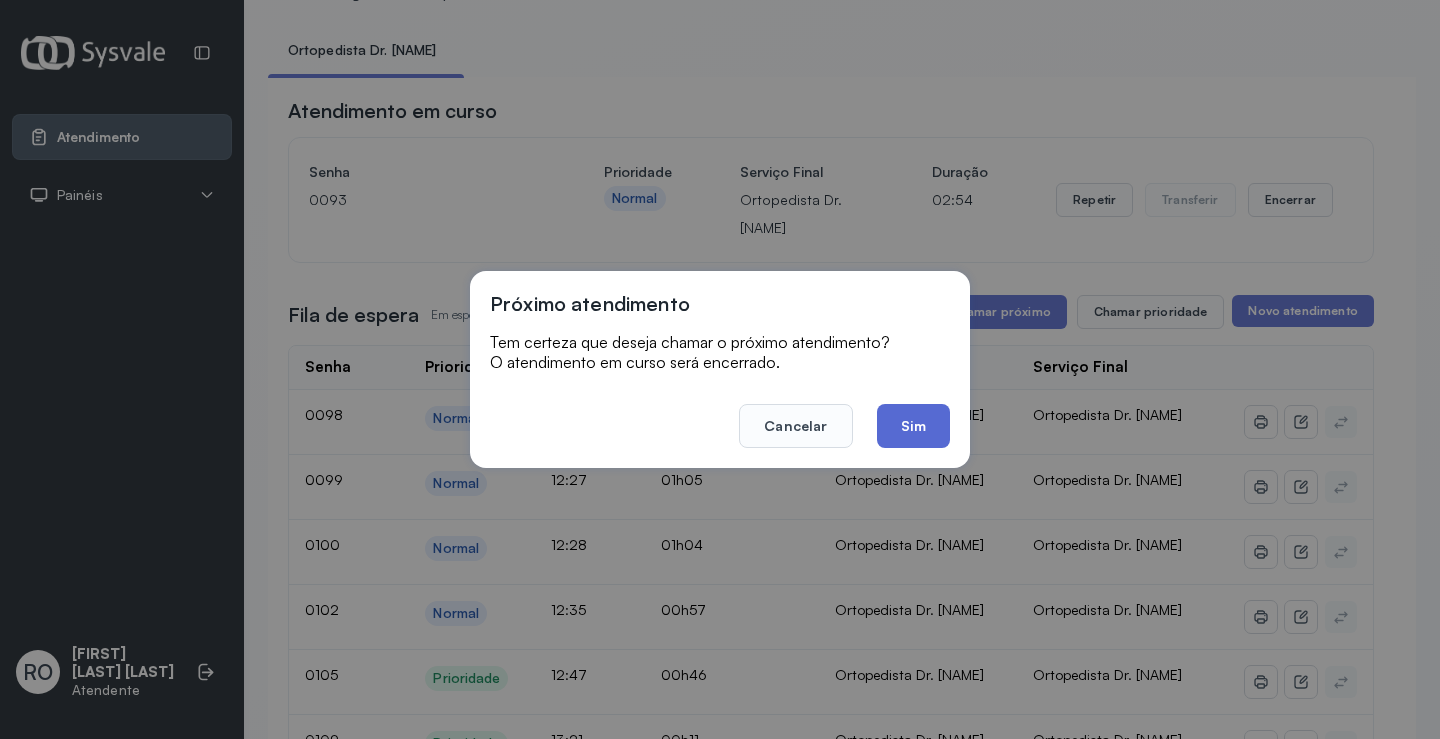 click on "Sim" 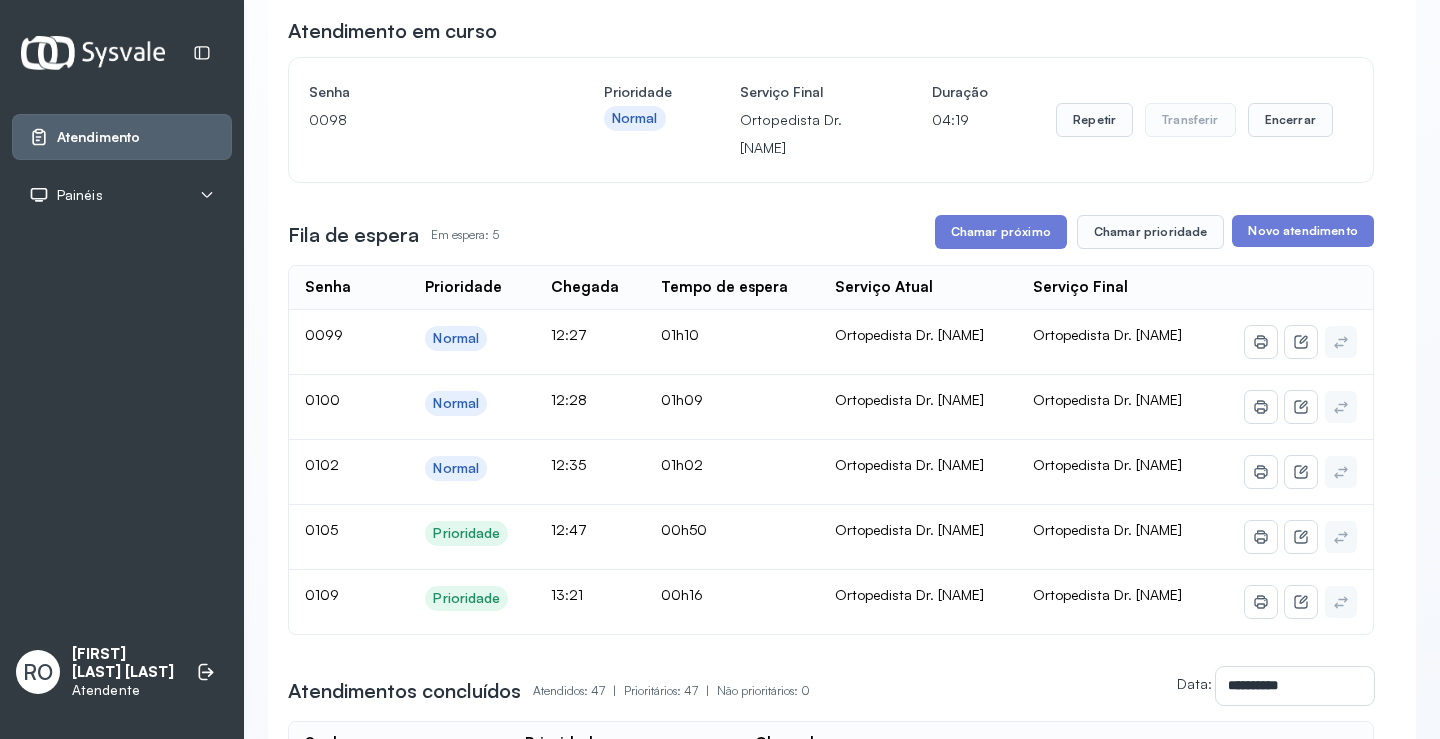scroll, scrollTop: 200, scrollLeft: 0, axis: vertical 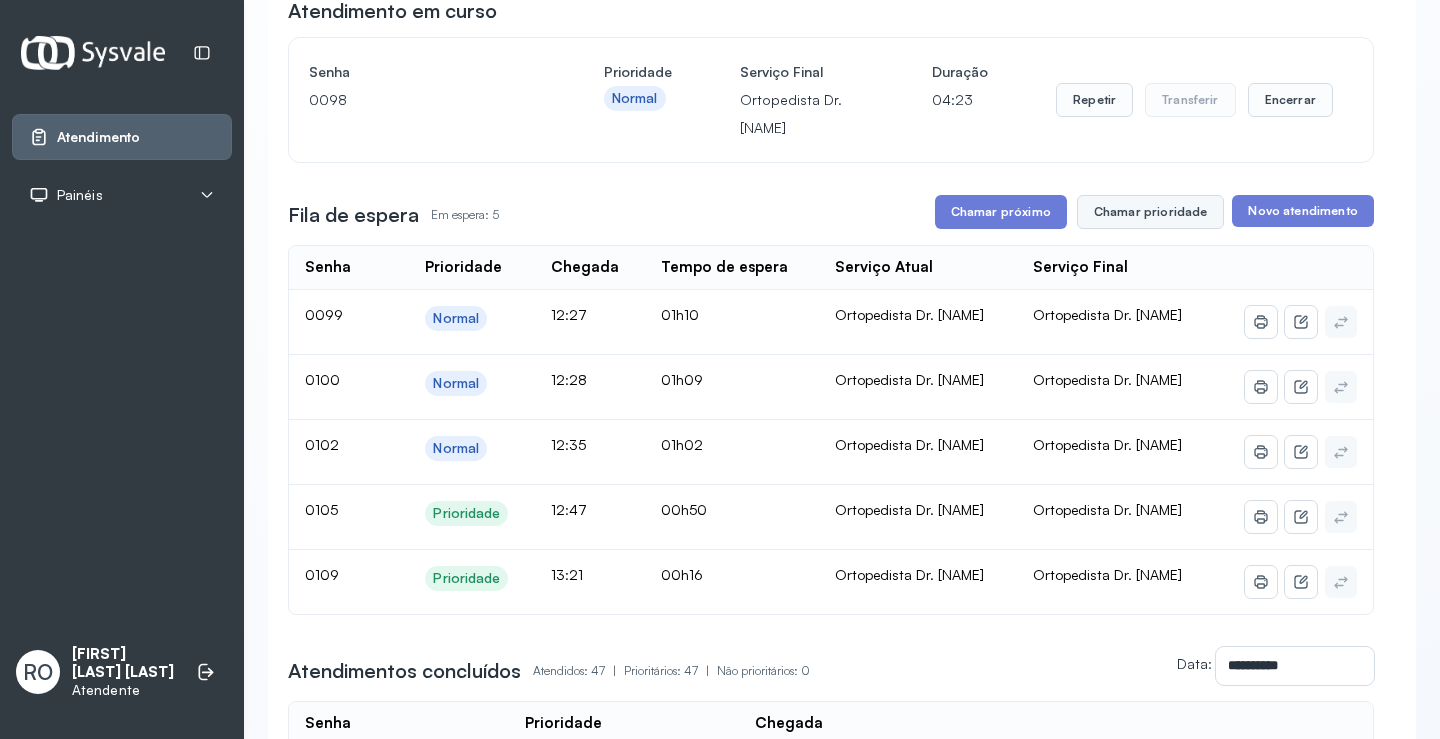 click on "Chamar prioridade" at bounding box center [1151, 212] 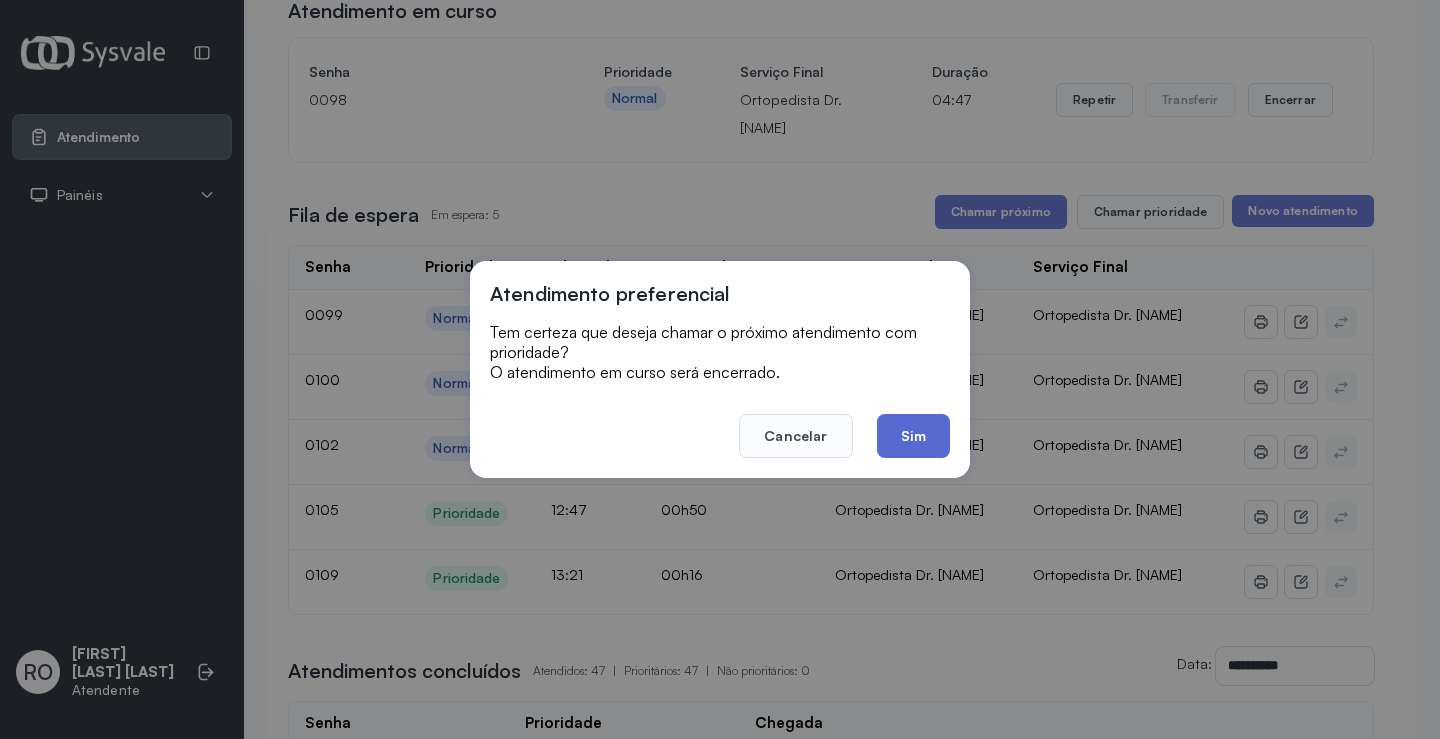 click on "Sim" 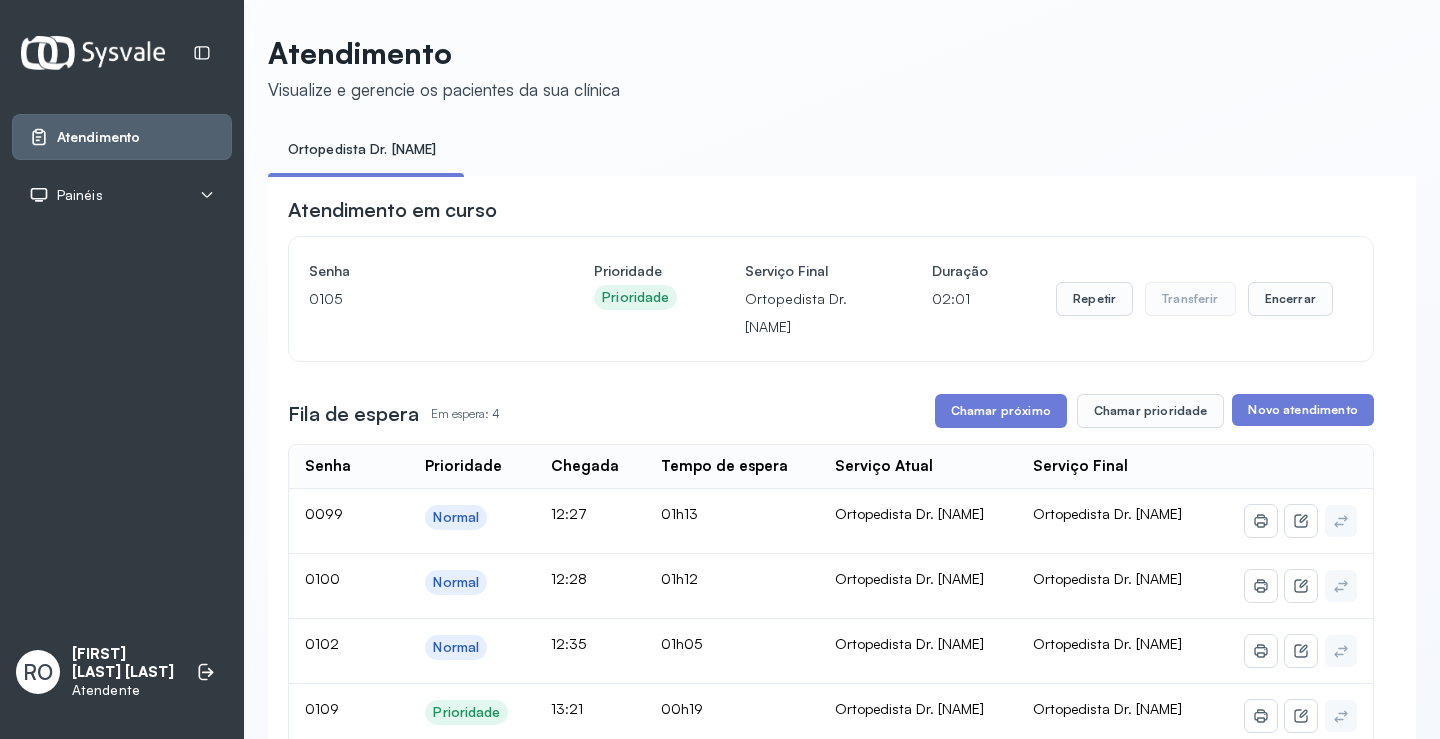 scroll, scrollTop: 200, scrollLeft: 0, axis: vertical 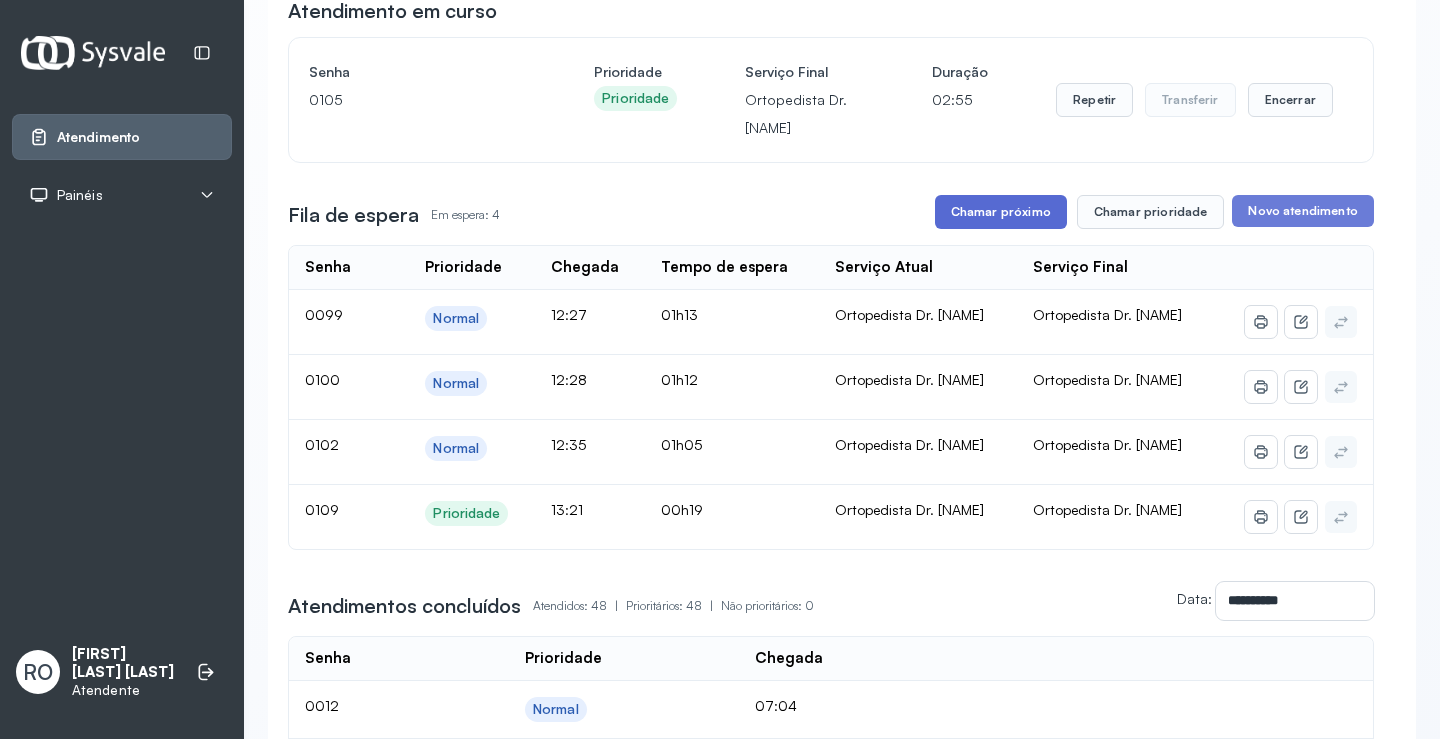 click on "Chamar próximo" at bounding box center (1001, 212) 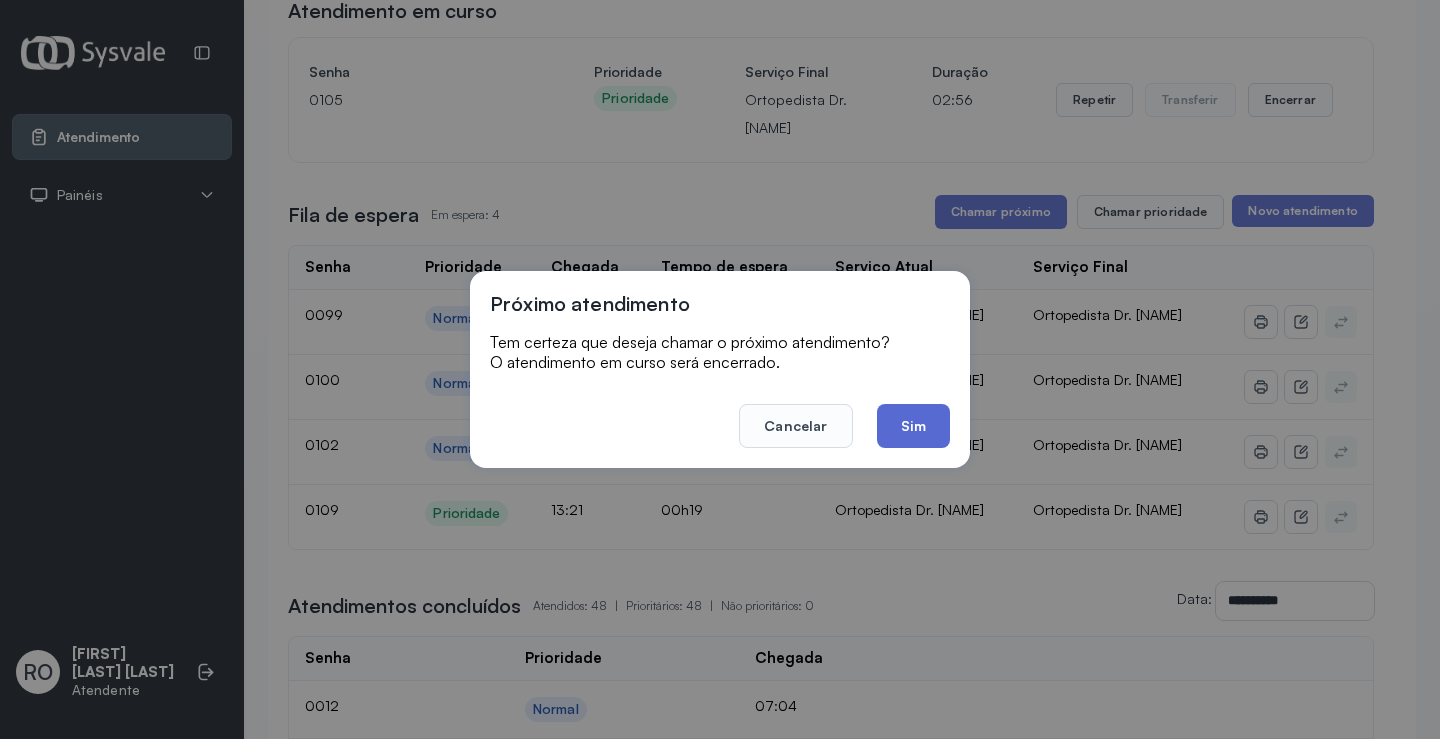 click on "Sim" 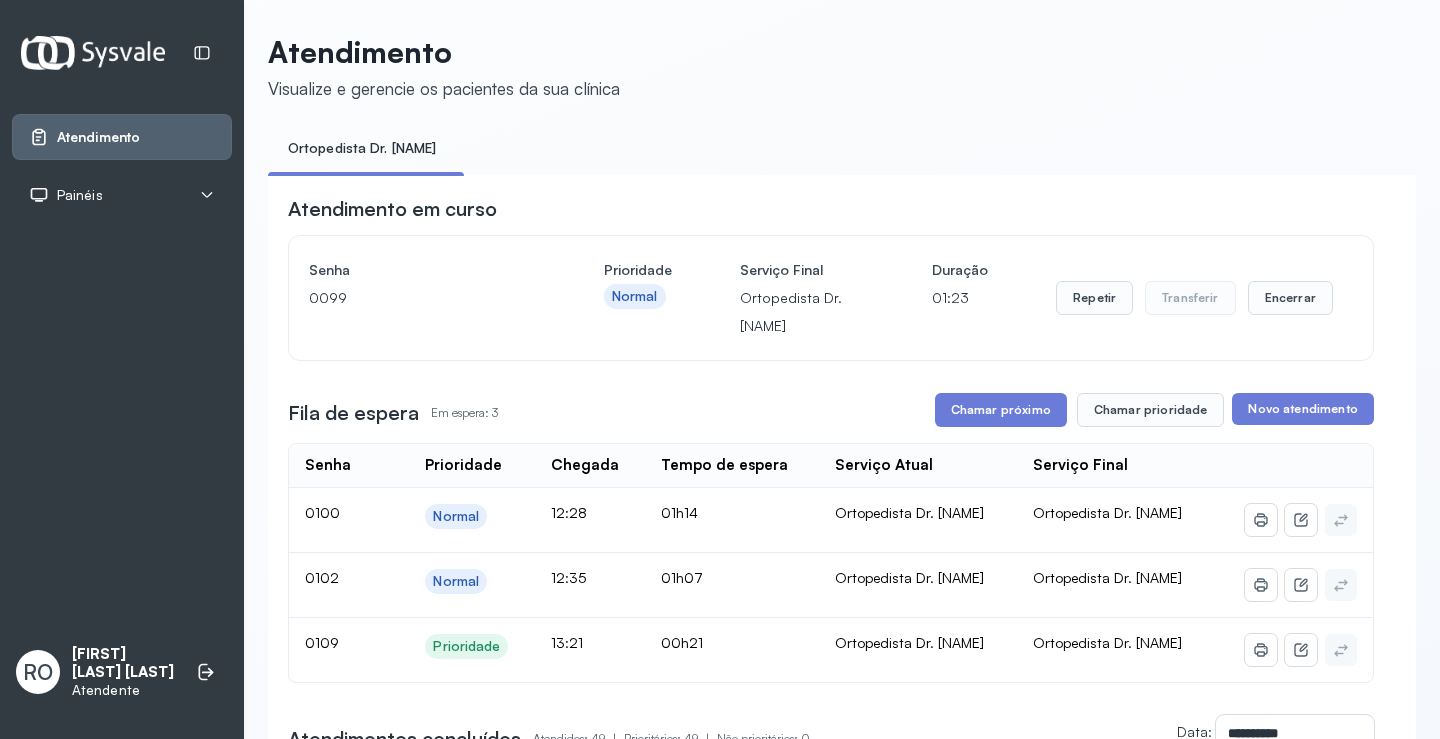 scroll, scrollTop: 0, scrollLeft: 0, axis: both 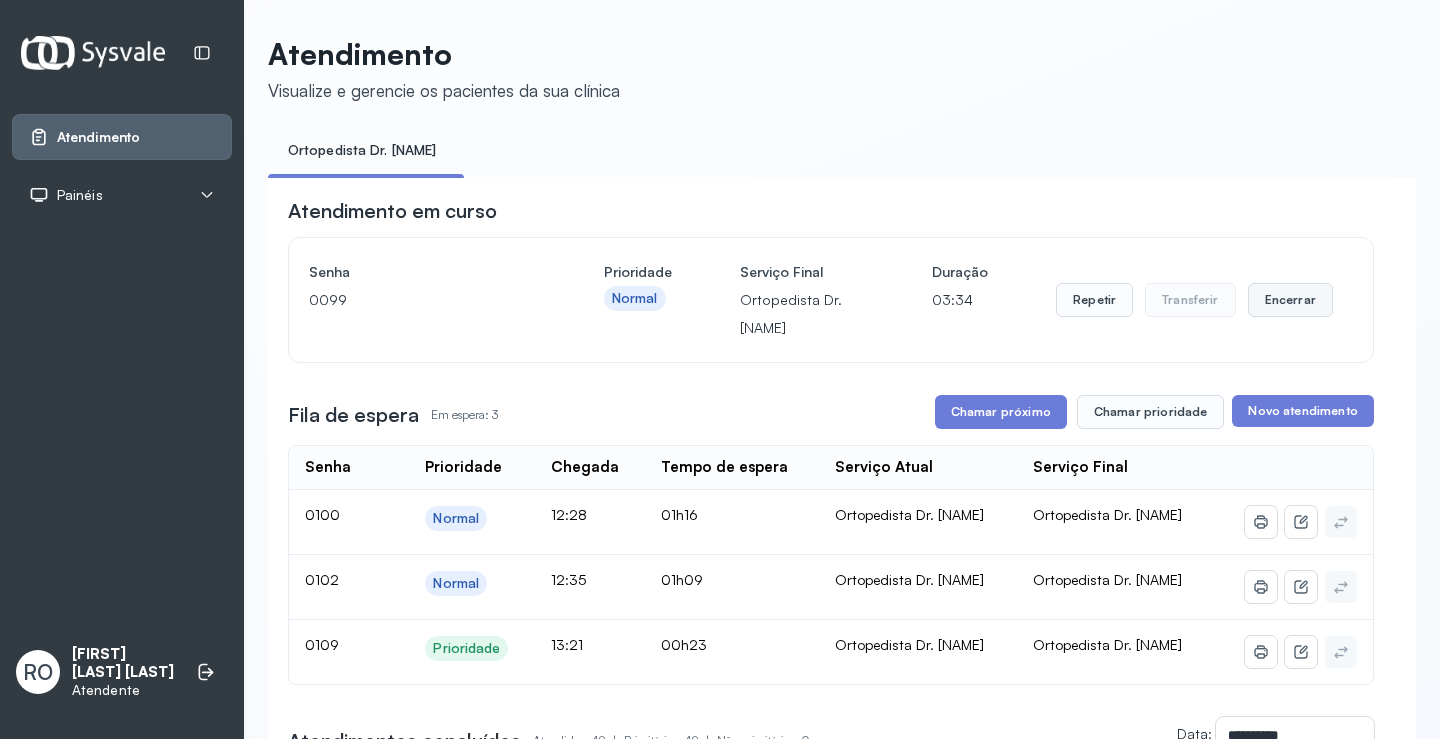 click on "Encerrar" at bounding box center (1290, 300) 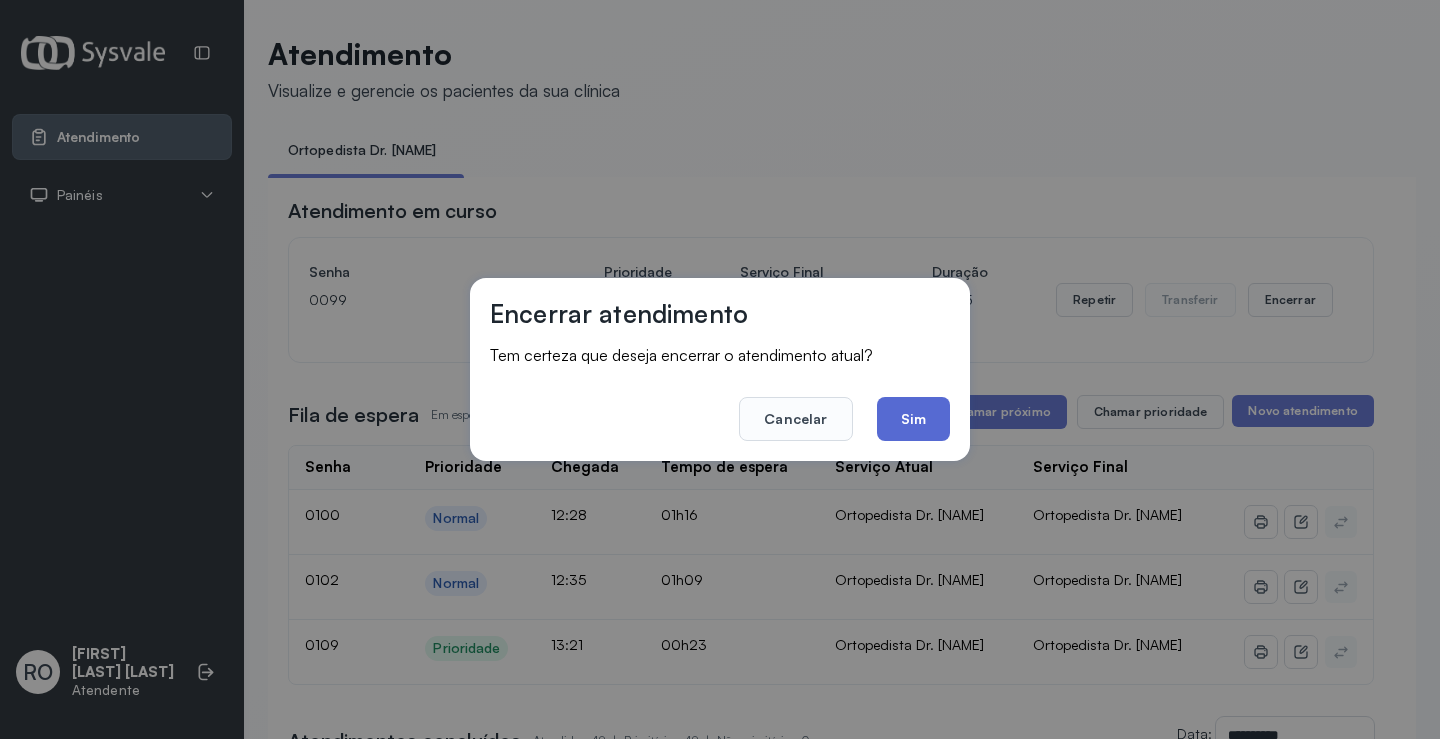 click on "Sim" 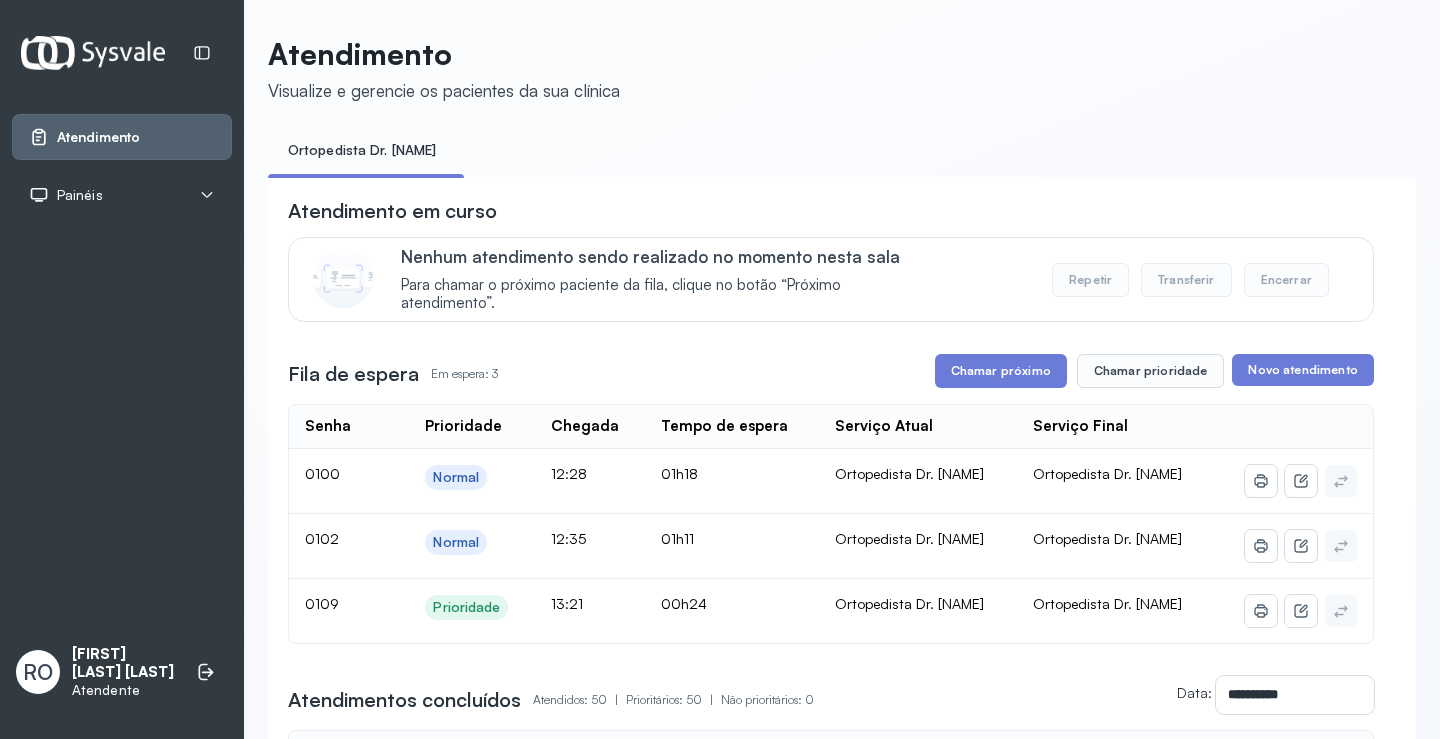 click on "Chamar próximo Chamar prioridade" at bounding box center [1080, 371] 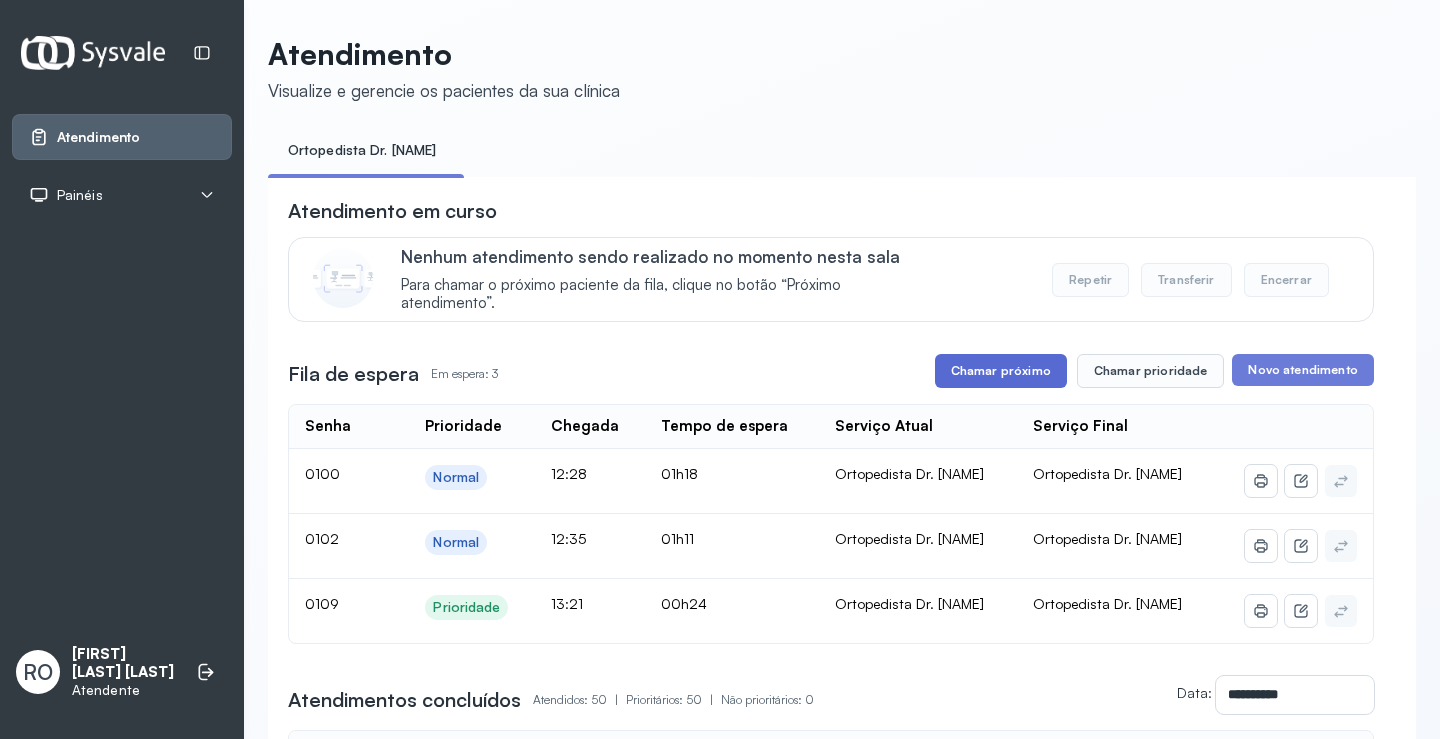click on "Chamar próximo" at bounding box center (1001, 371) 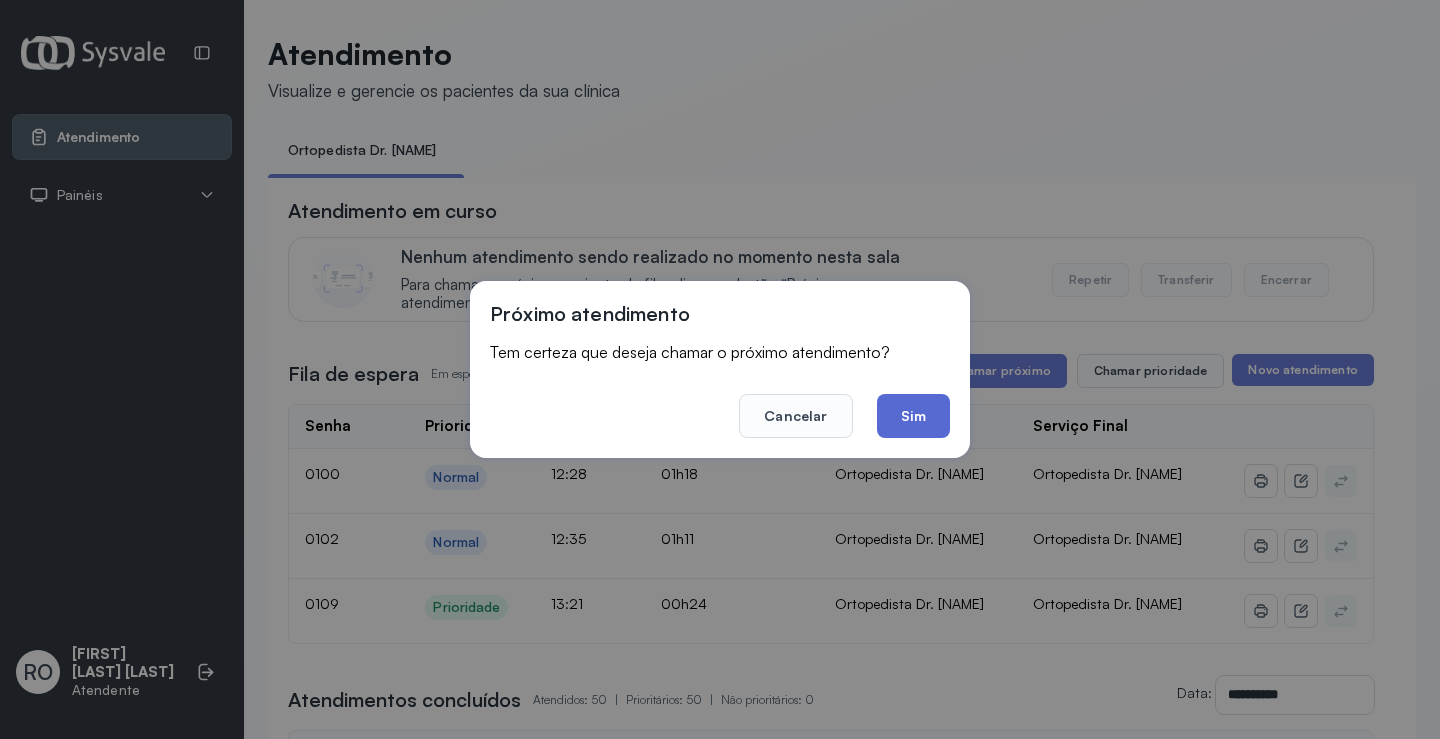 click on "Sim" 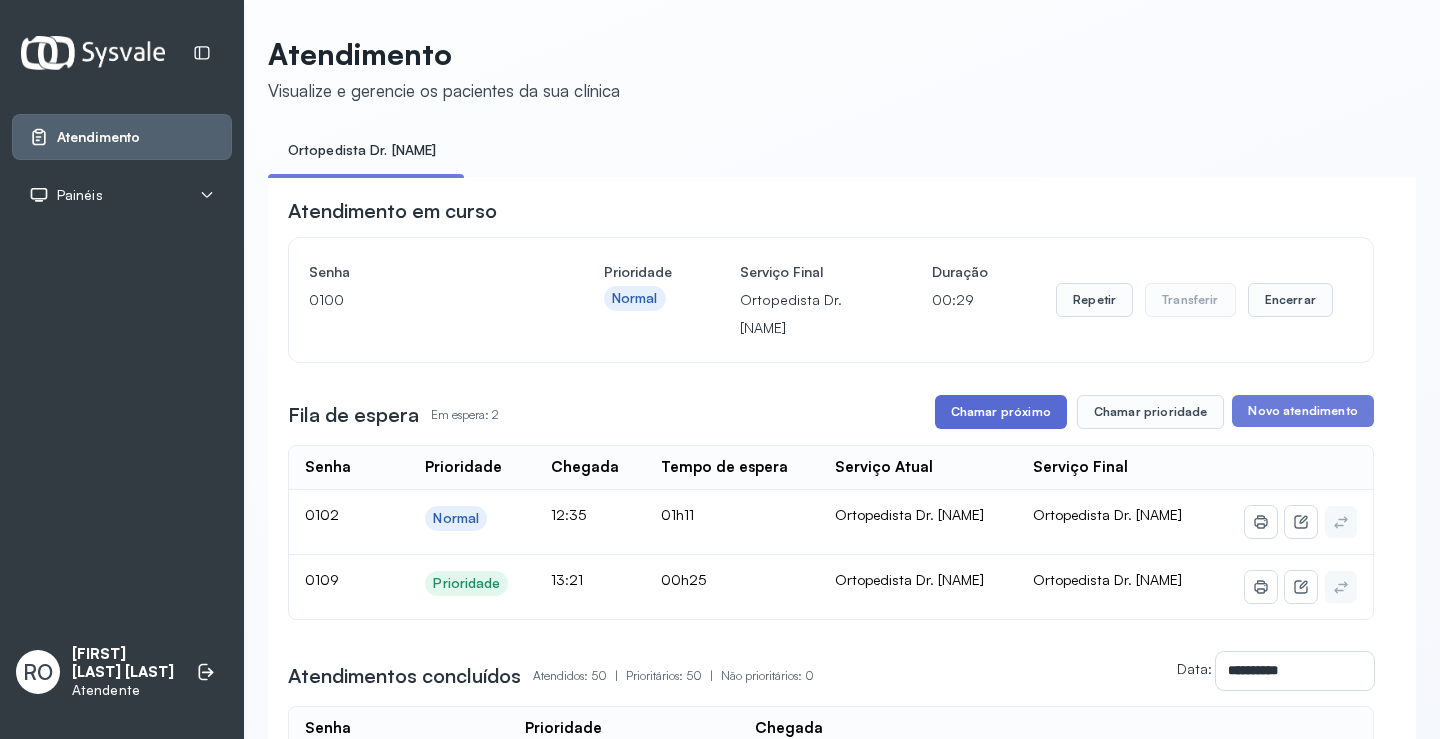 click on "Chamar próximo" at bounding box center (1001, 412) 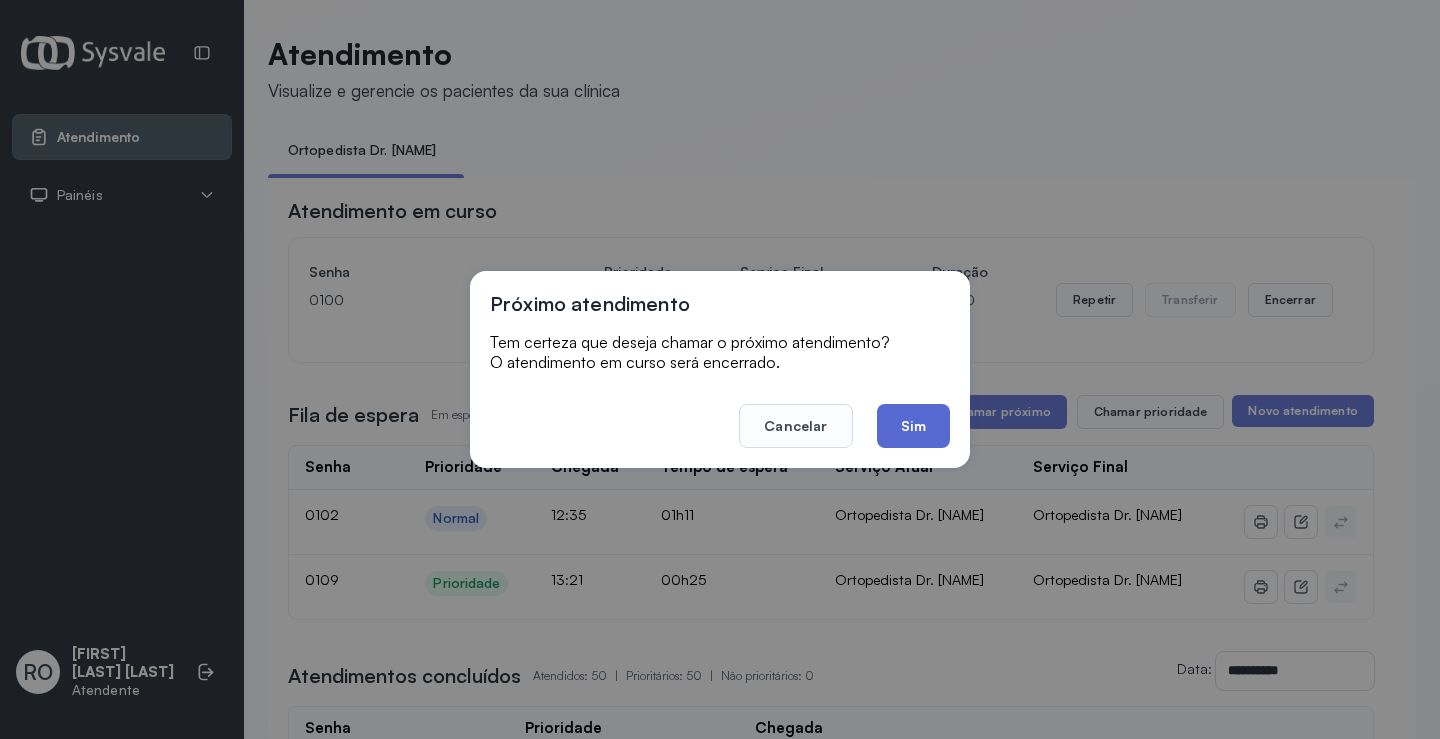 click on "Sim" 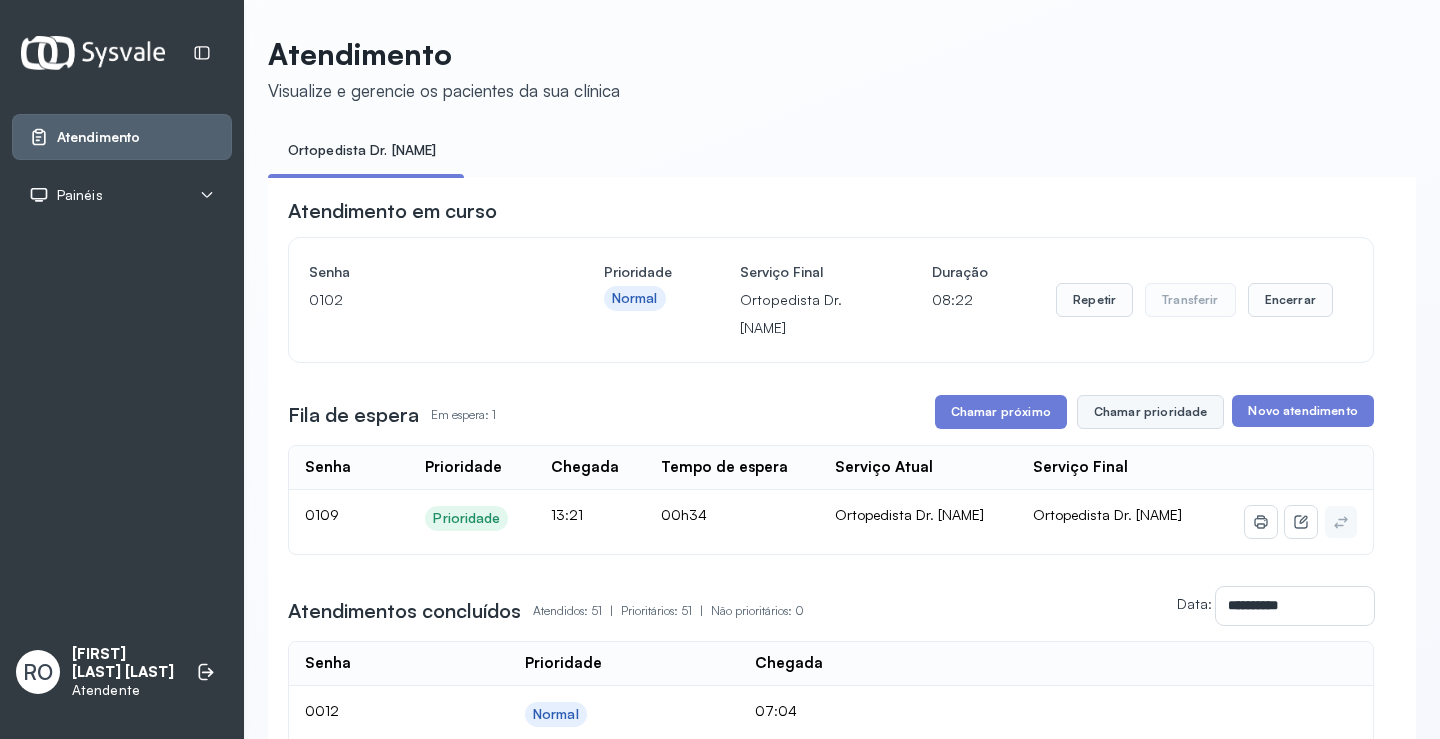 click on "Chamar prioridade" at bounding box center (1151, 412) 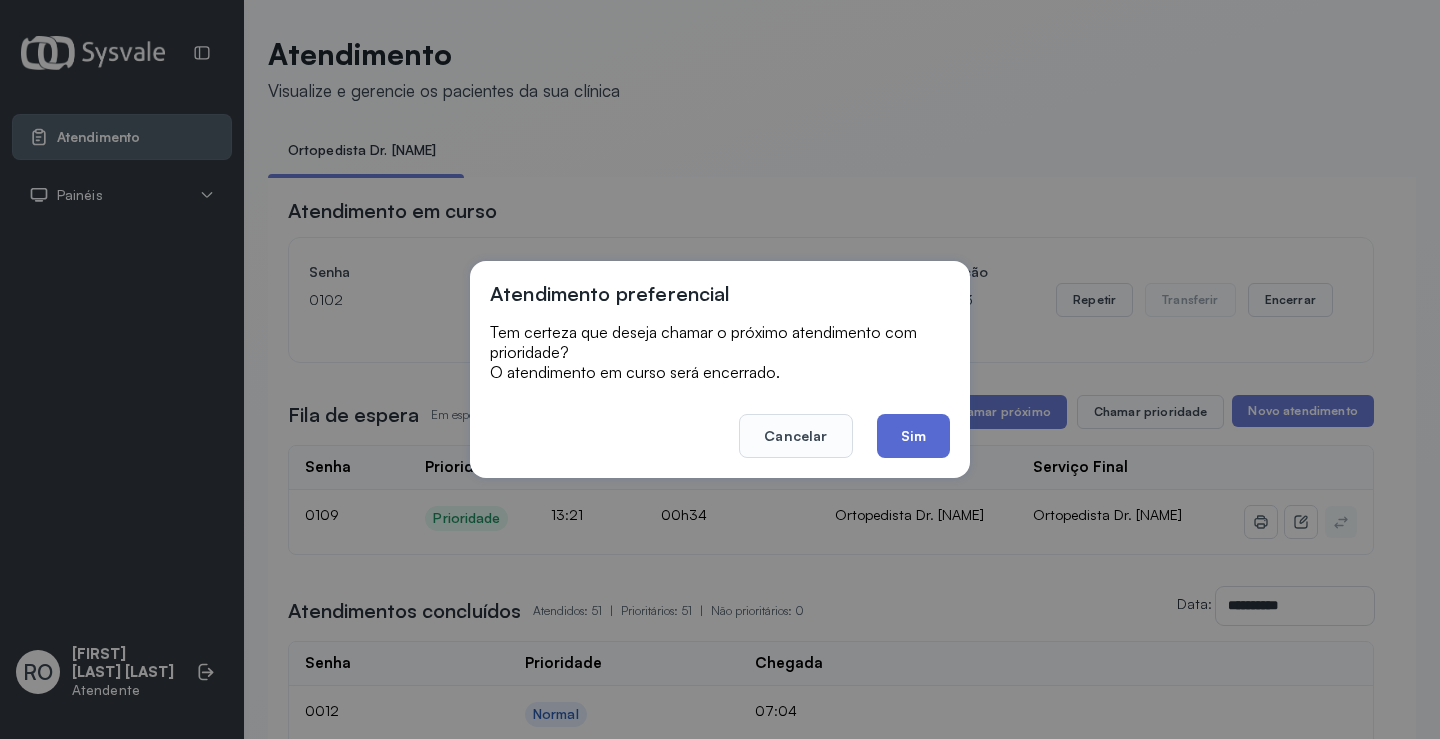 click on "Sim" 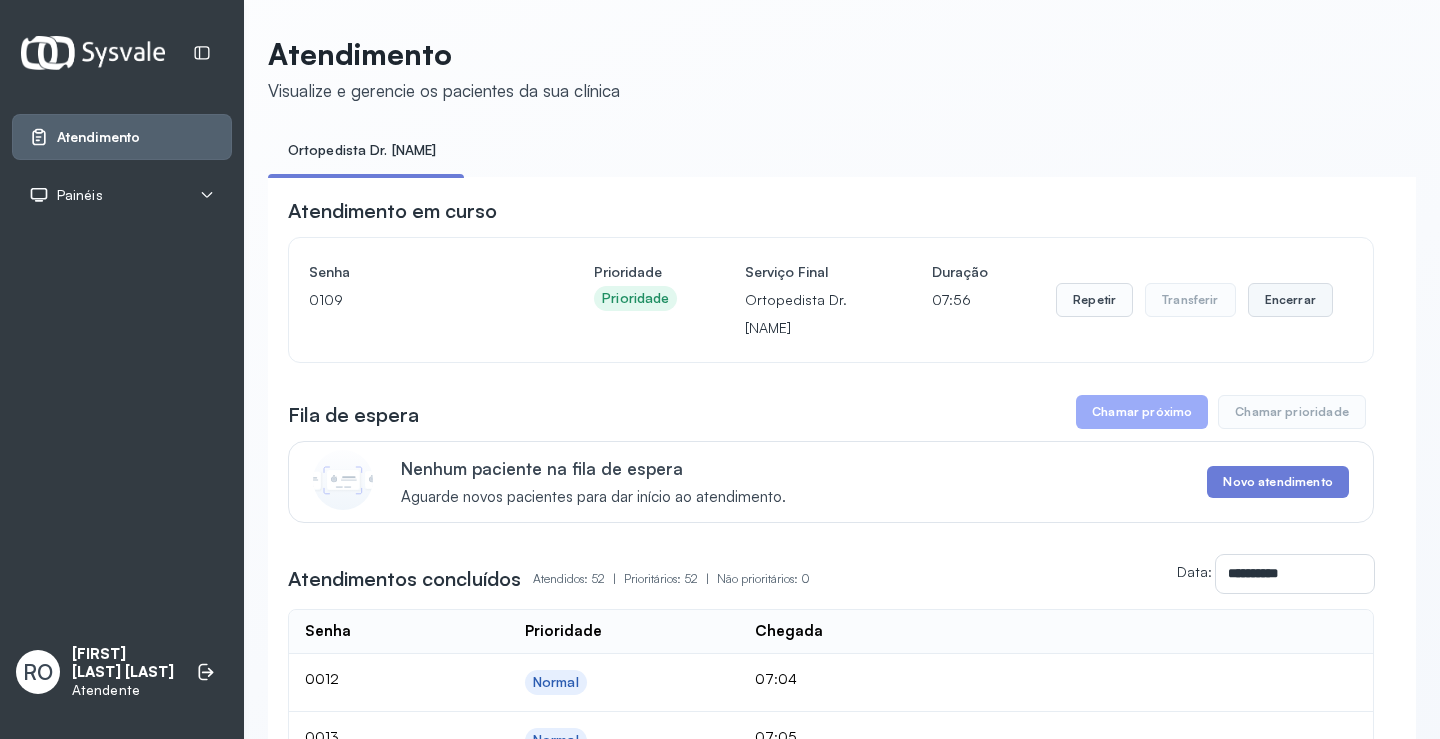click on "Encerrar" at bounding box center [1290, 300] 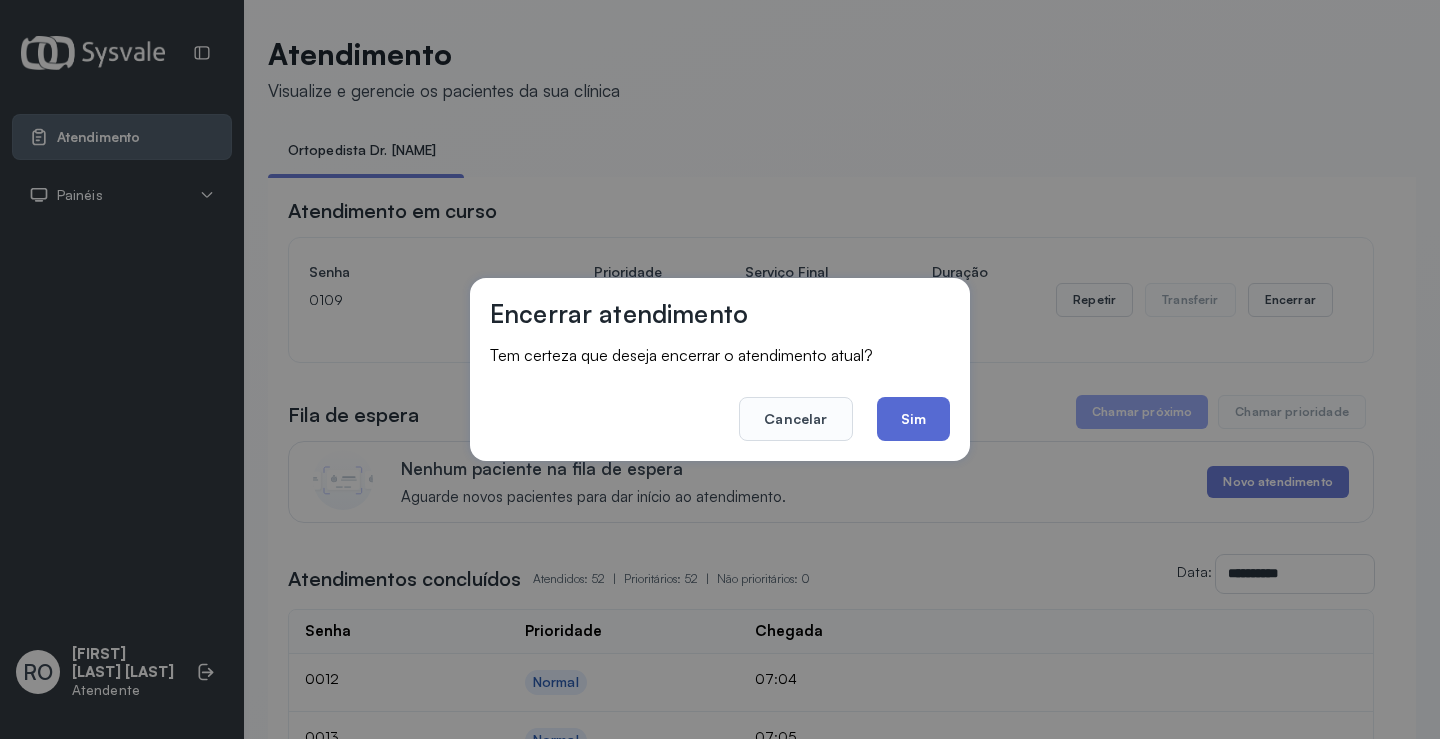 click on "Sim" 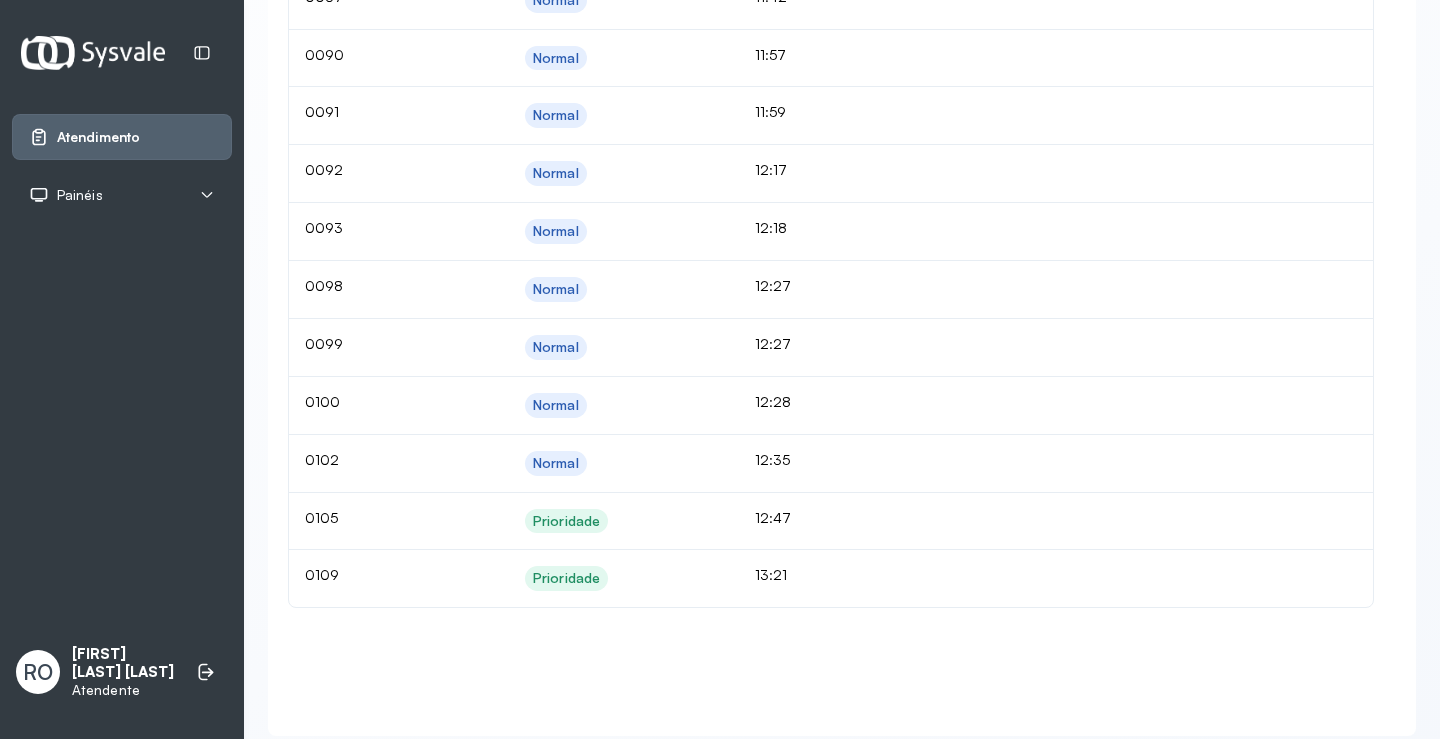 scroll, scrollTop: 3100, scrollLeft: 0, axis: vertical 